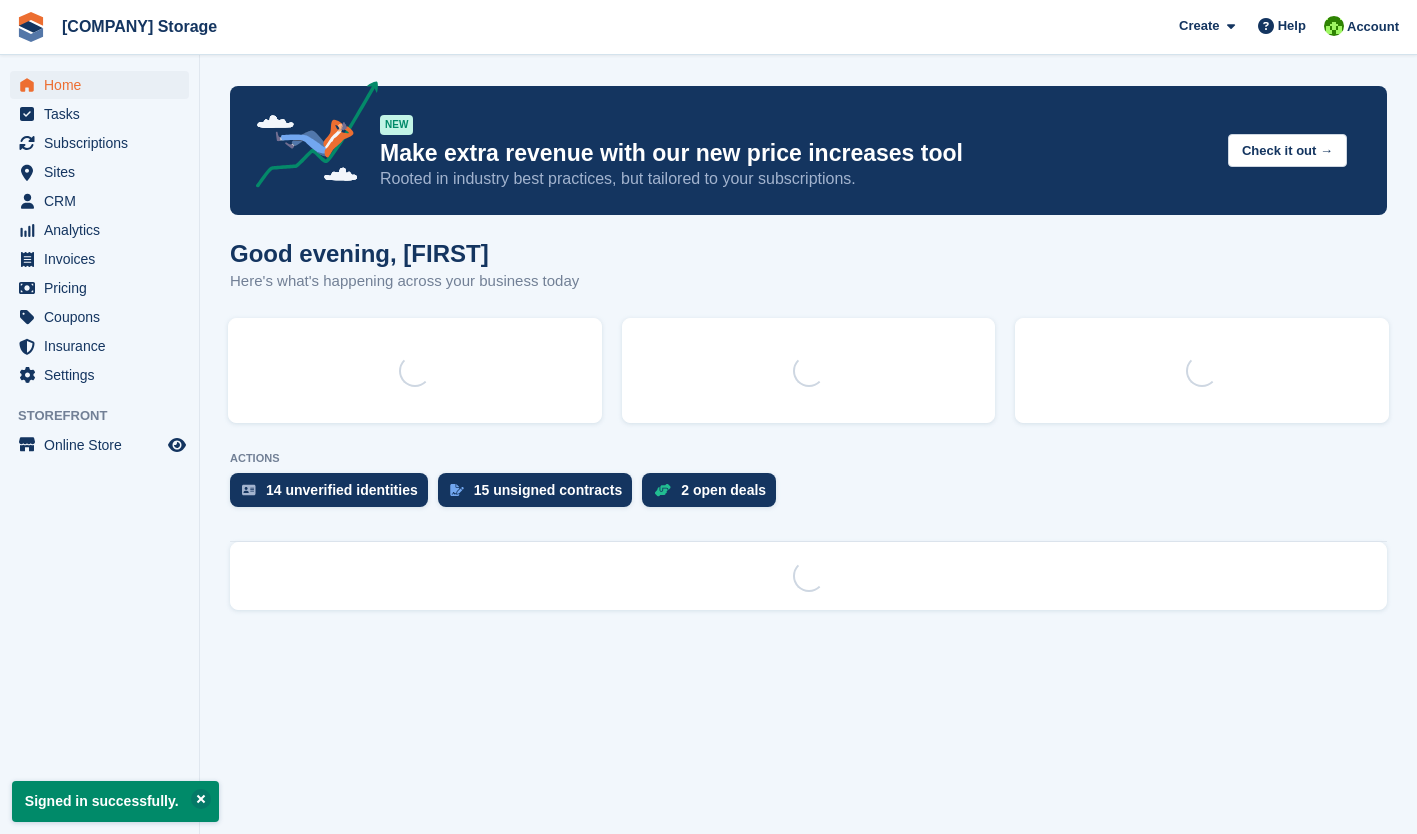 scroll, scrollTop: 0, scrollLeft: 0, axis: both 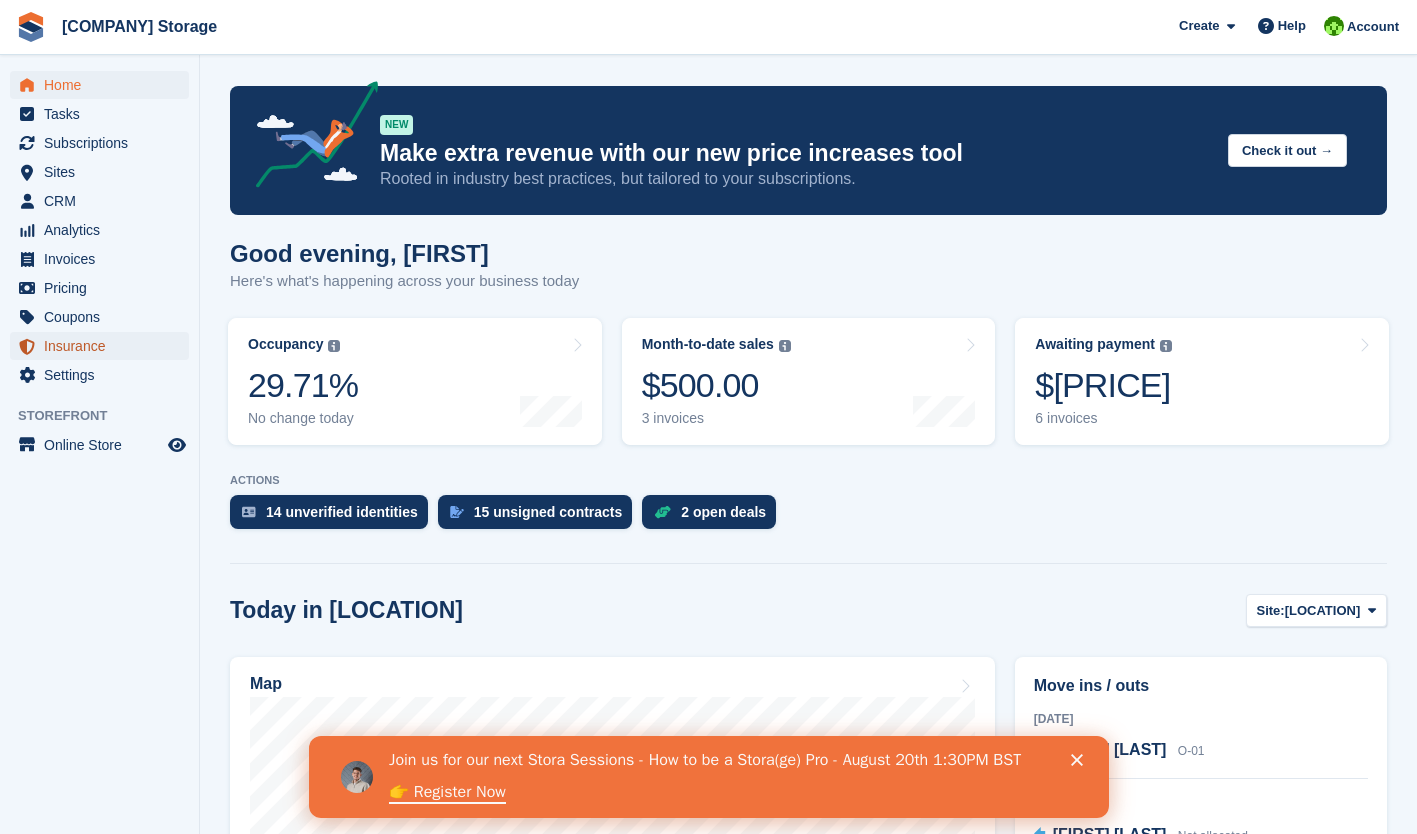 click on "Insurance" at bounding box center (104, 346) 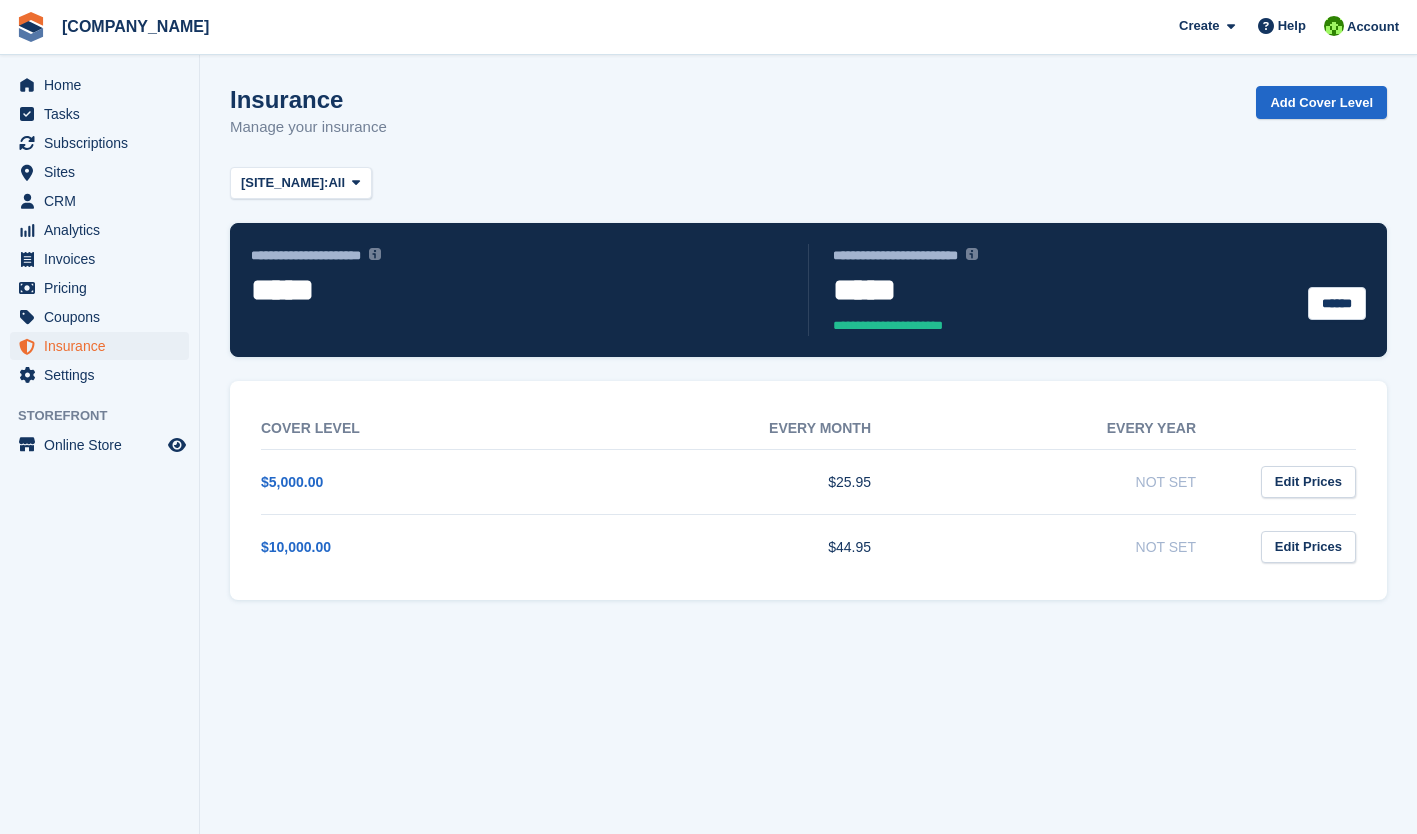 scroll, scrollTop: 0, scrollLeft: 0, axis: both 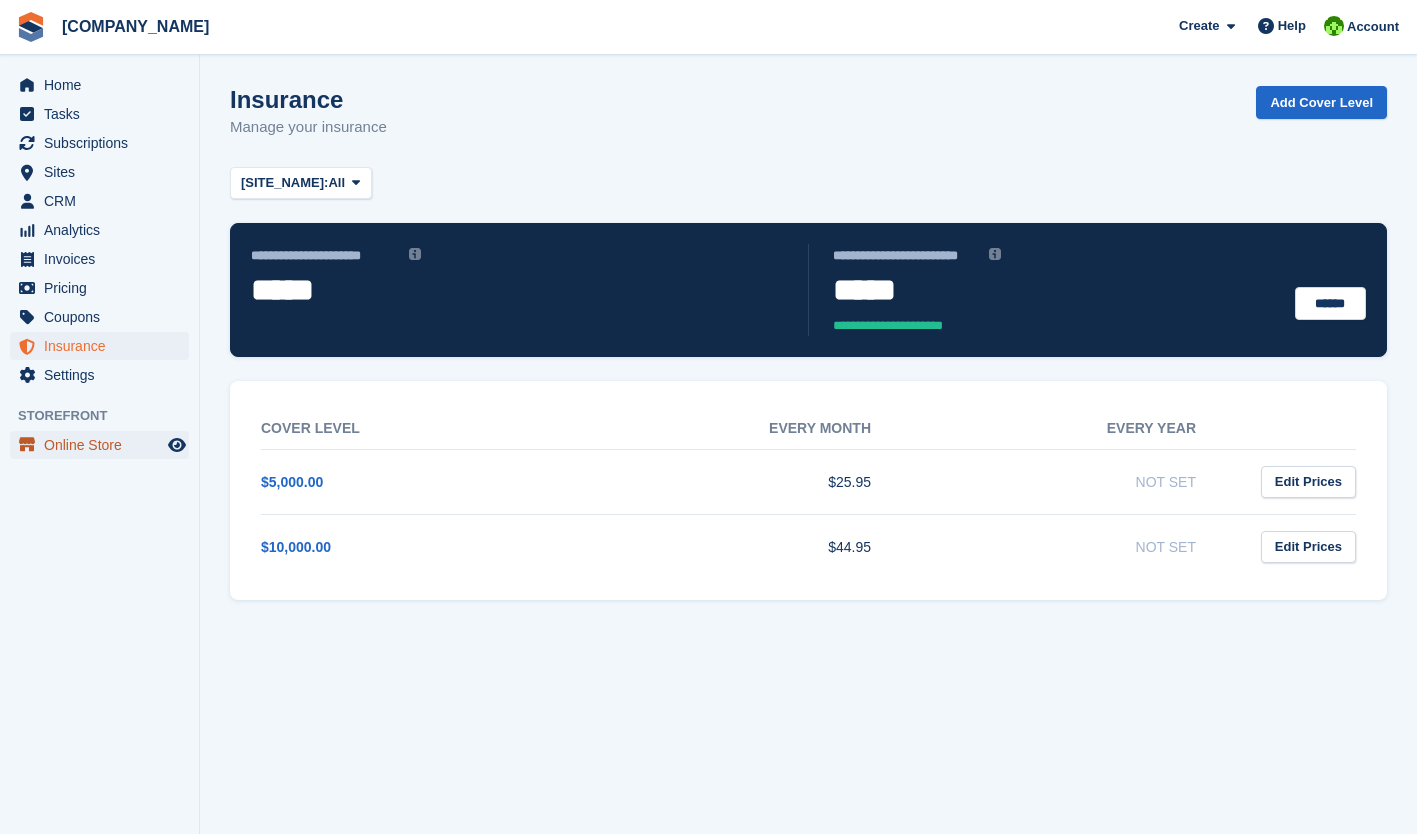 click on "Online Store" at bounding box center (104, 445) 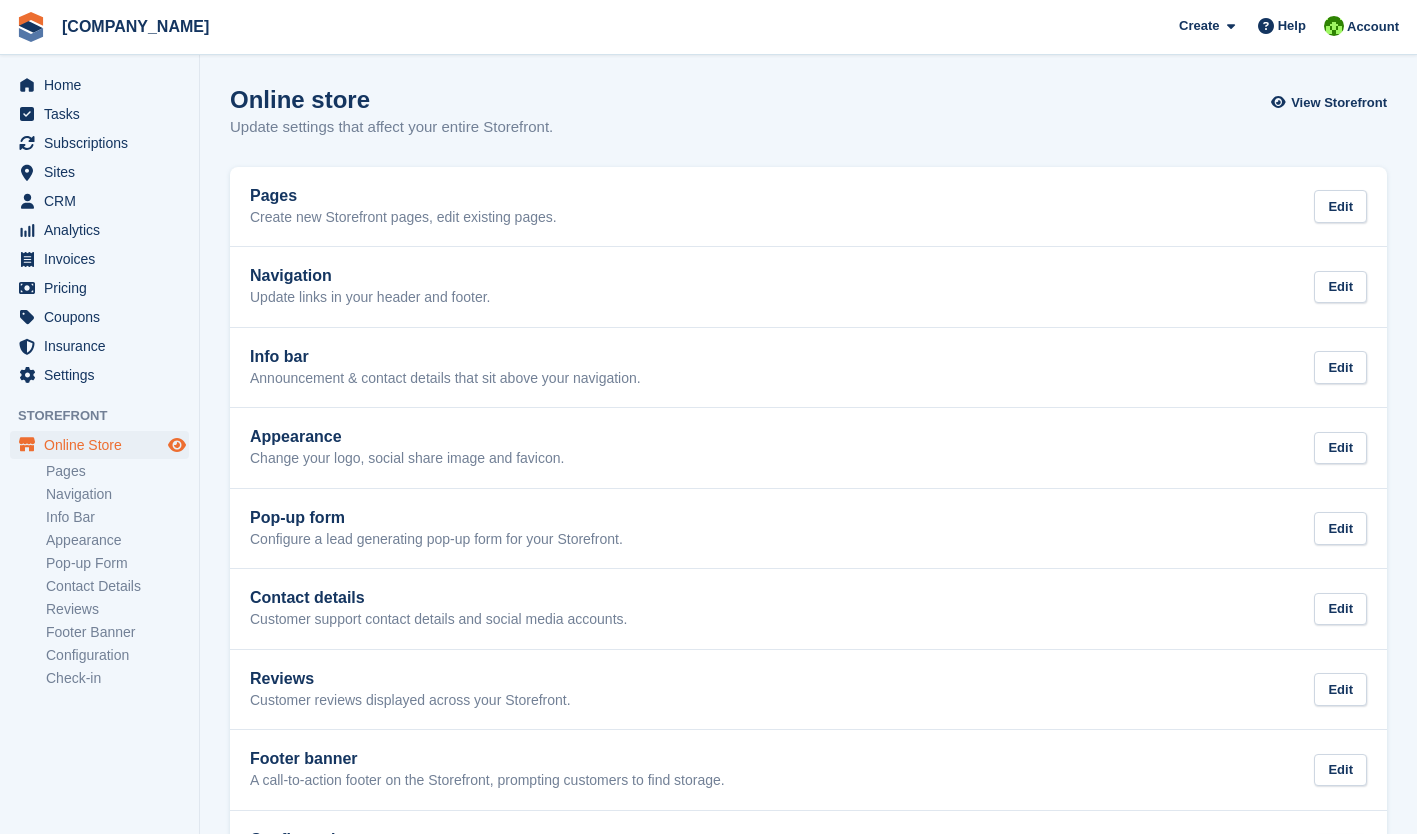 click at bounding box center [177, 445] 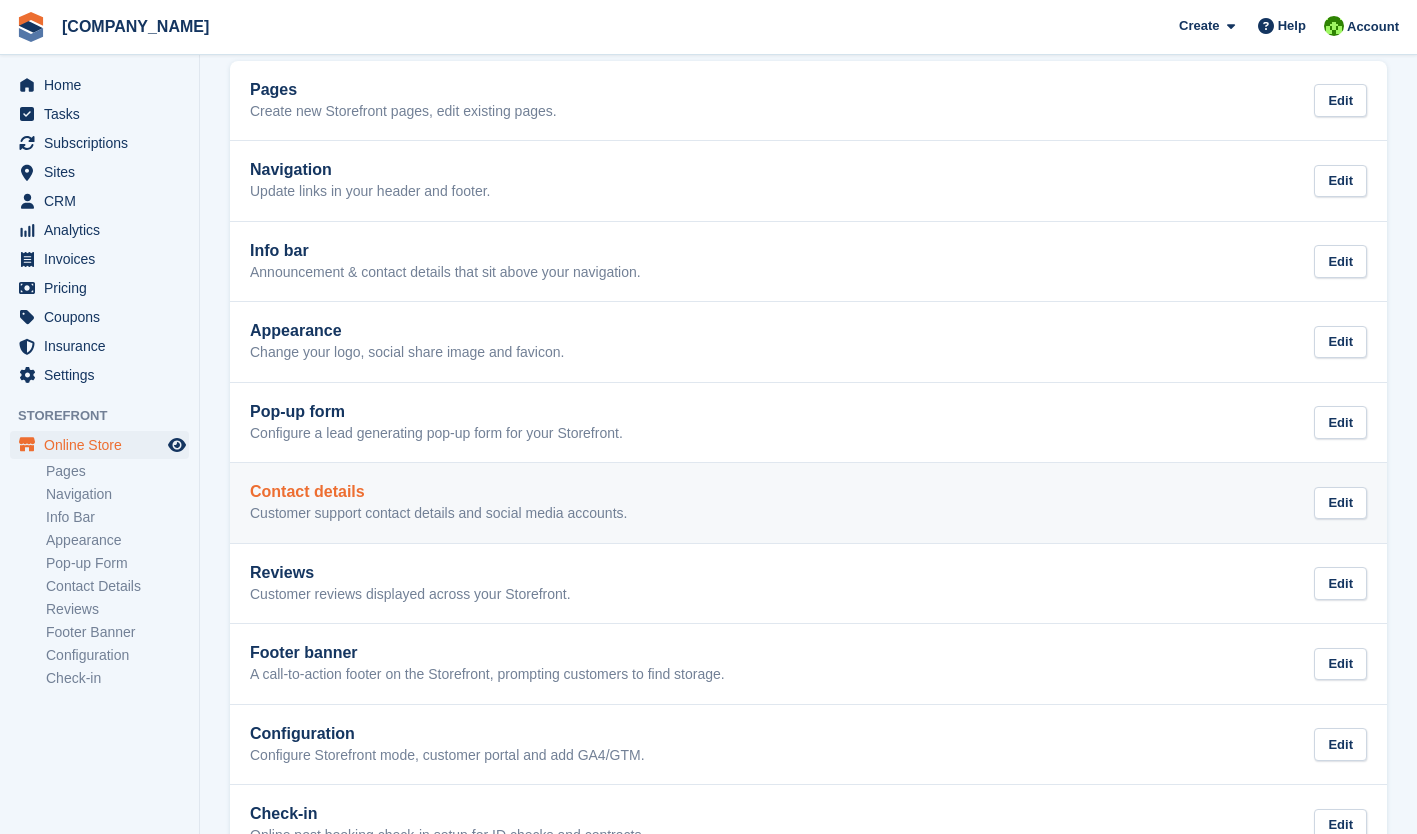 scroll, scrollTop: 115, scrollLeft: 0, axis: vertical 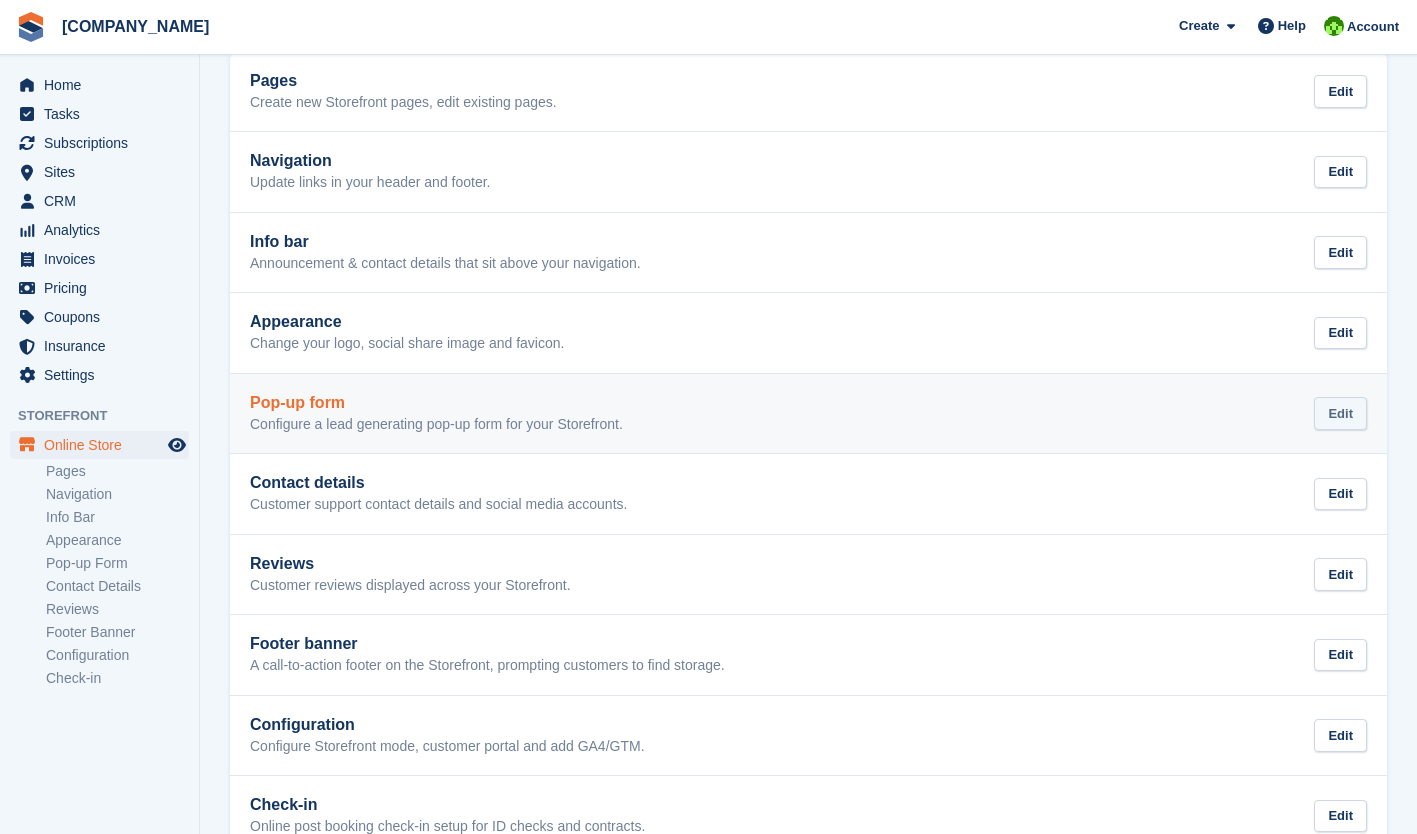 click on "Edit" at bounding box center (1340, 413) 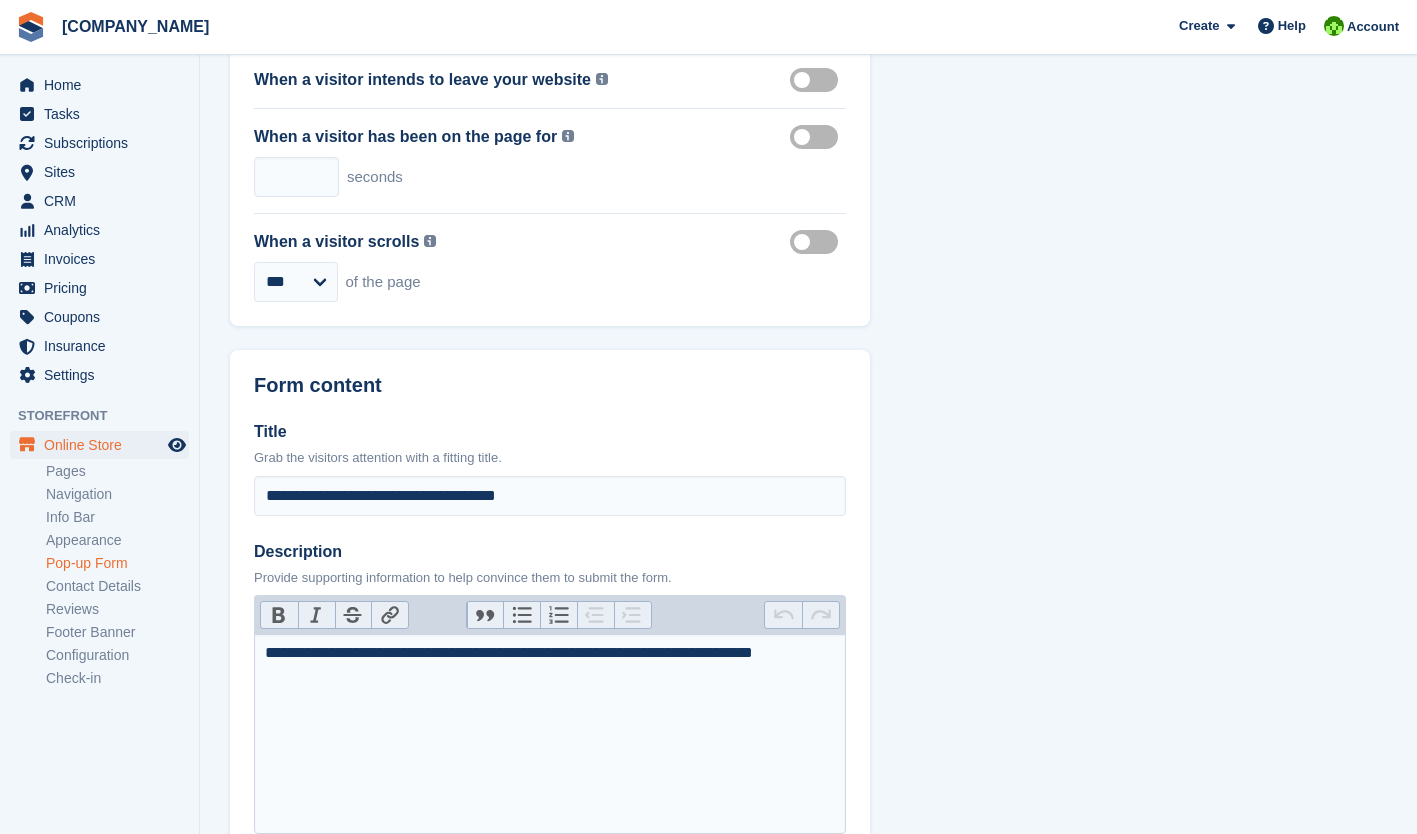 scroll, scrollTop: 771, scrollLeft: 0, axis: vertical 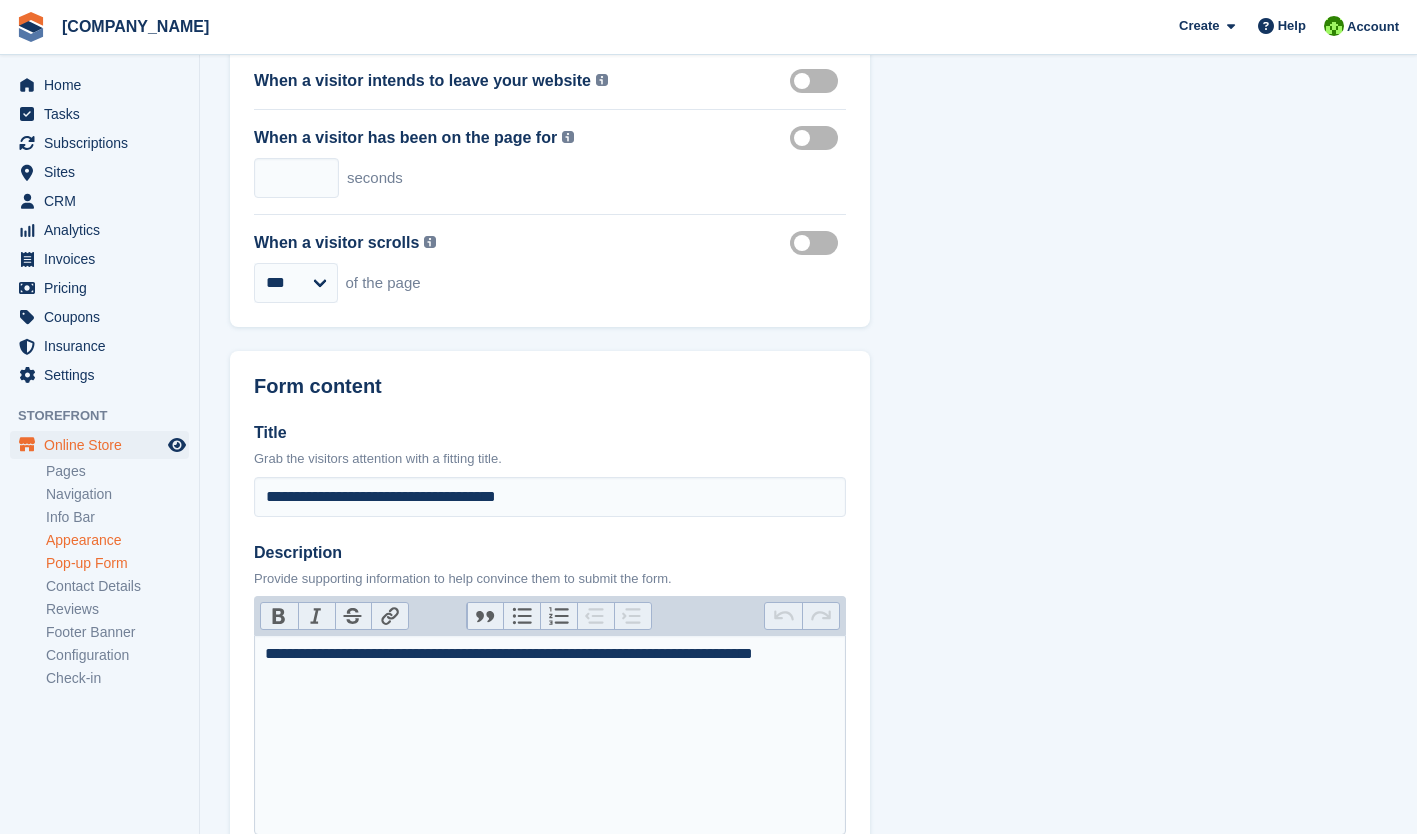 click on "Appearance" at bounding box center (117, 540) 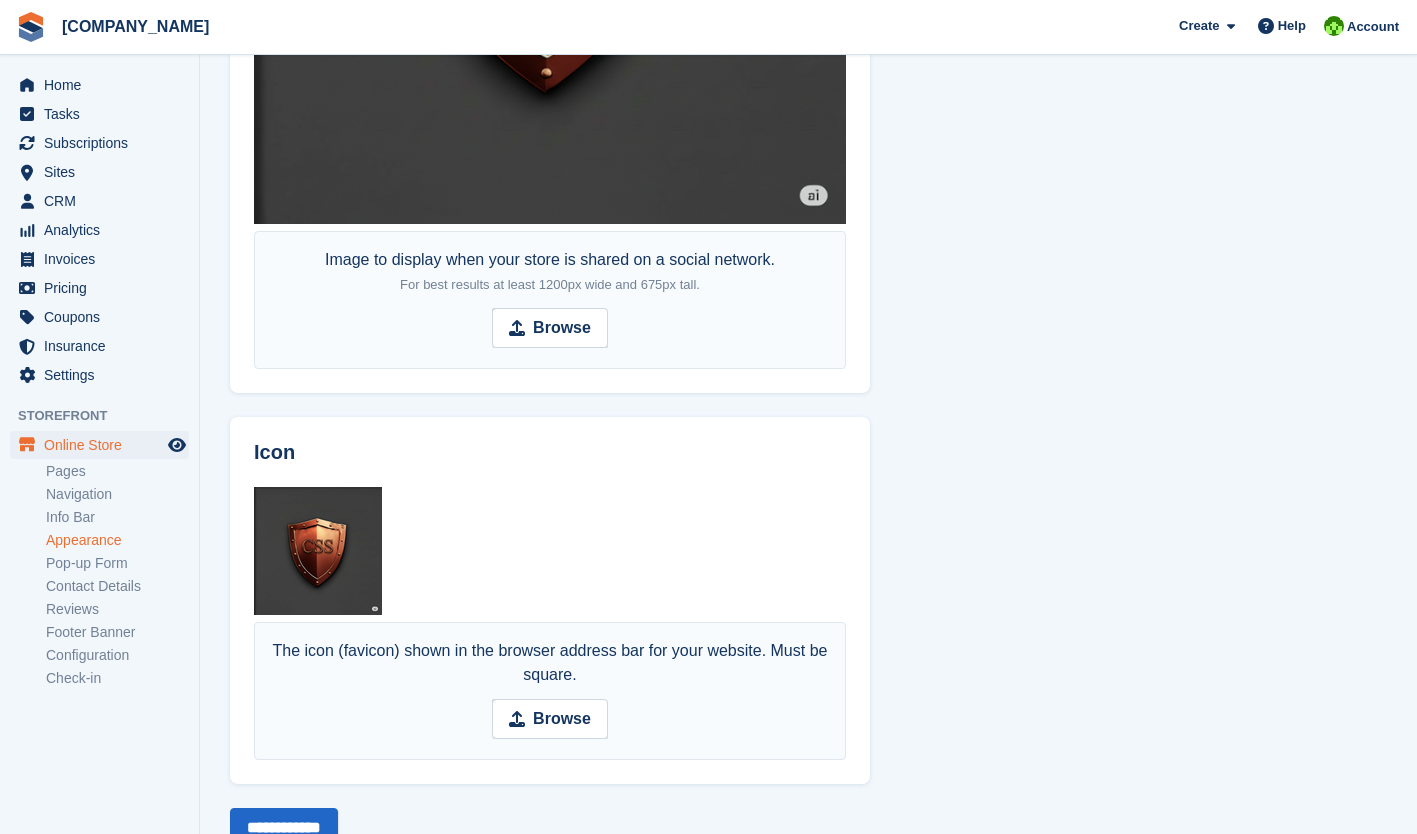 scroll, scrollTop: 1433, scrollLeft: 0, axis: vertical 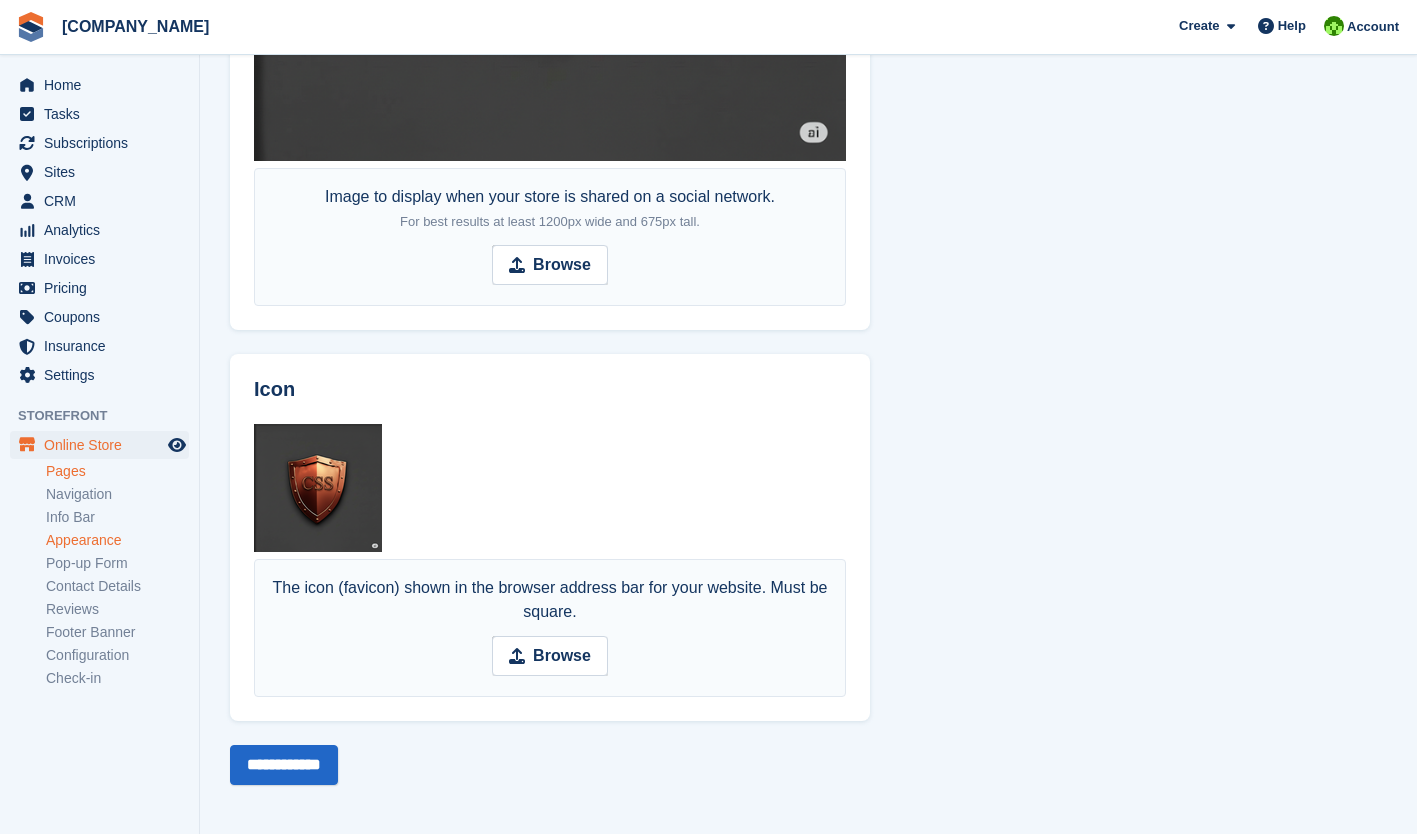 click on "Pages" at bounding box center [117, 471] 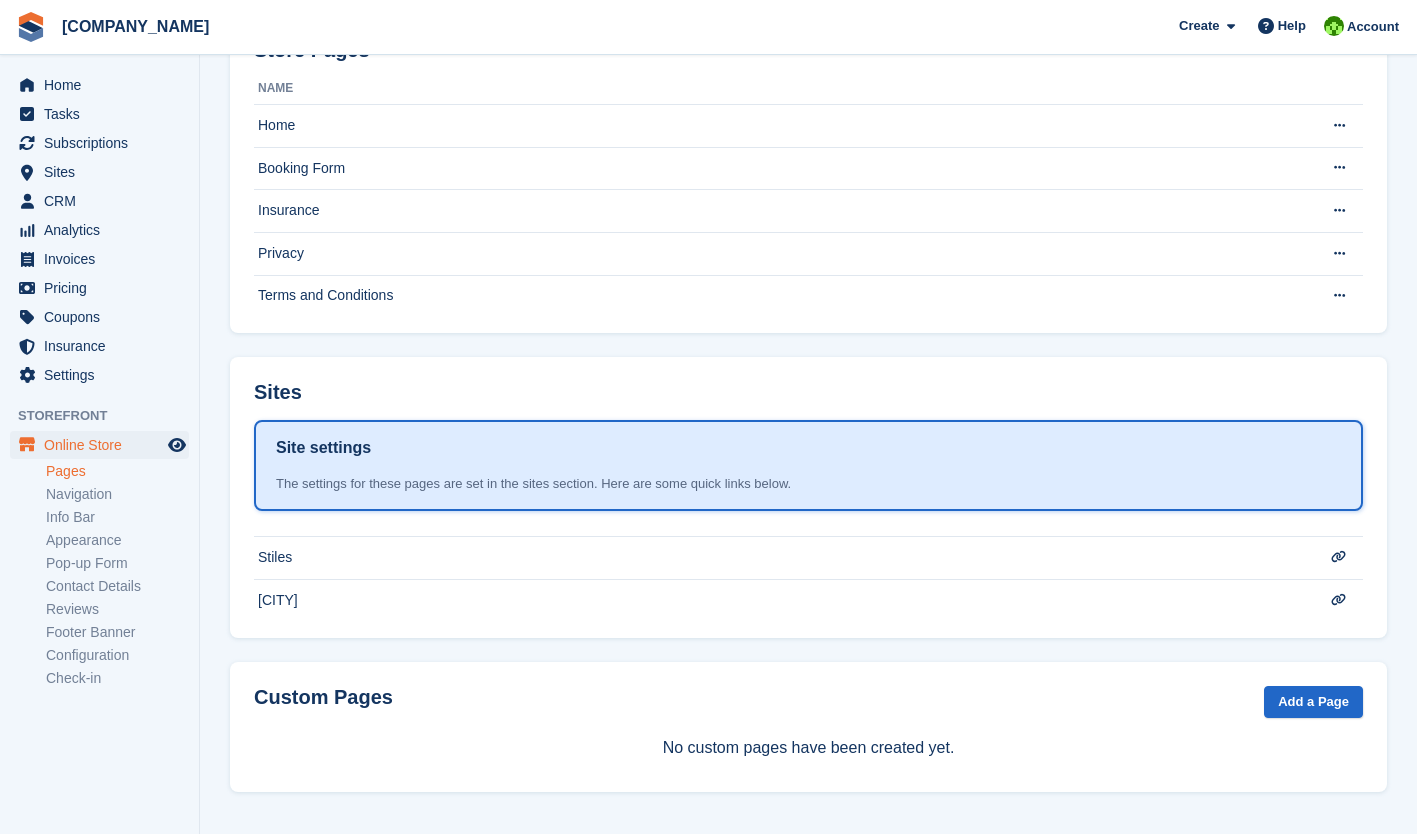 scroll, scrollTop: 0, scrollLeft: 0, axis: both 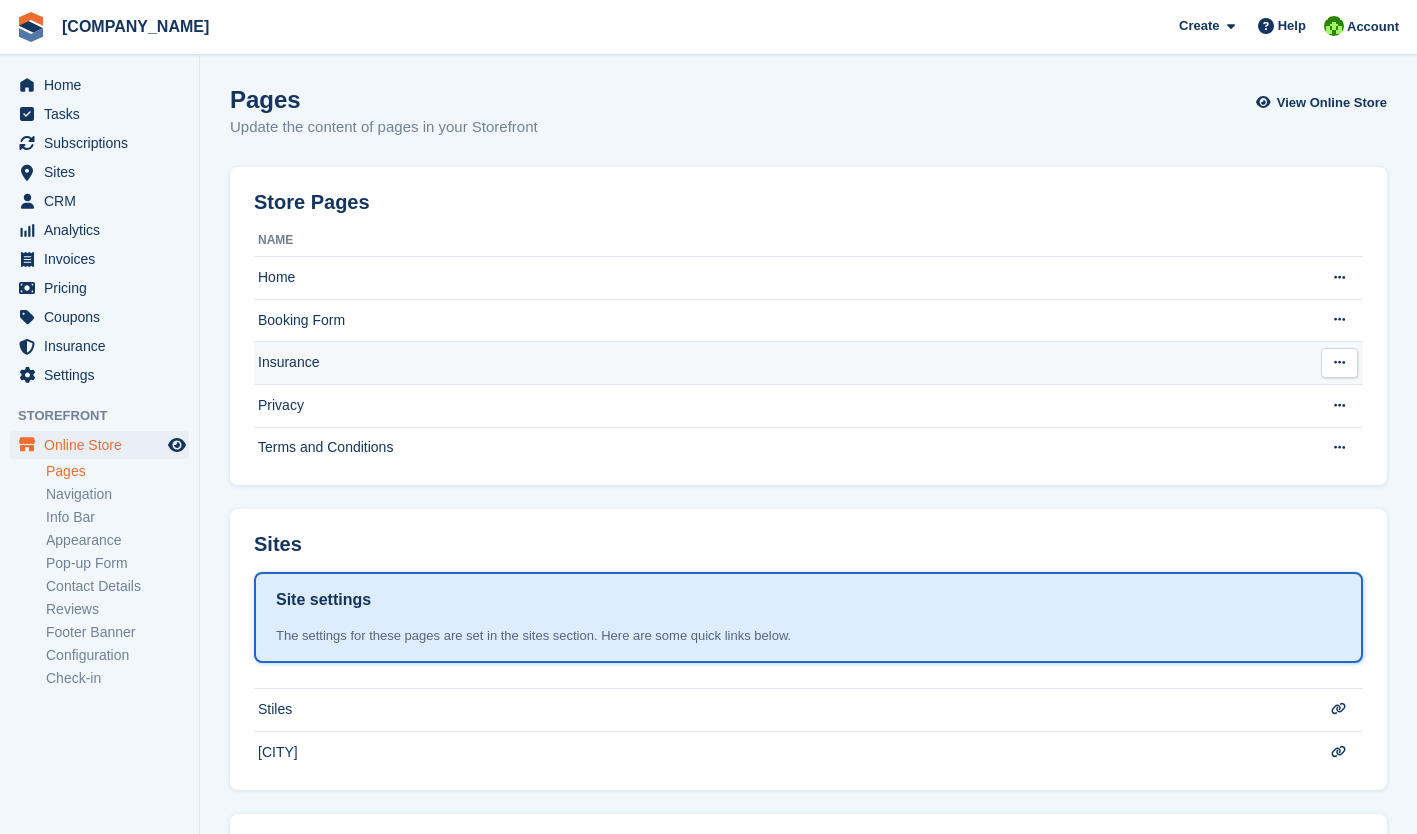 click at bounding box center [1339, 362] 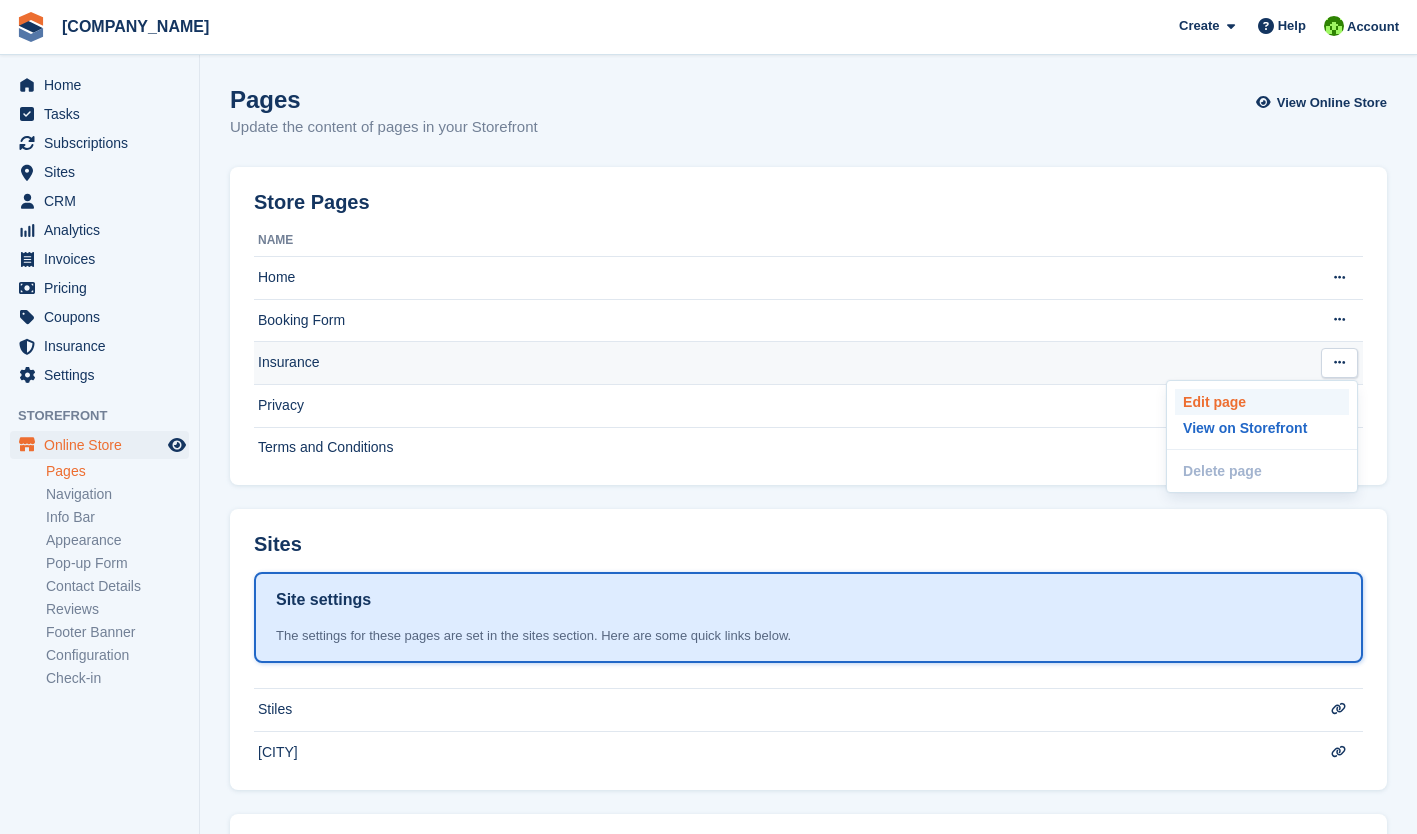 click on "Edit page" at bounding box center (1262, 402) 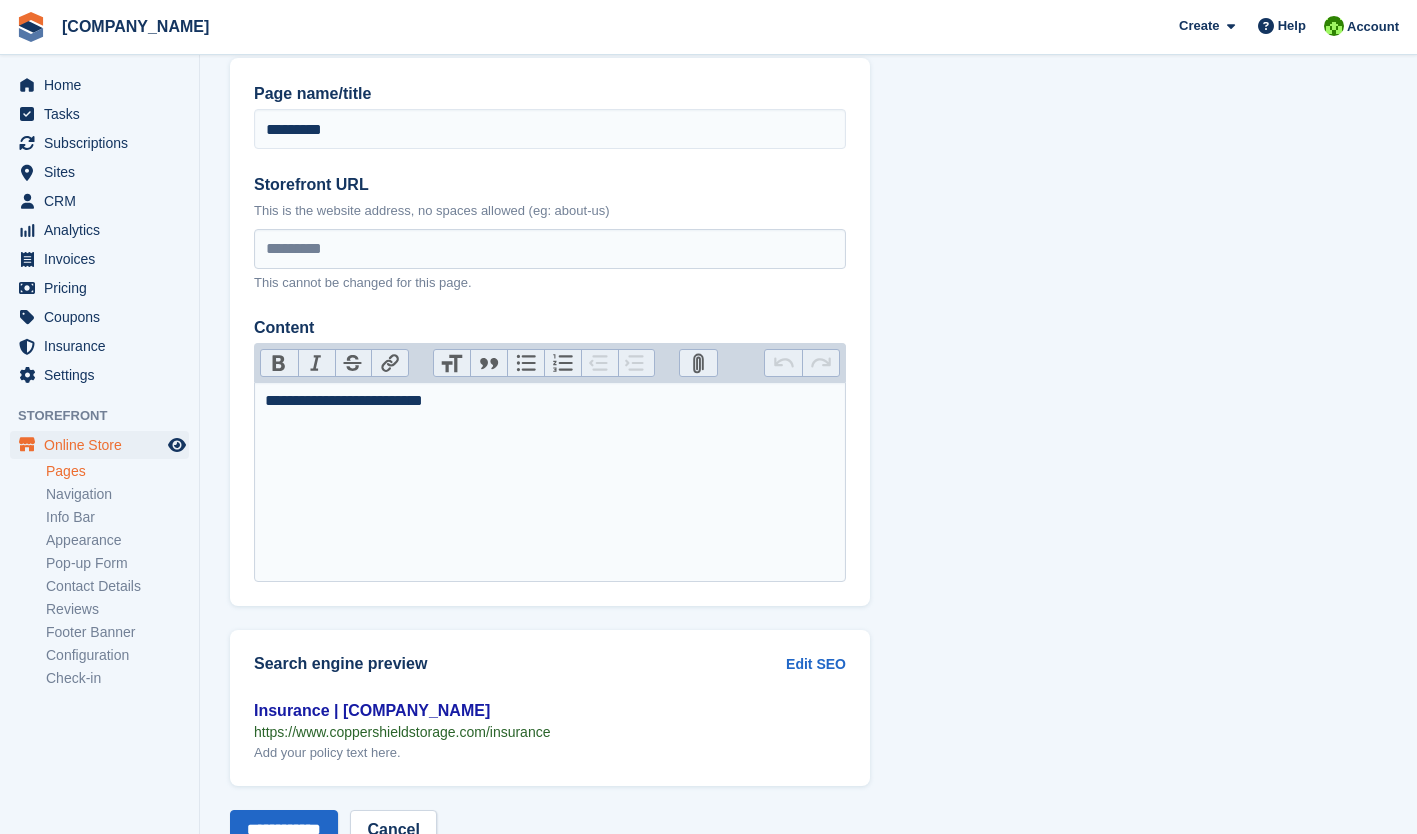 scroll, scrollTop: 153, scrollLeft: 0, axis: vertical 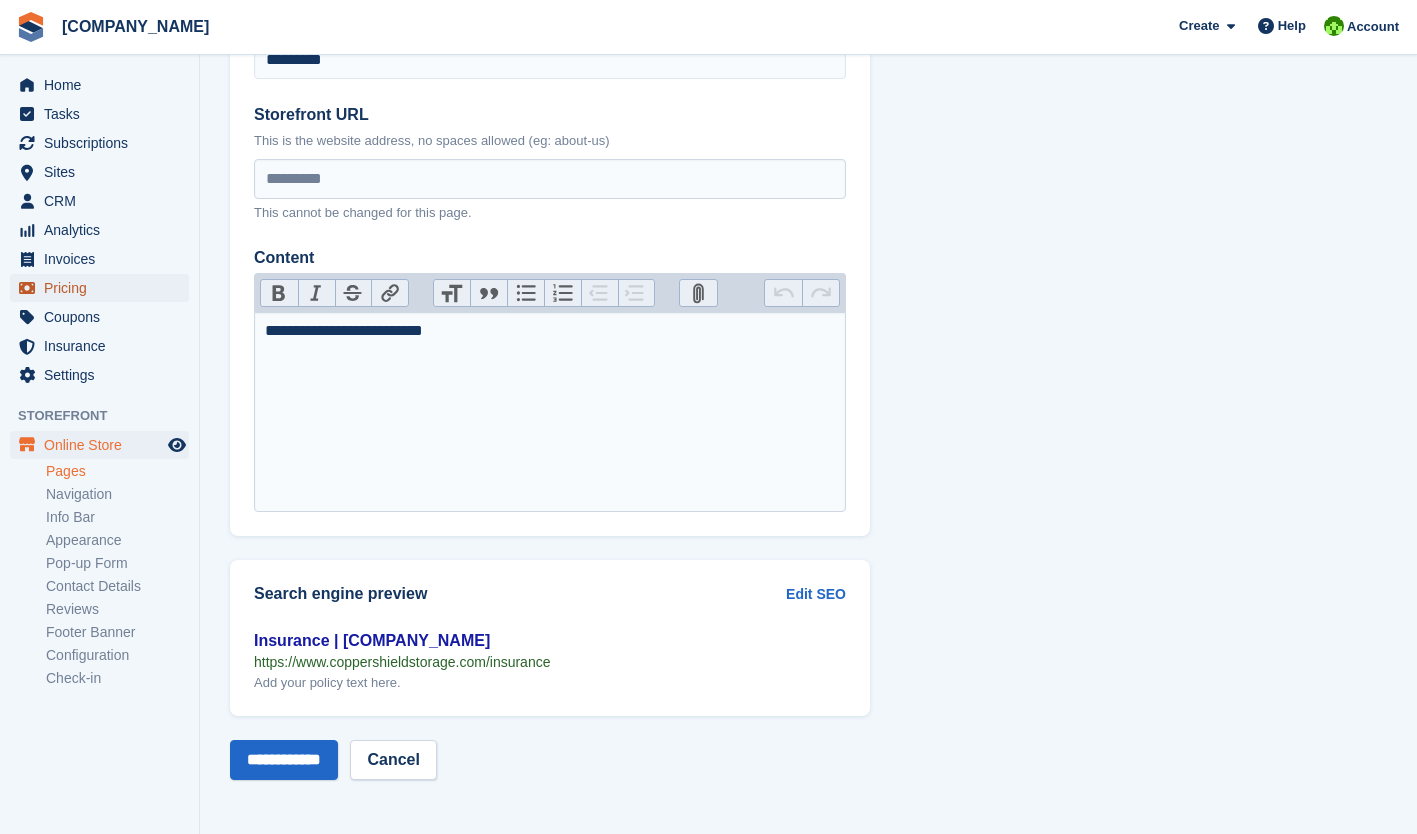 click on "Pricing" at bounding box center [104, 288] 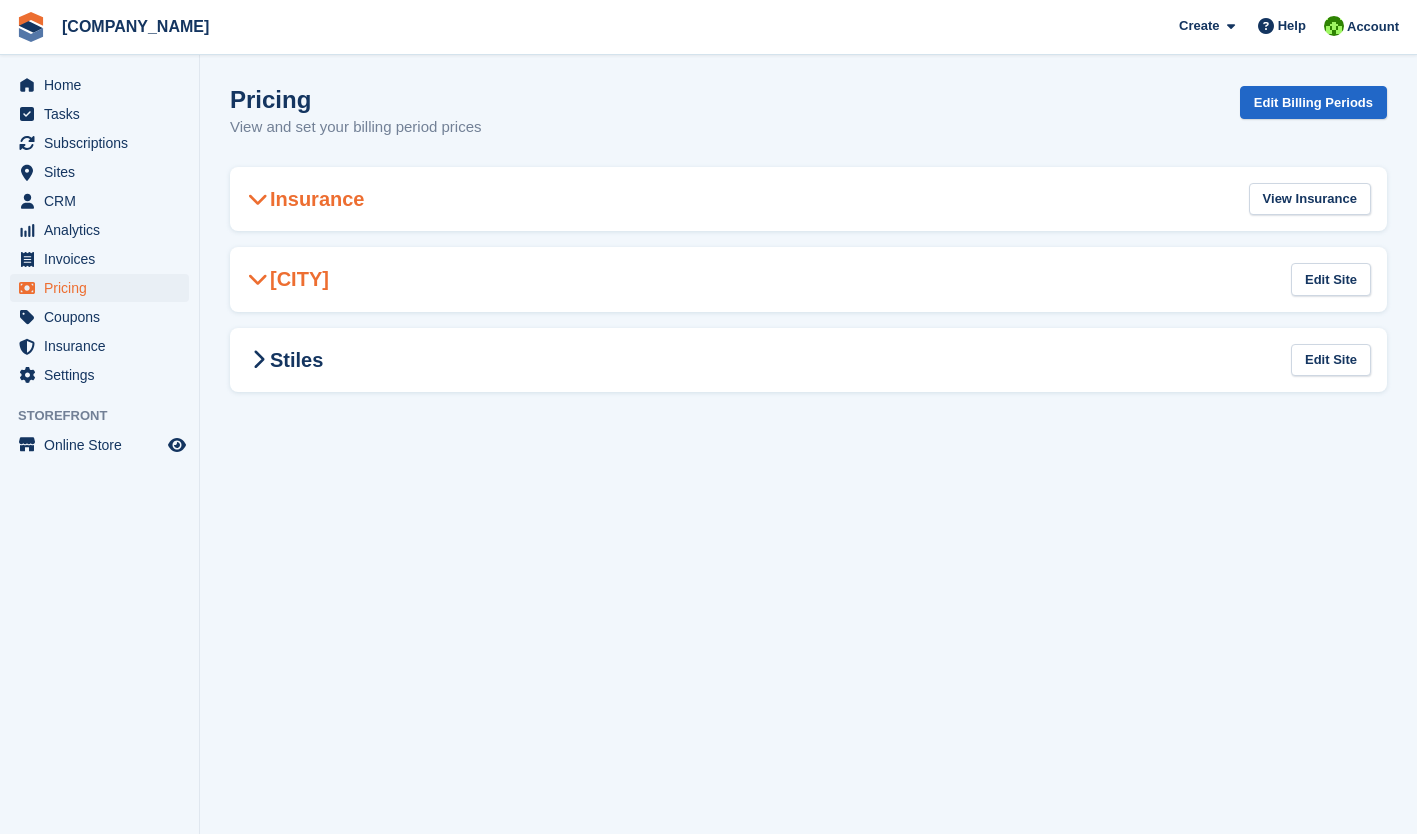 scroll, scrollTop: 0, scrollLeft: 0, axis: both 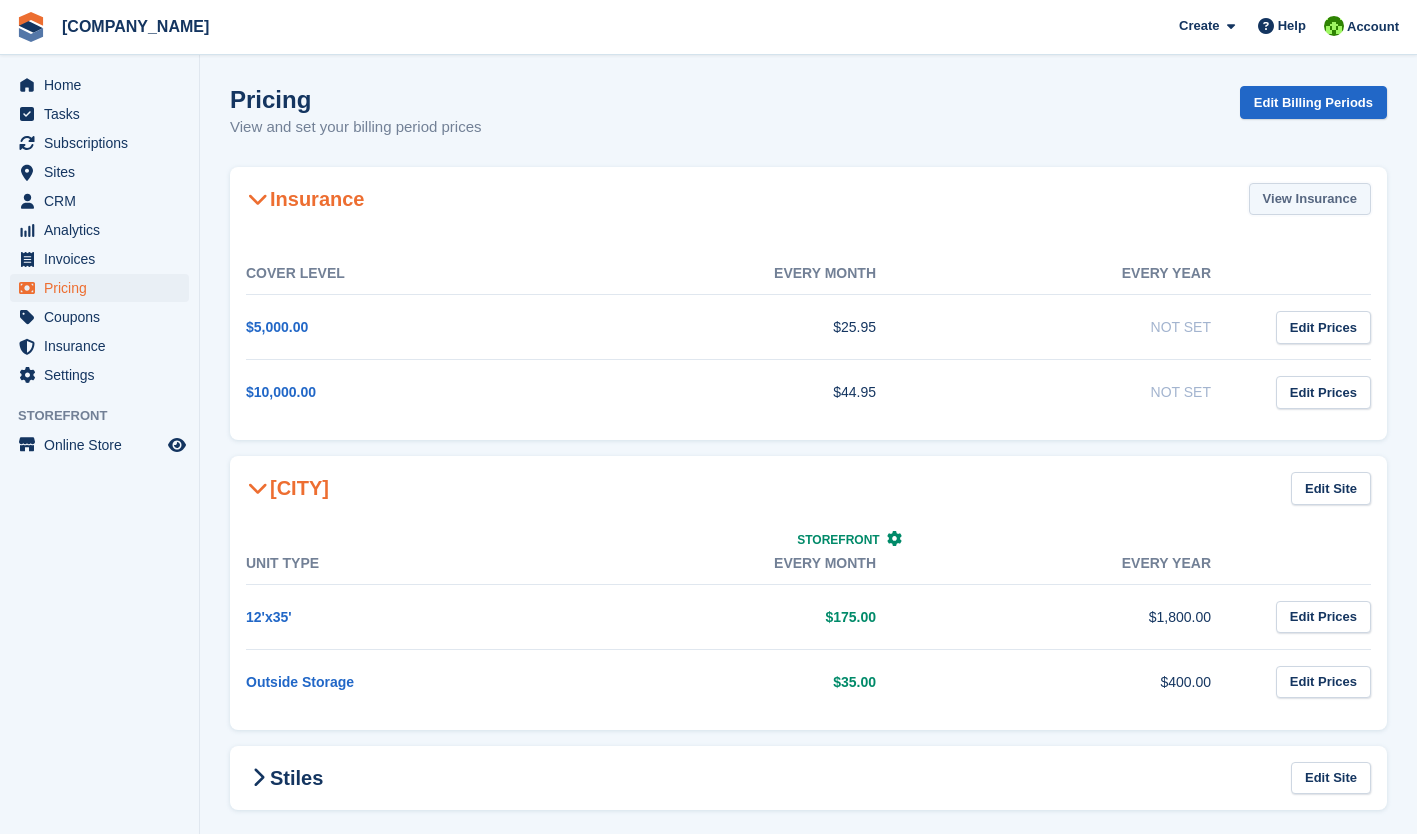 click on "View Insurance" at bounding box center (1310, 199) 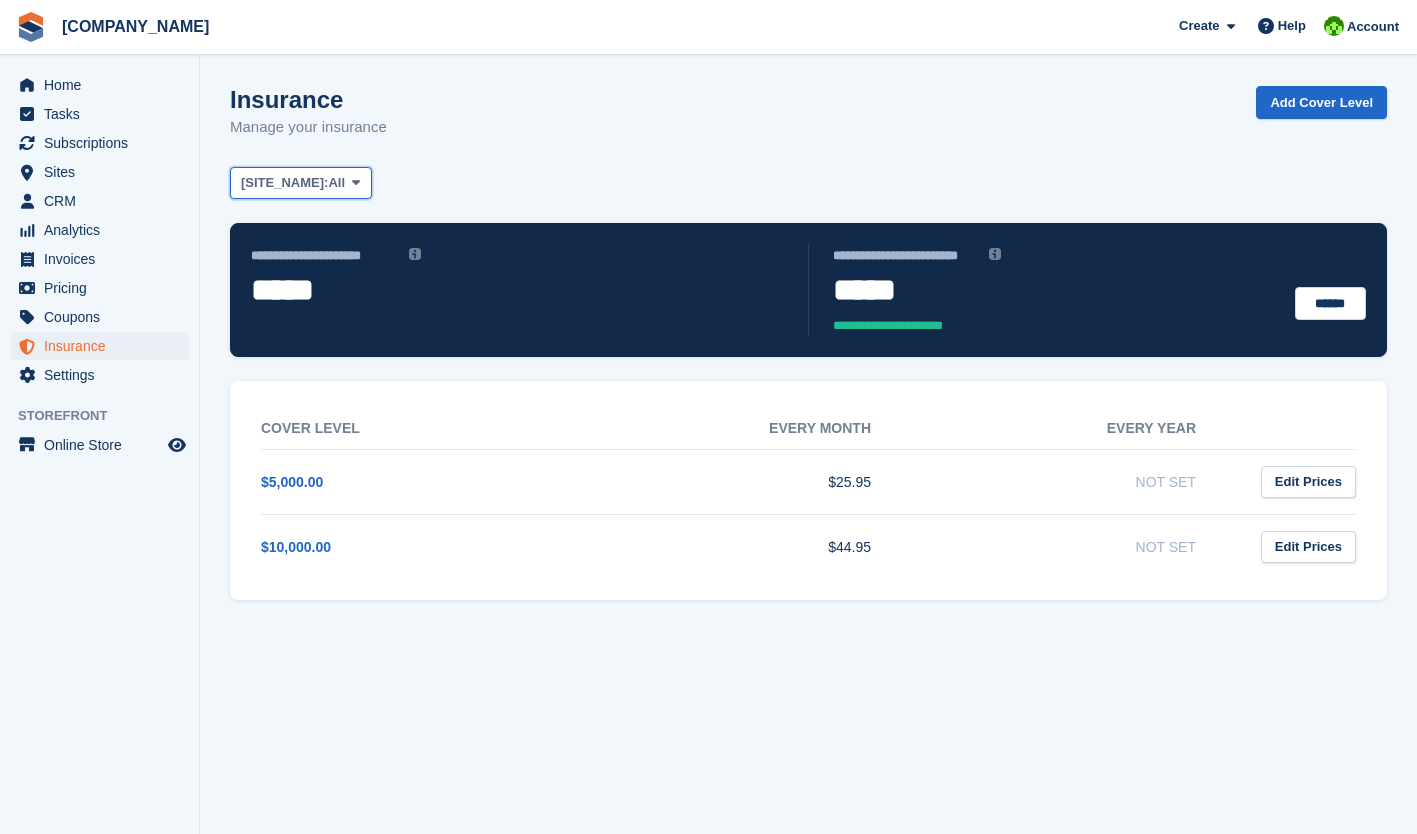 click on "Site:
All" at bounding box center [301, 183] 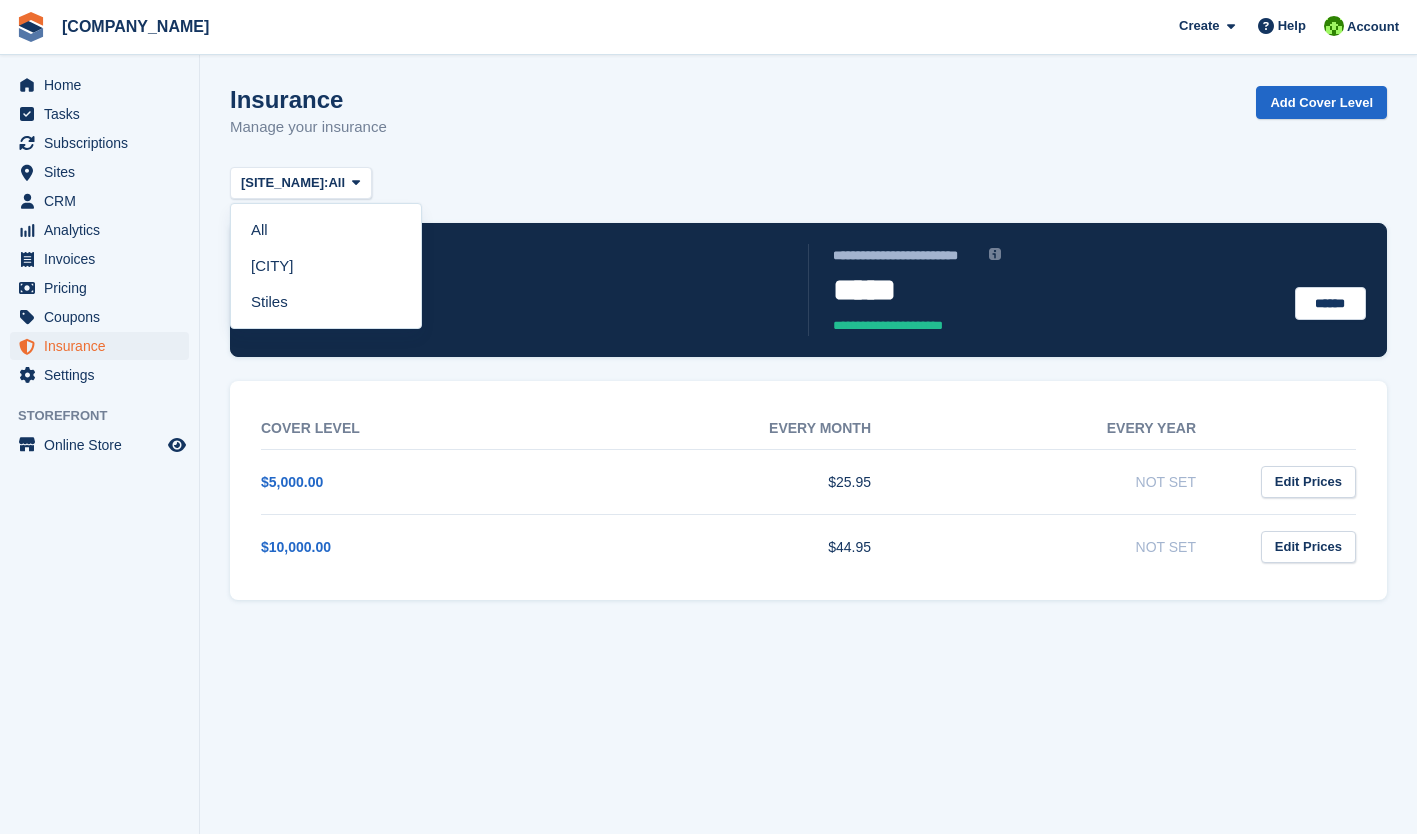 click on "Site:
All
All
Tomahawk
Stiles" at bounding box center (808, 183) 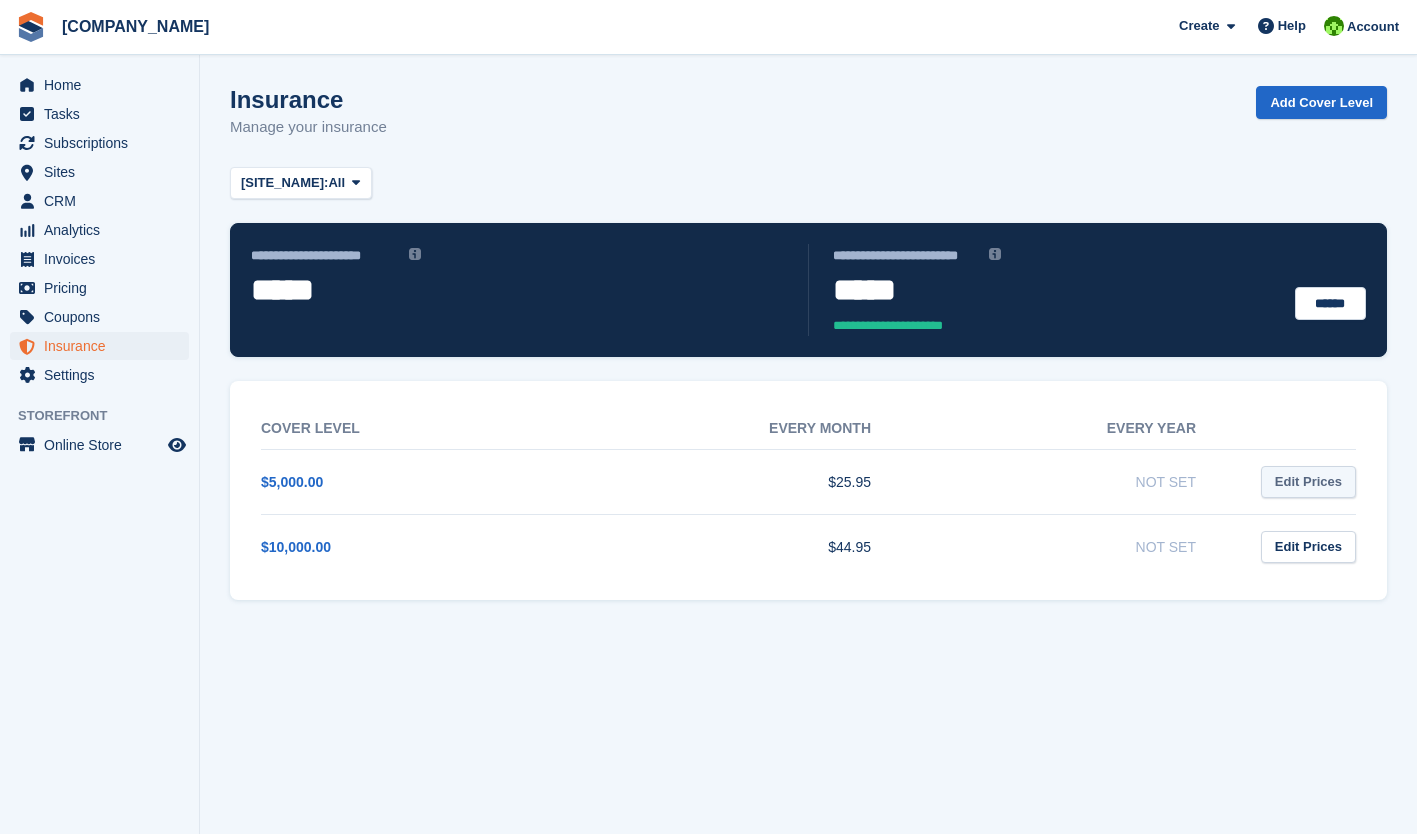 click on "Edit Prices" at bounding box center (1308, 482) 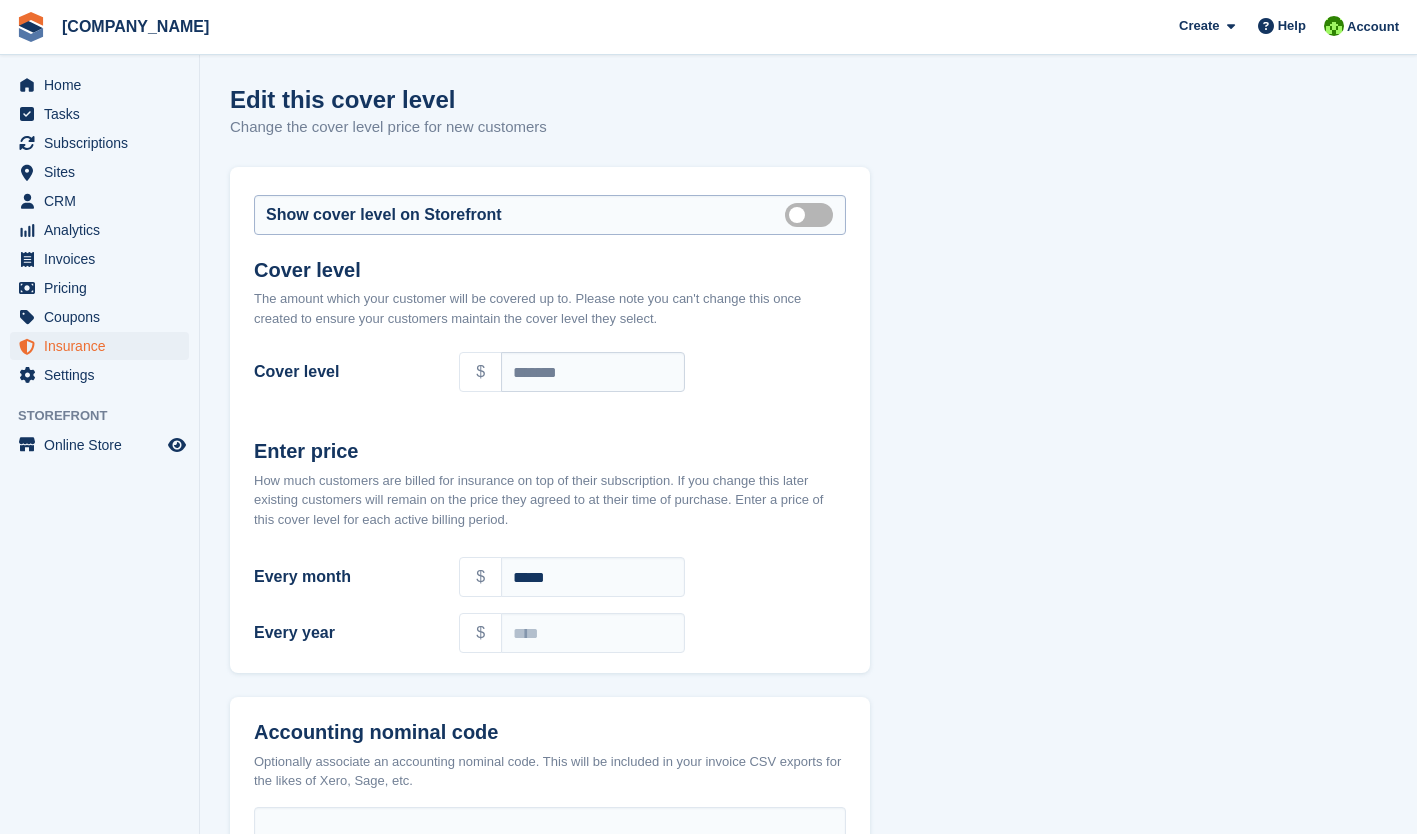 click on "Show on store front" at bounding box center (813, 214) 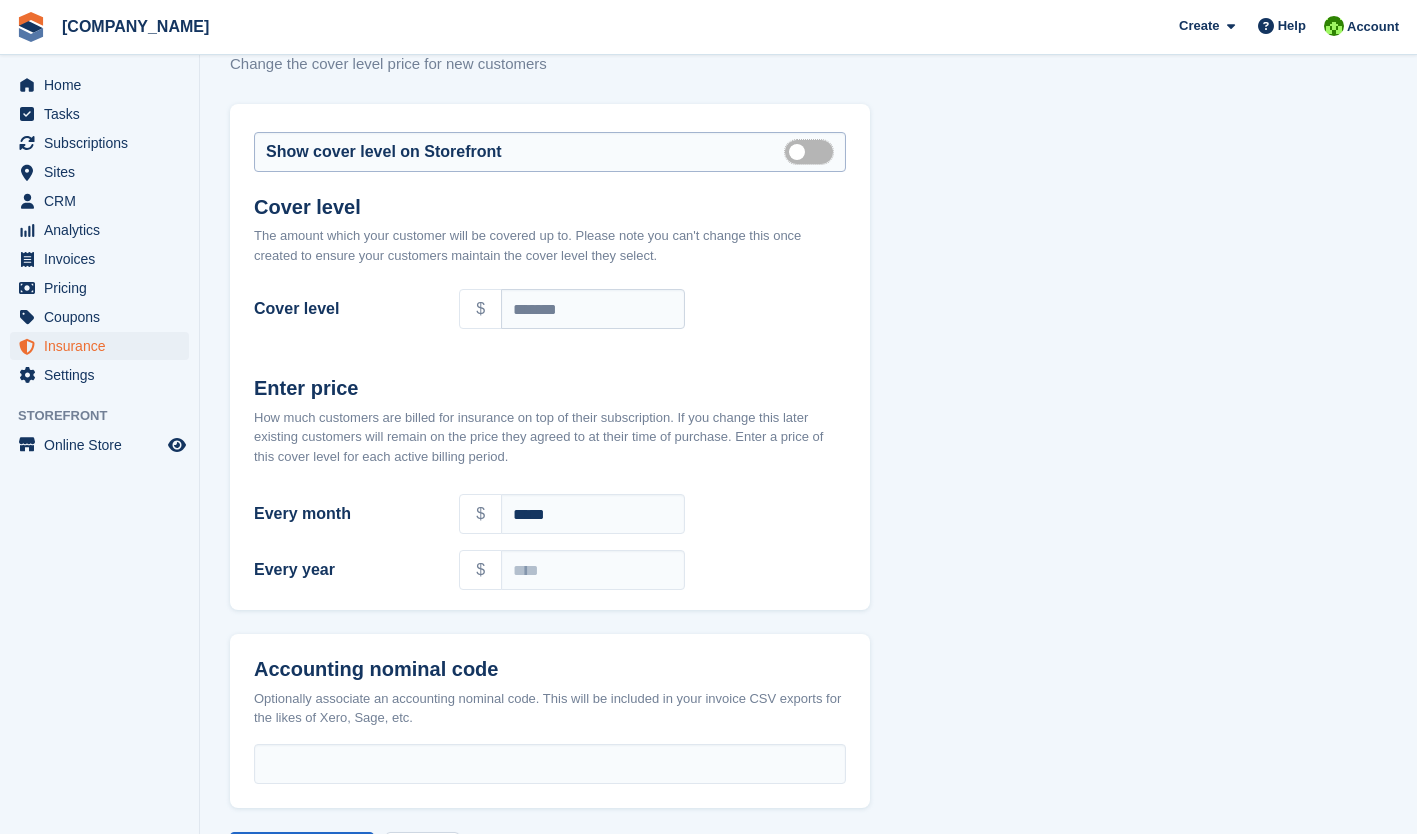 scroll, scrollTop: 146, scrollLeft: 0, axis: vertical 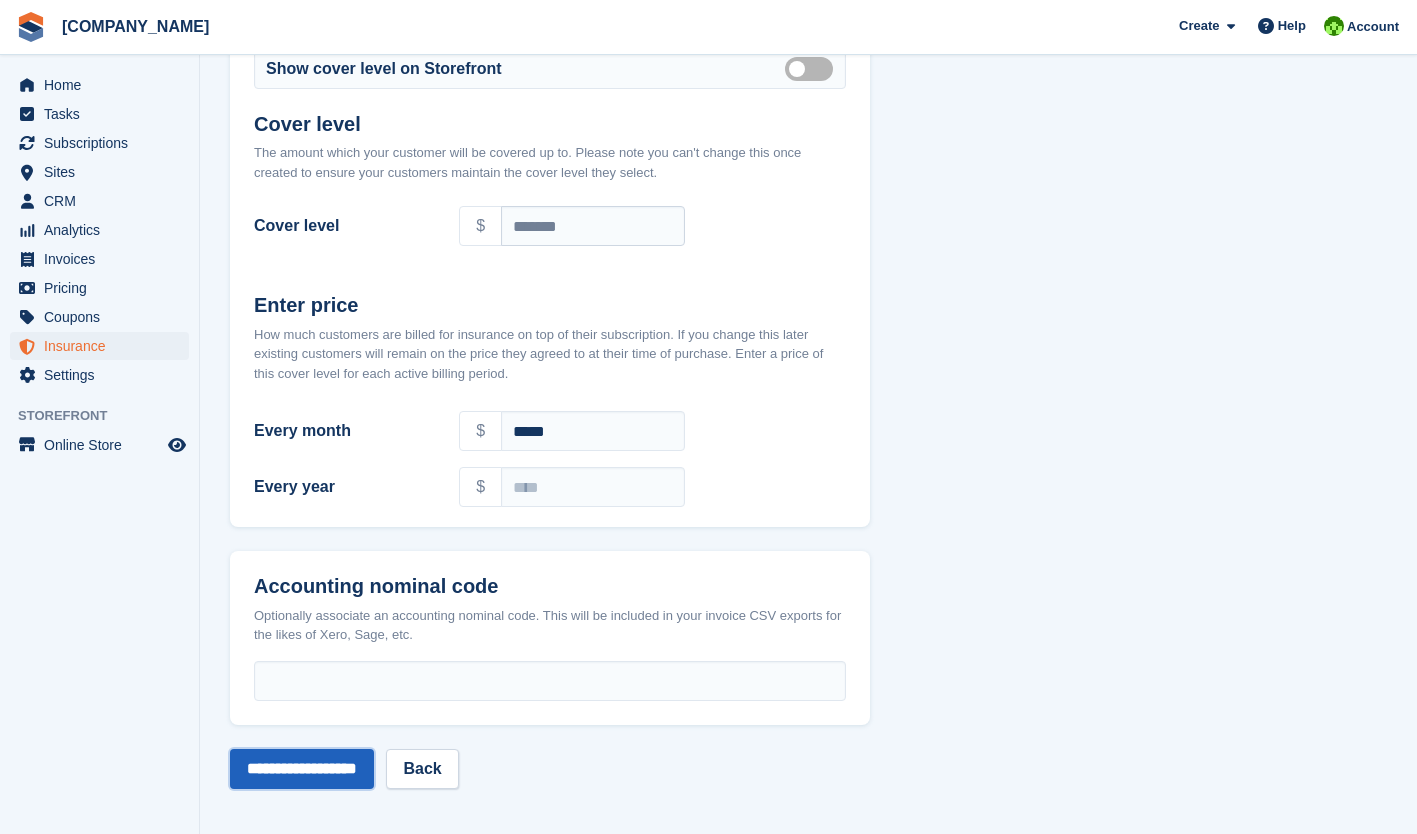 click on "**********" at bounding box center (302, 769) 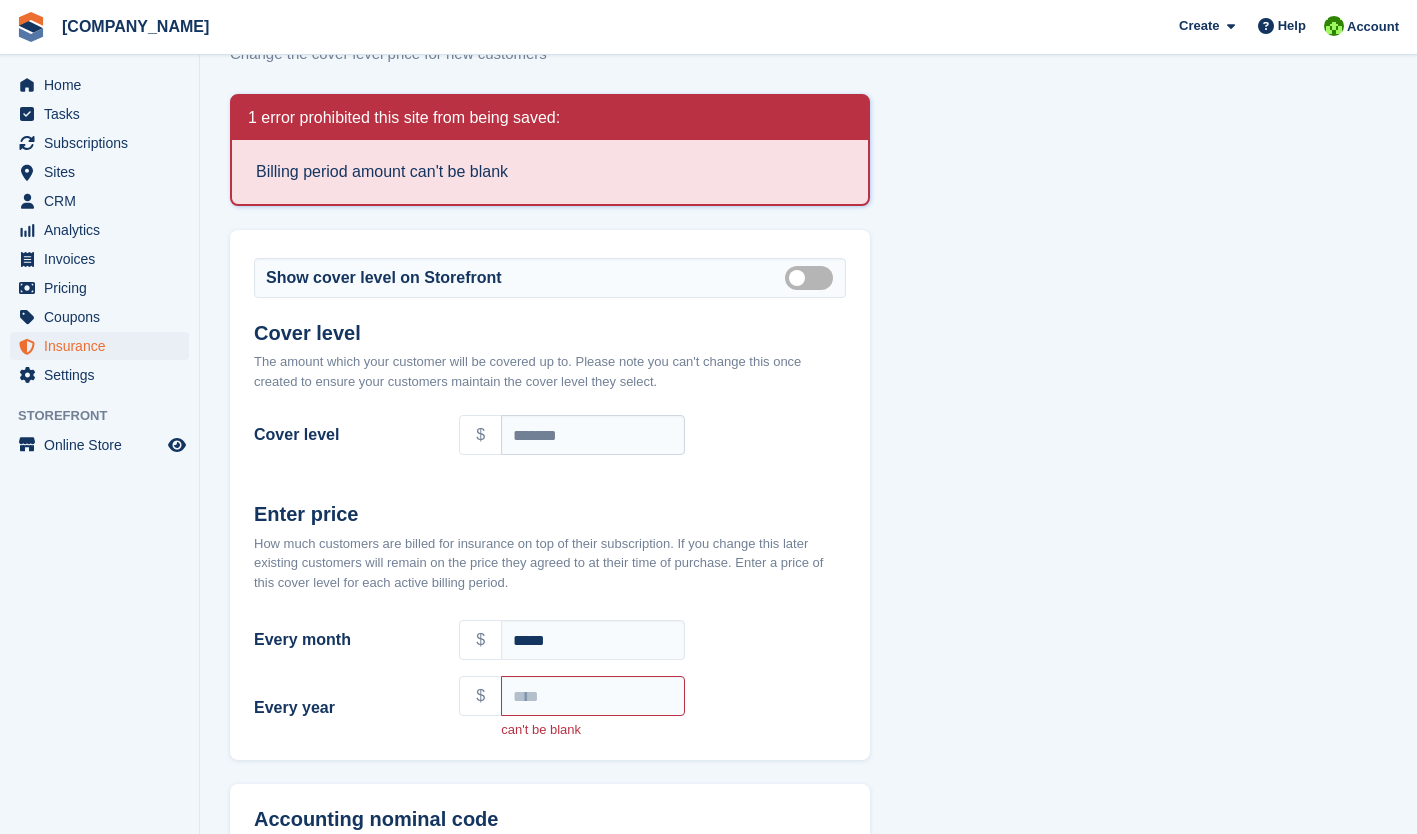 scroll, scrollTop: 68, scrollLeft: 0, axis: vertical 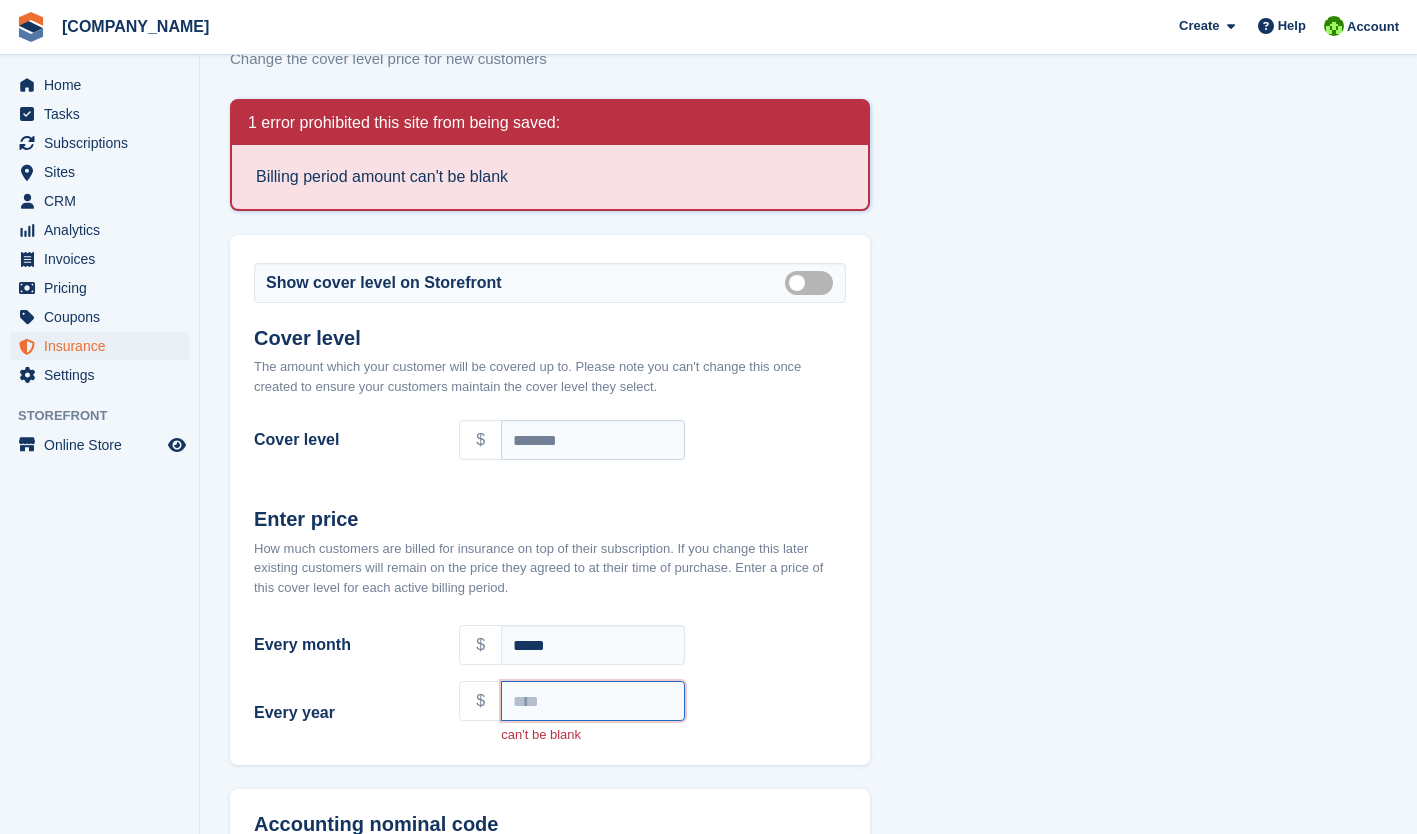 click on "Every year" at bounding box center [593, 701] 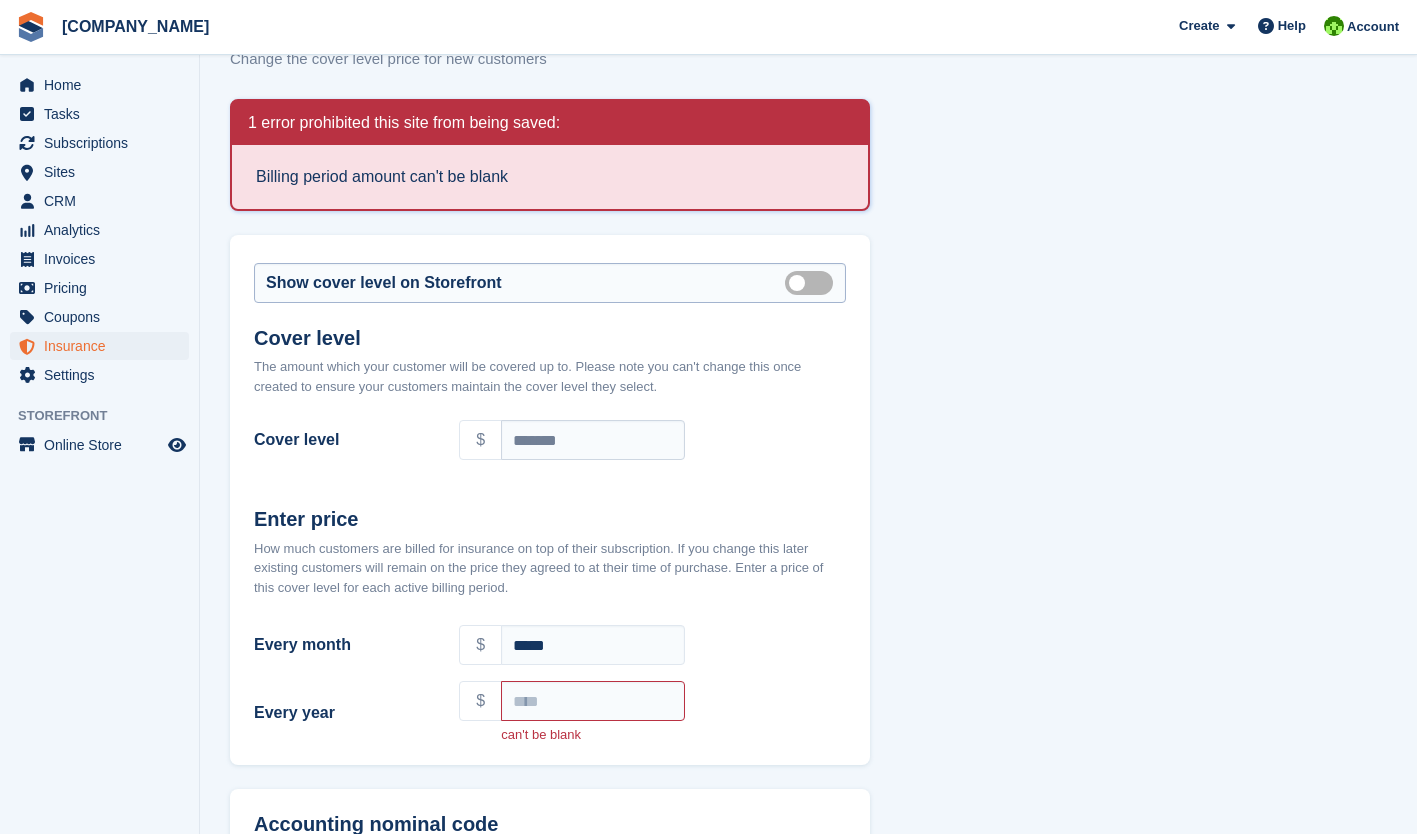 click on "Show on store front" at bounding box center (813, 282) 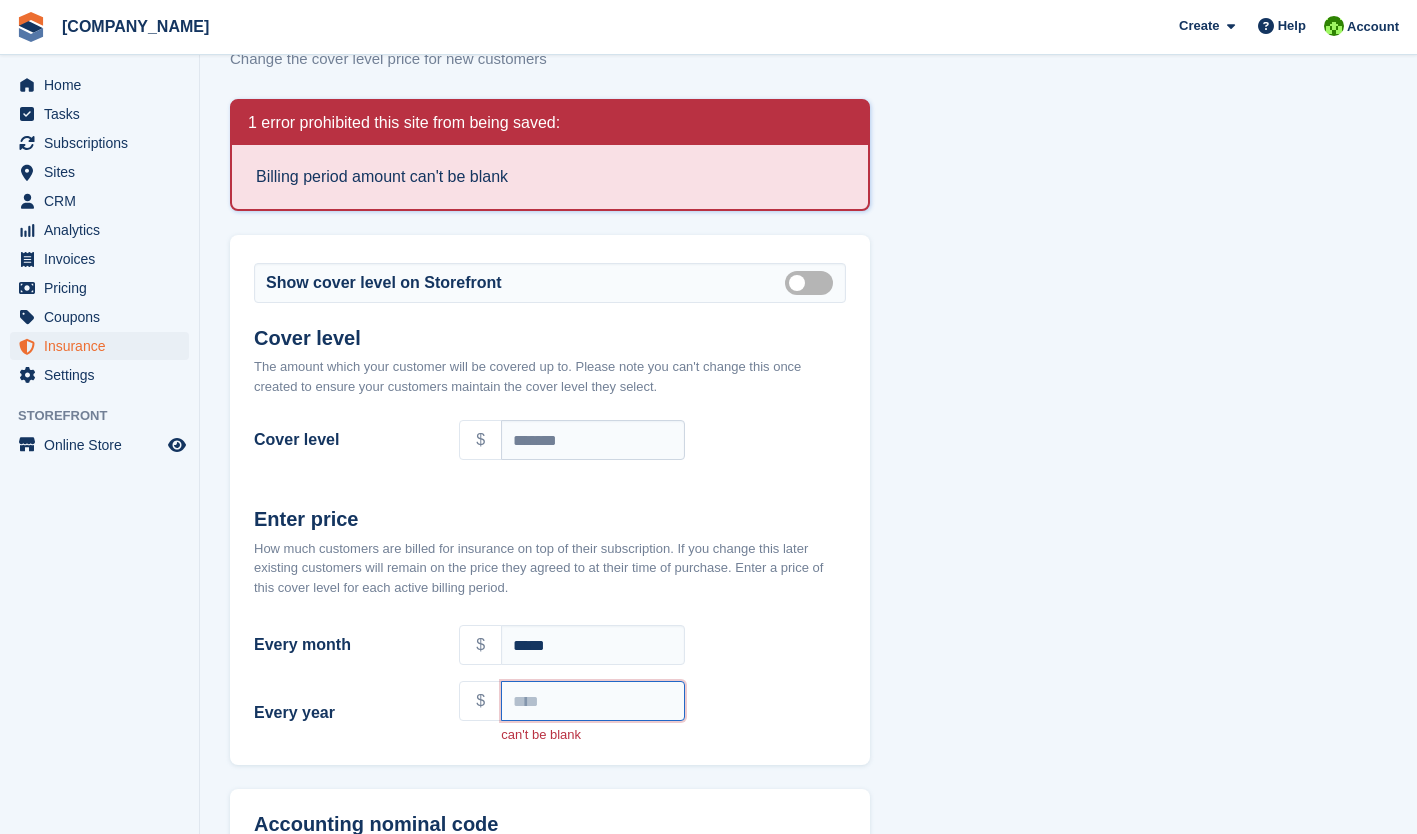 click on "Every year" at bounding box center (593, 701) 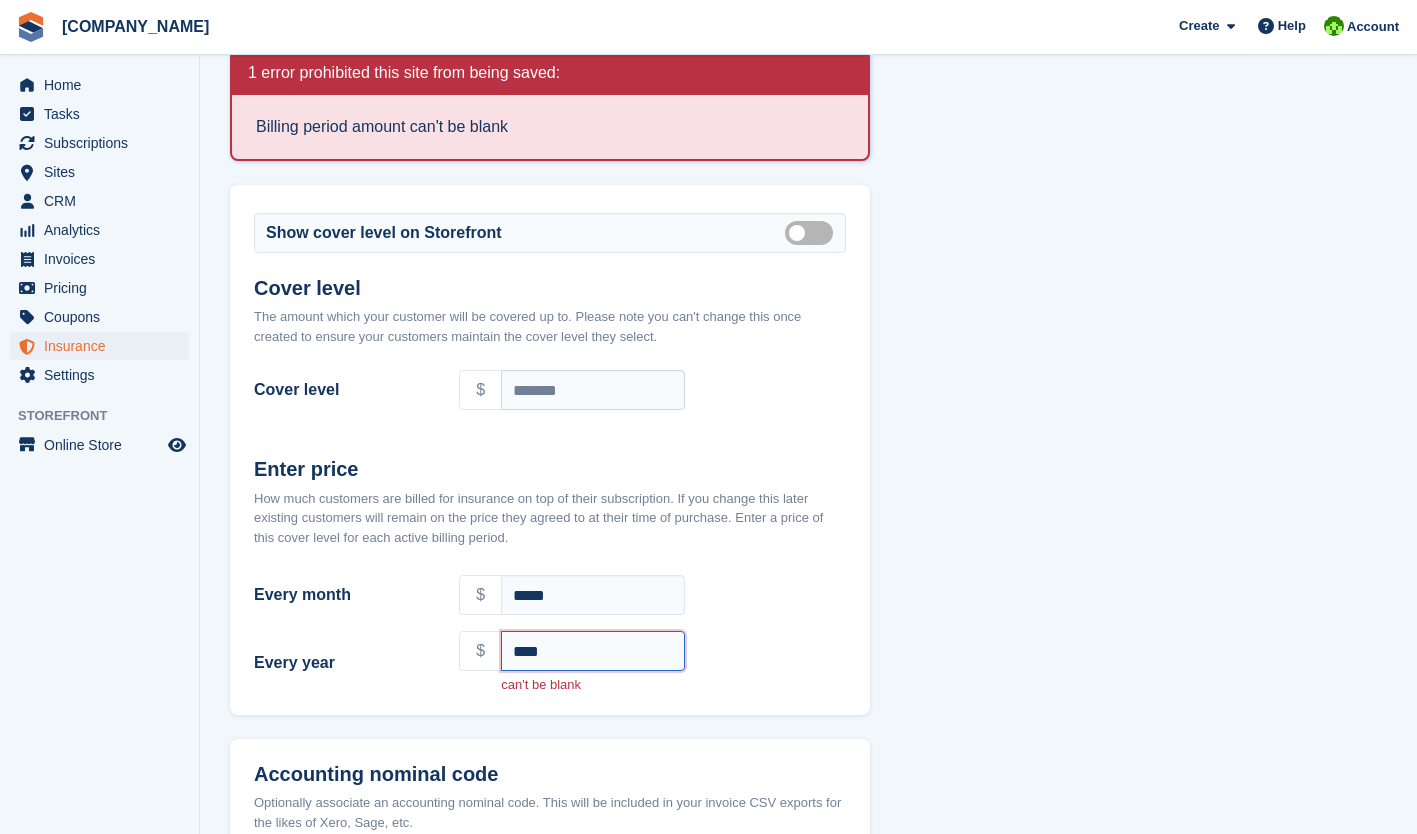 scroll, scrollTop: 115, scrollLeft: 0, axis: vertical 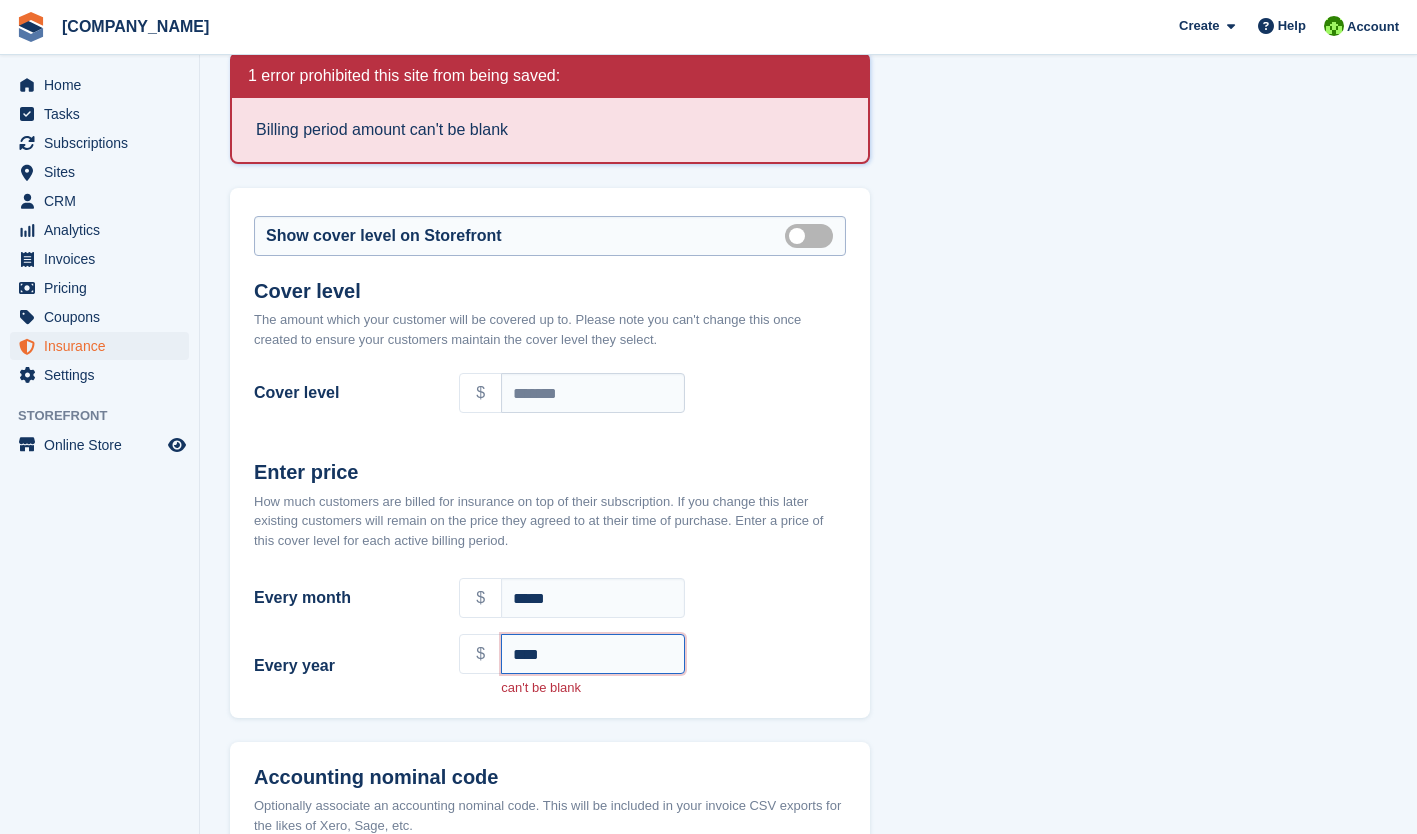 type on "****" 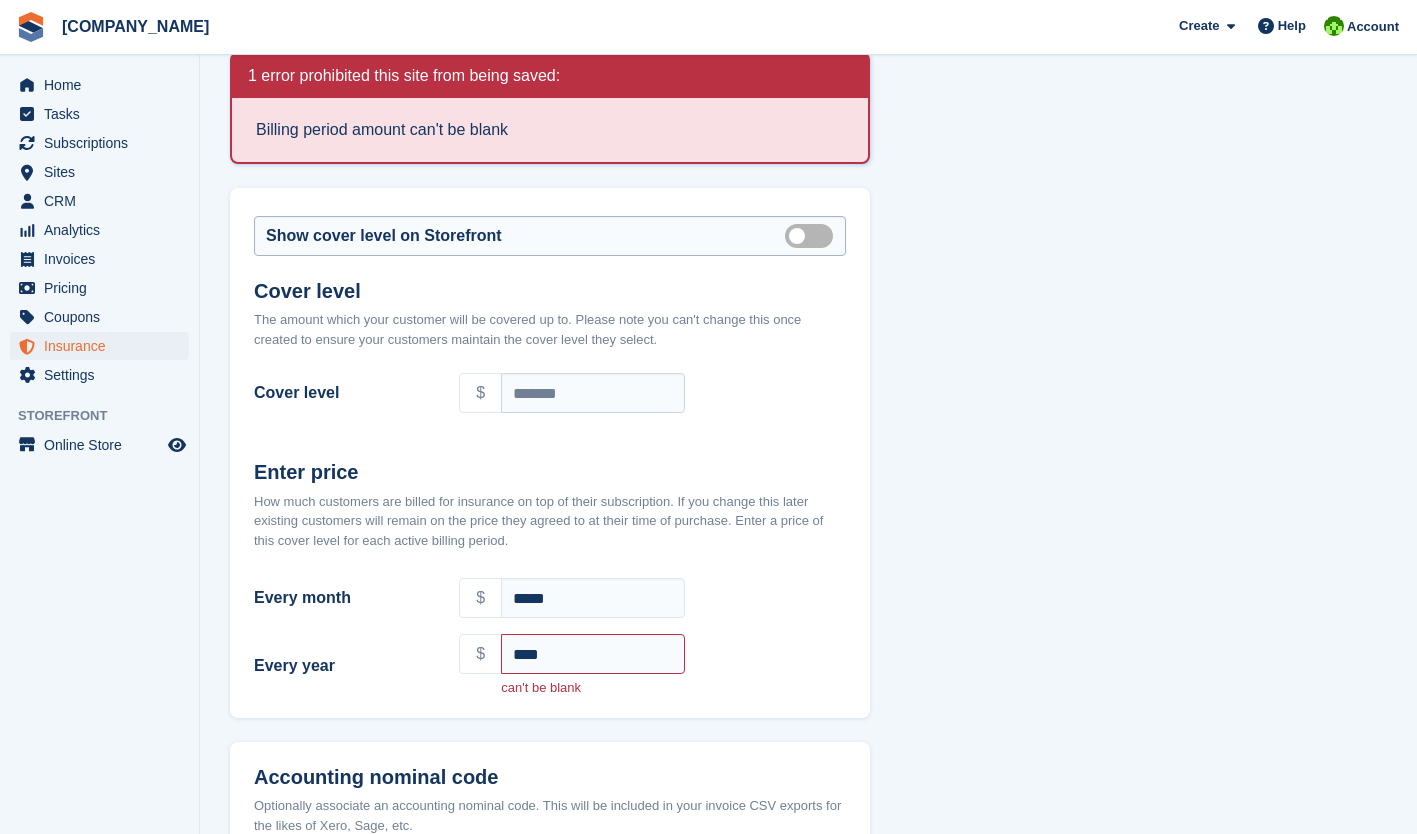 click on "Show on store front" at bounding box center [813, 235] 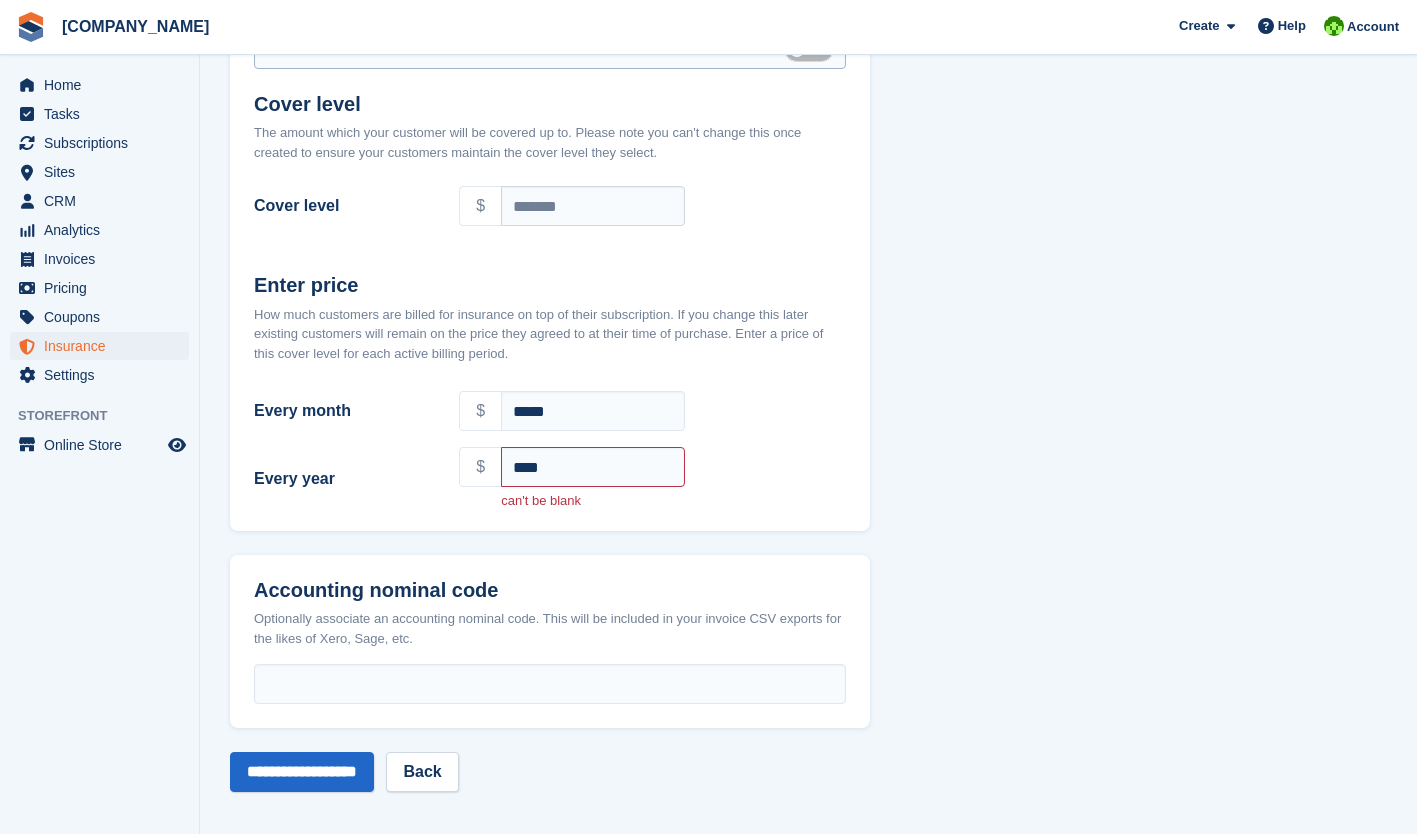 scroll, scrollTop: 306, scrollLeft: 0, axis: vertical 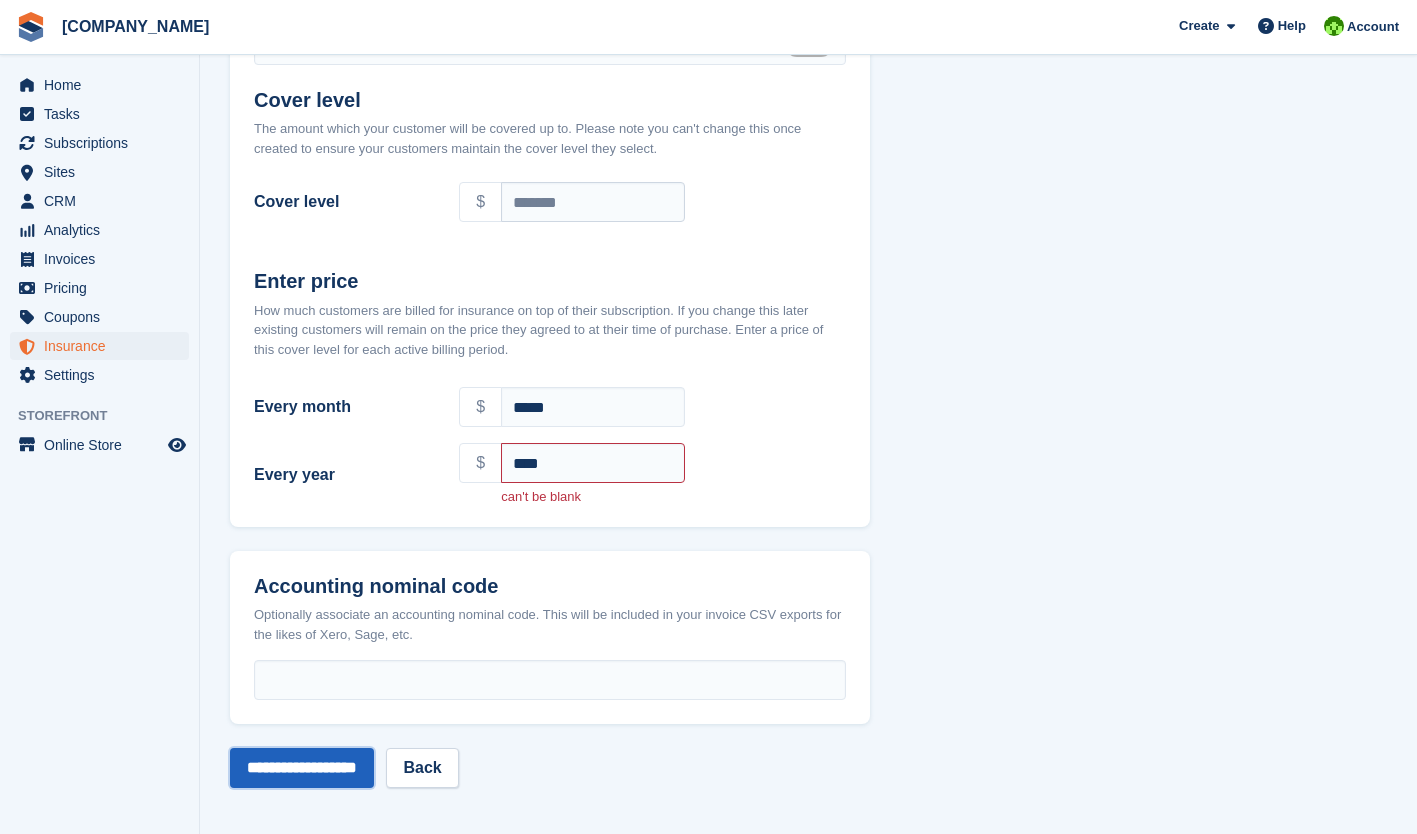 click on "**********" at bounding box center [302, 768] 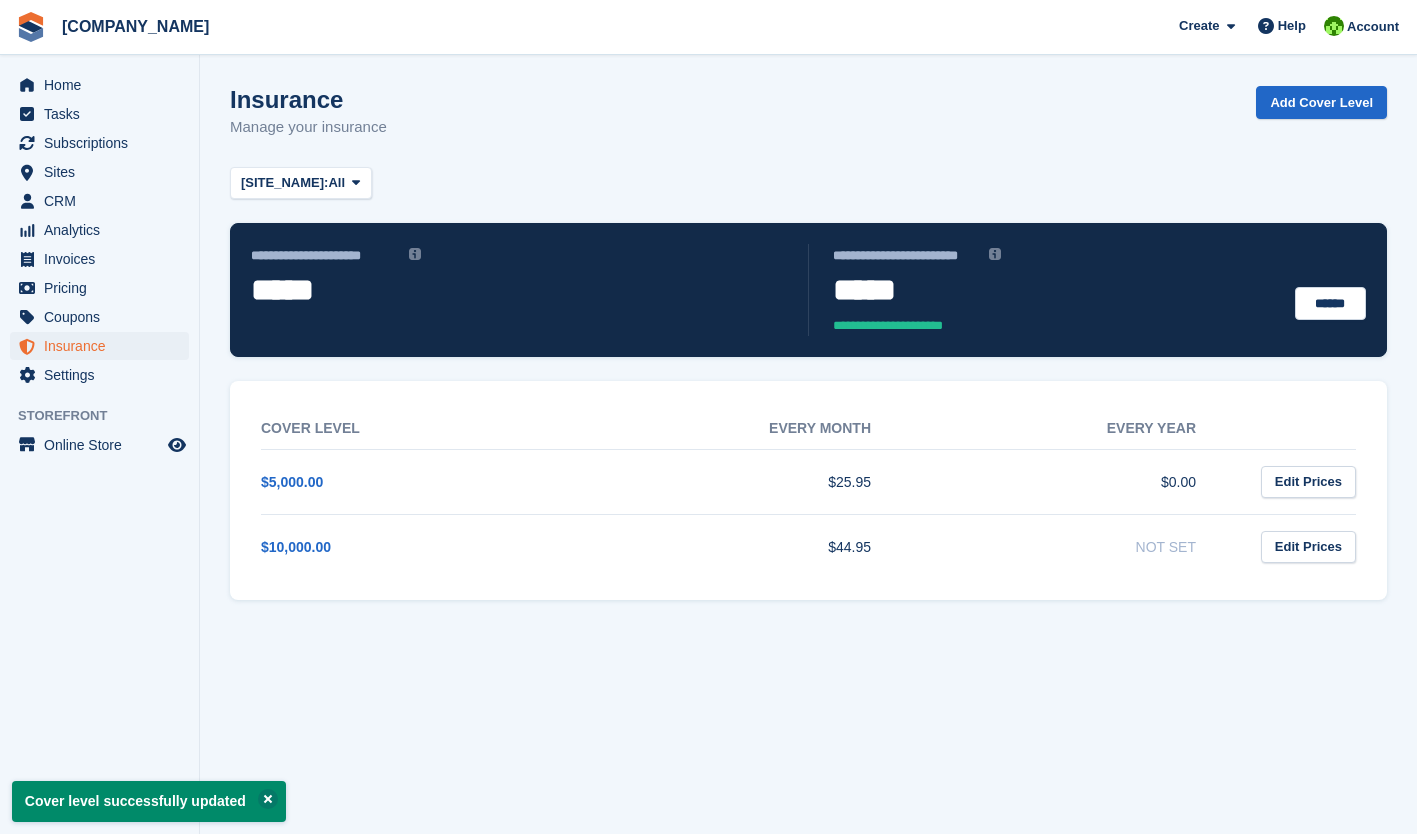 scroll, scrollTop: 0, scrollLeft: 0, axis: both 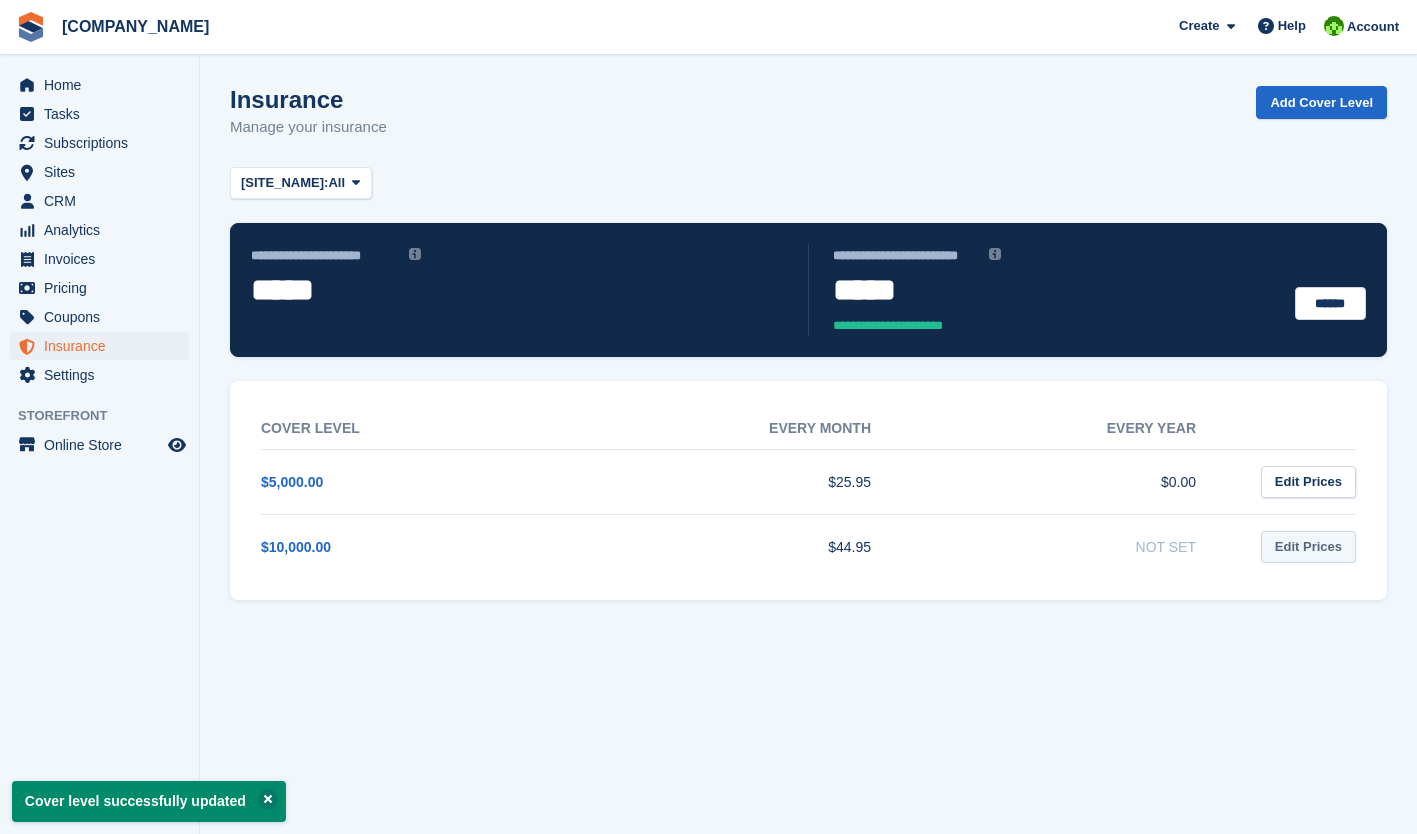 click on "Edit Prices" at bounding box center (1308, 547) 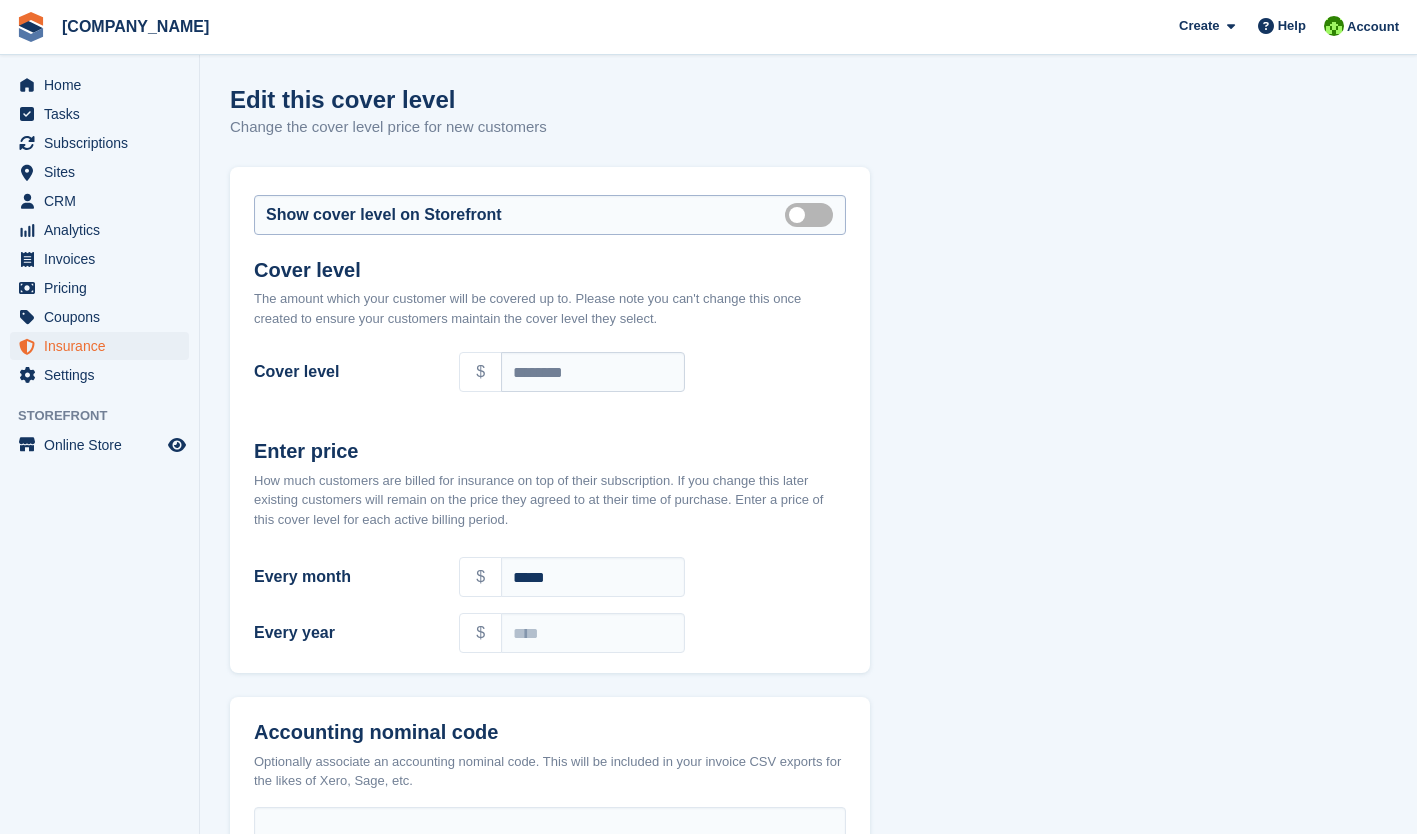 click on "Show on store front" at bounding box center [813, 214] 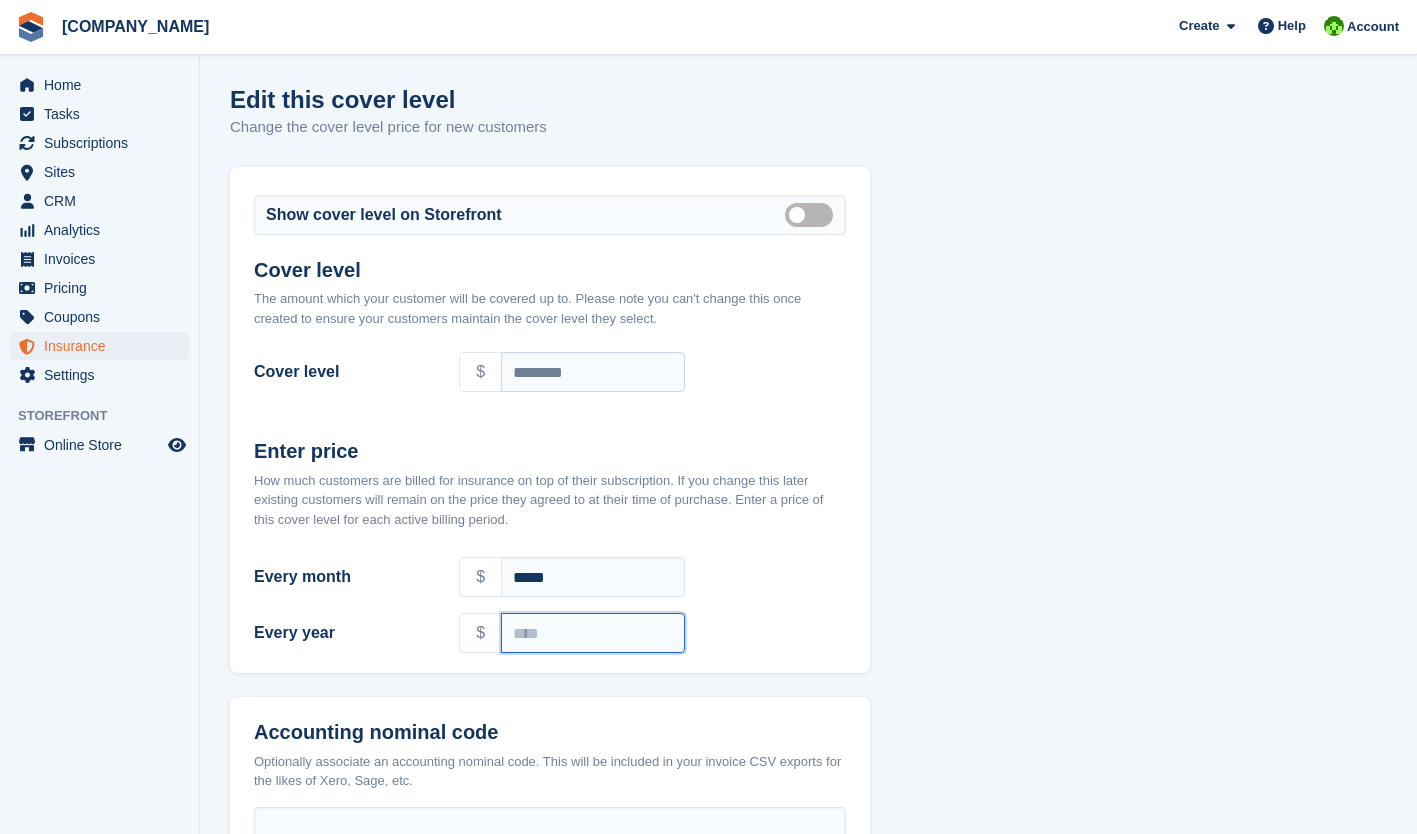 click on "Every year" at bounding box center [593, 633] 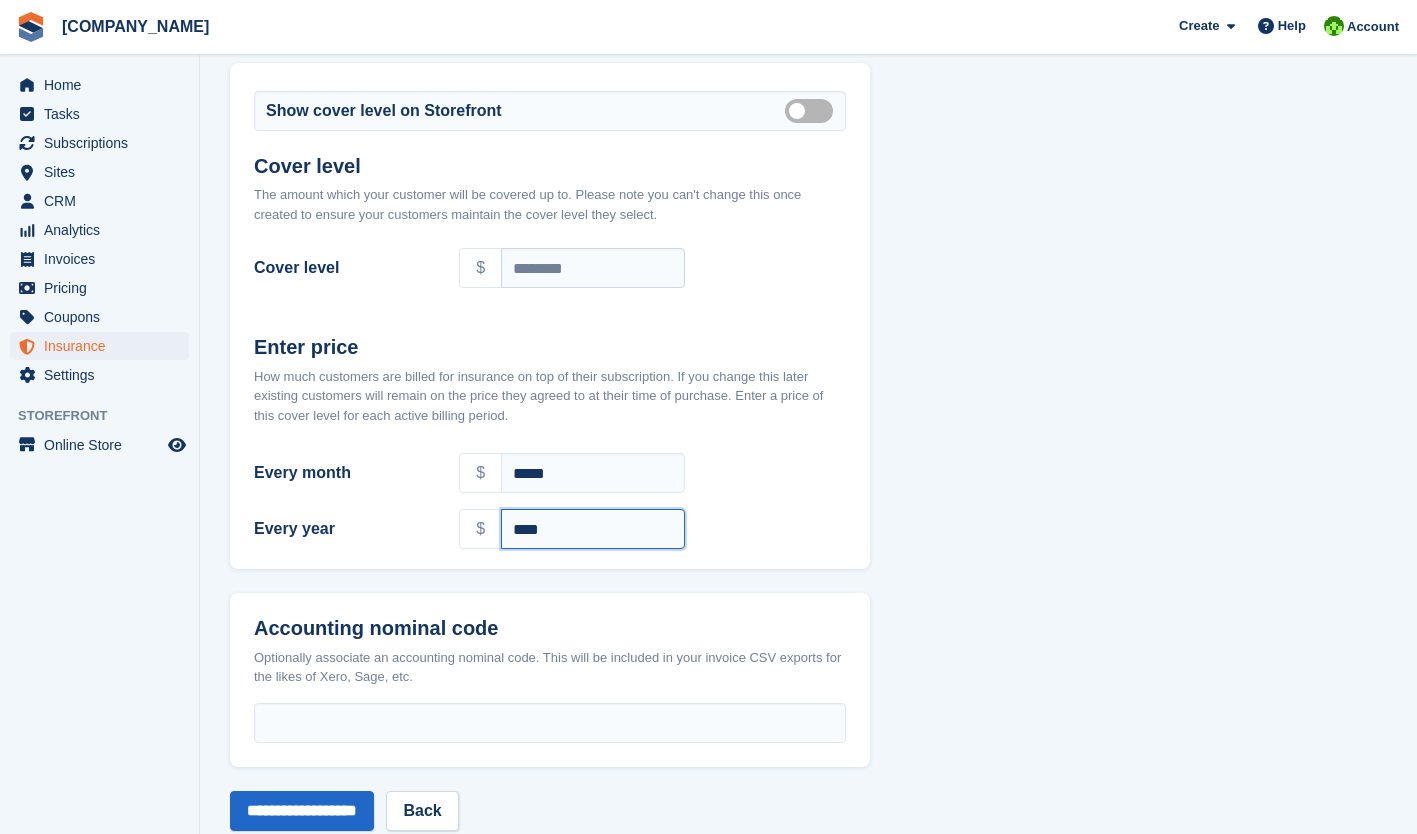 scroll, scrollTop: 146, scrollLeft: 0, axis: vertical 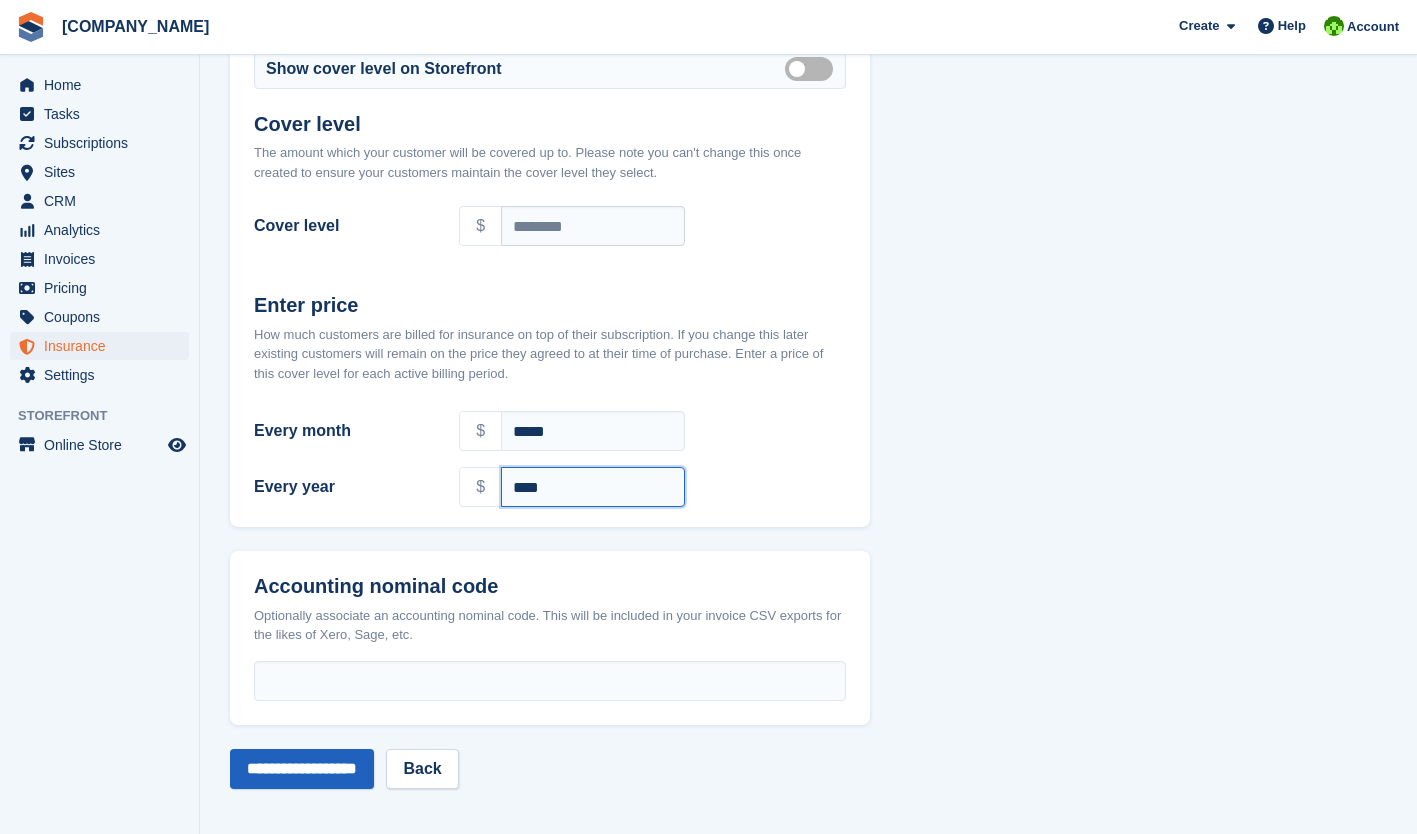 type on "****" 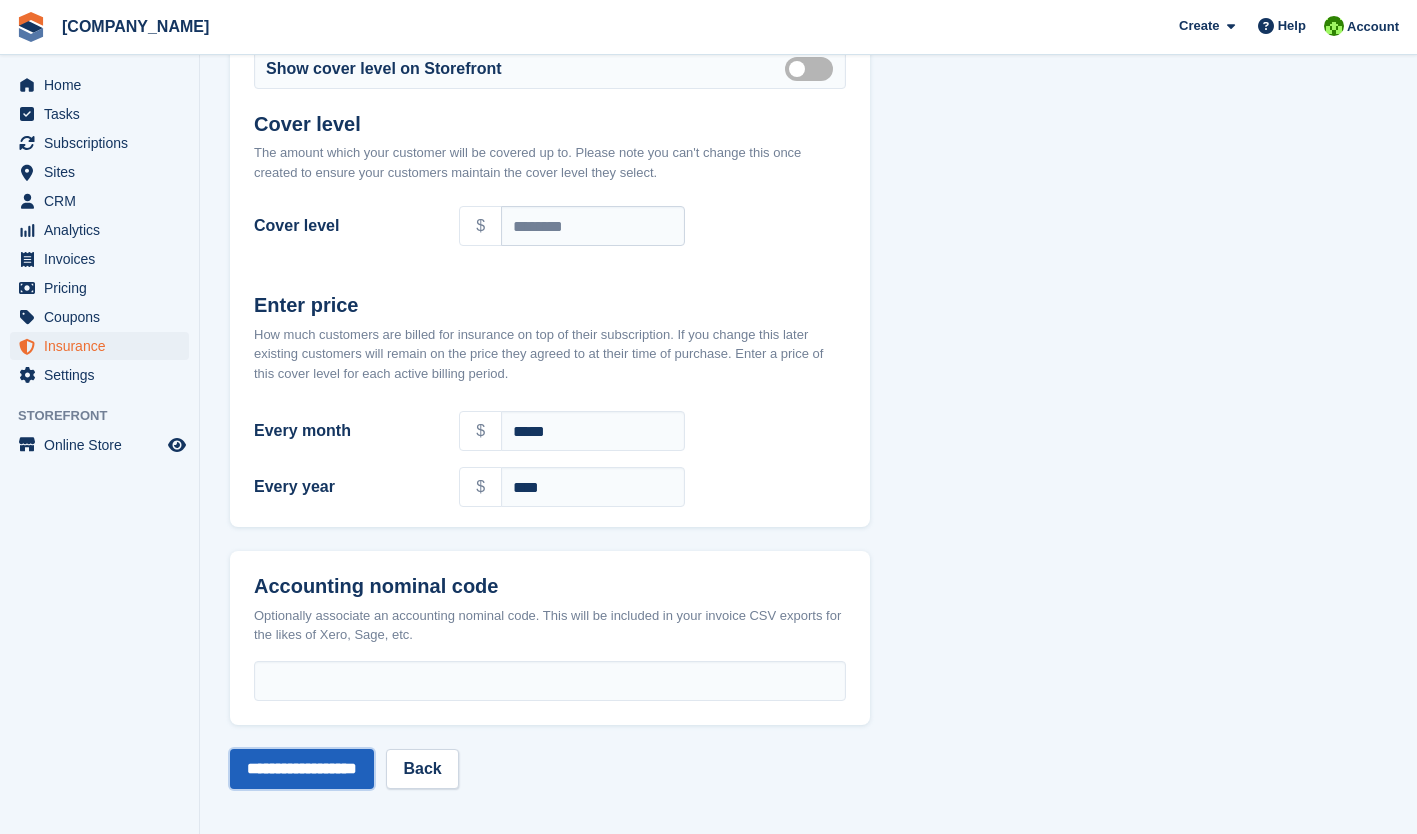 click on "**********" at bounding box center [302, 769] 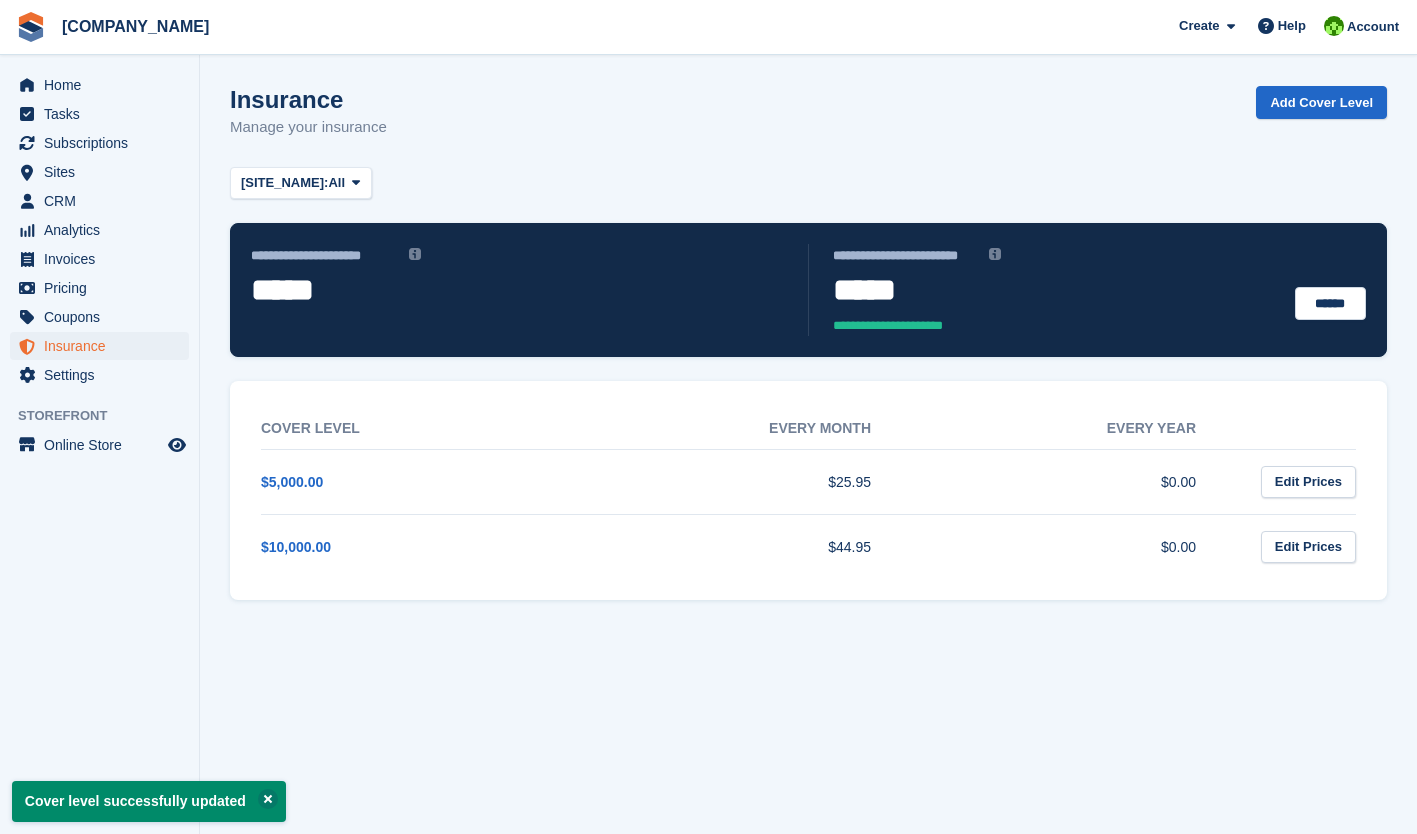scroll, scrollTop: 0, scrollLeft: 0, axis: both 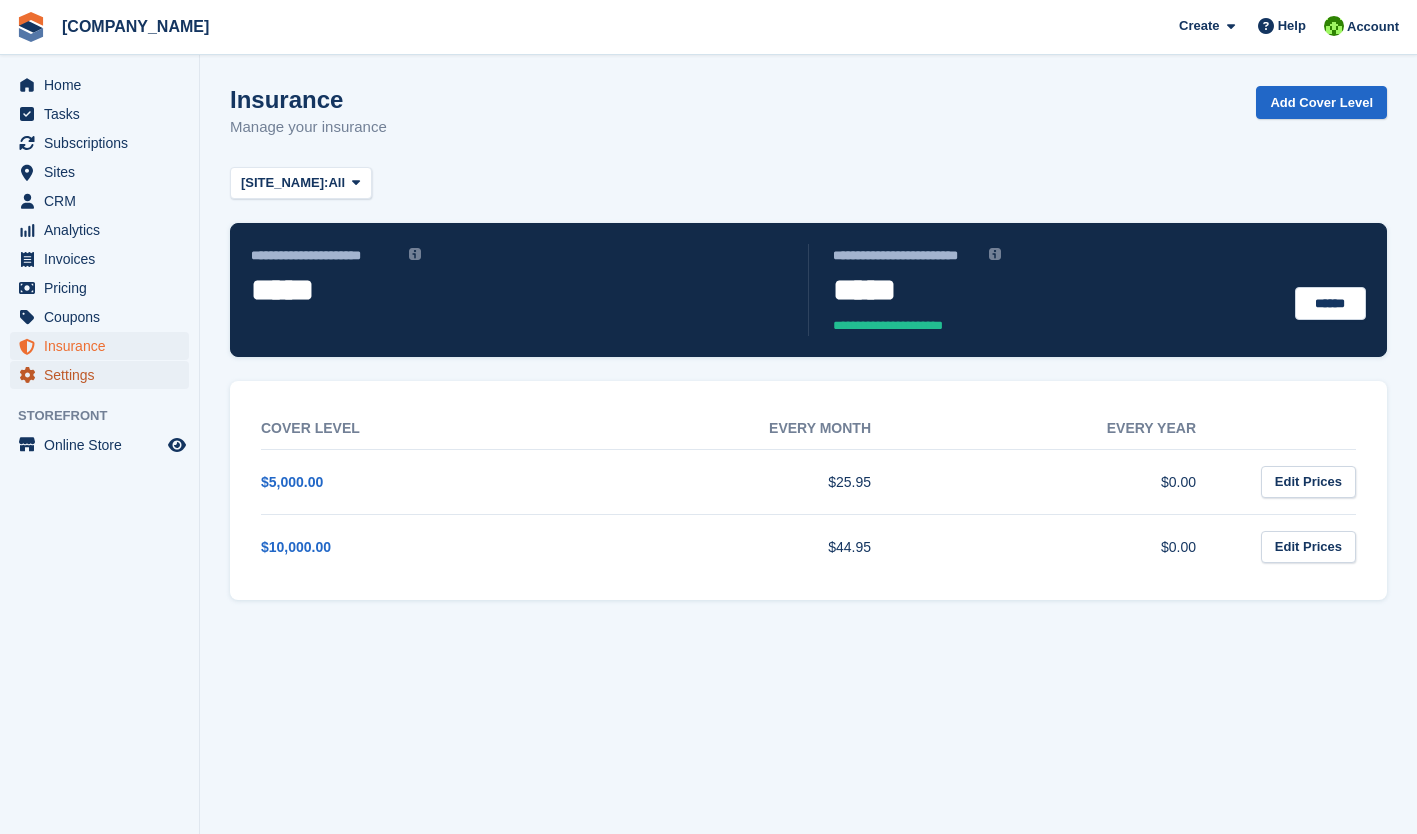 click on "Settings" at bounding box center (104, 375) 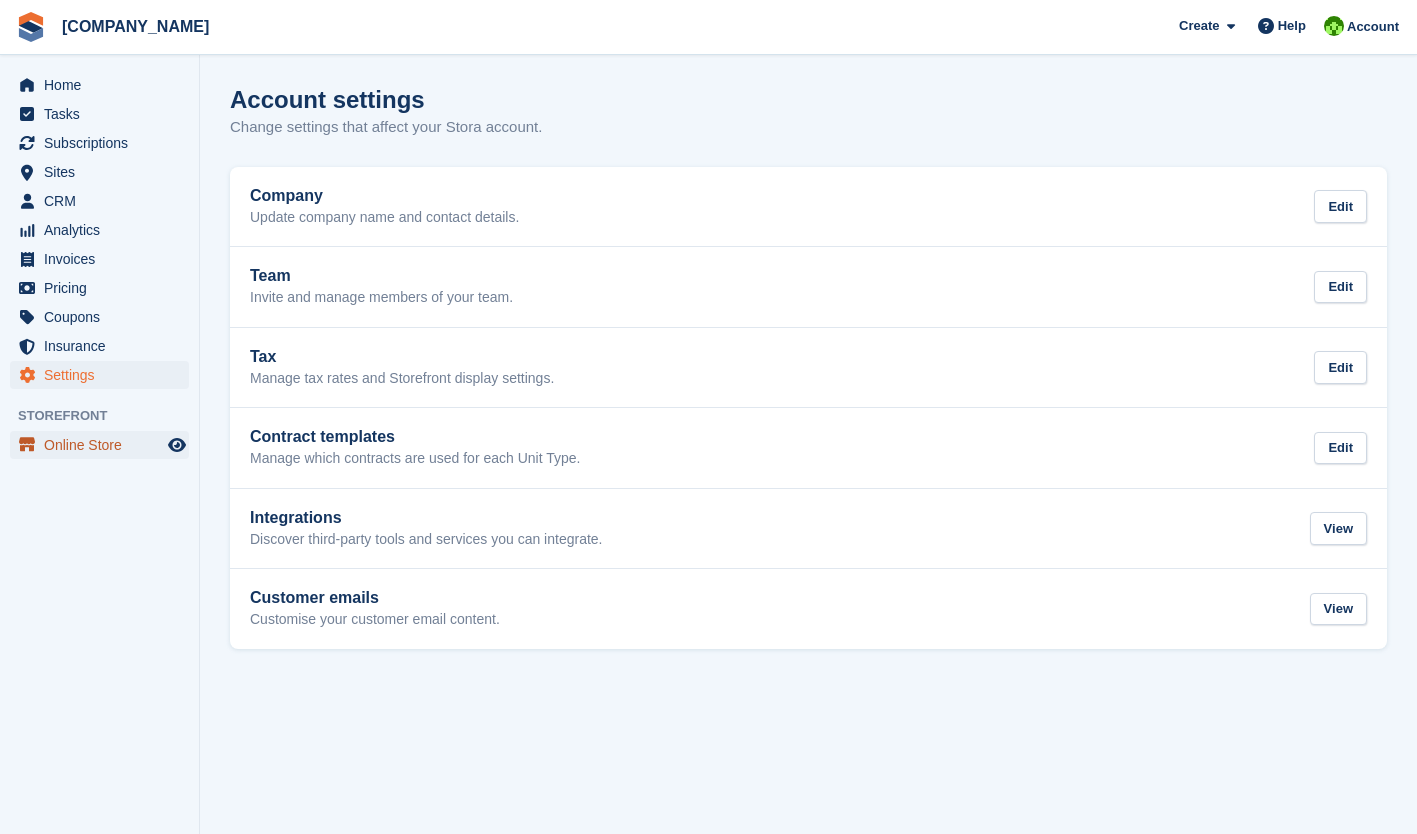 click on "Online Store" at bounding box center [104, 445] 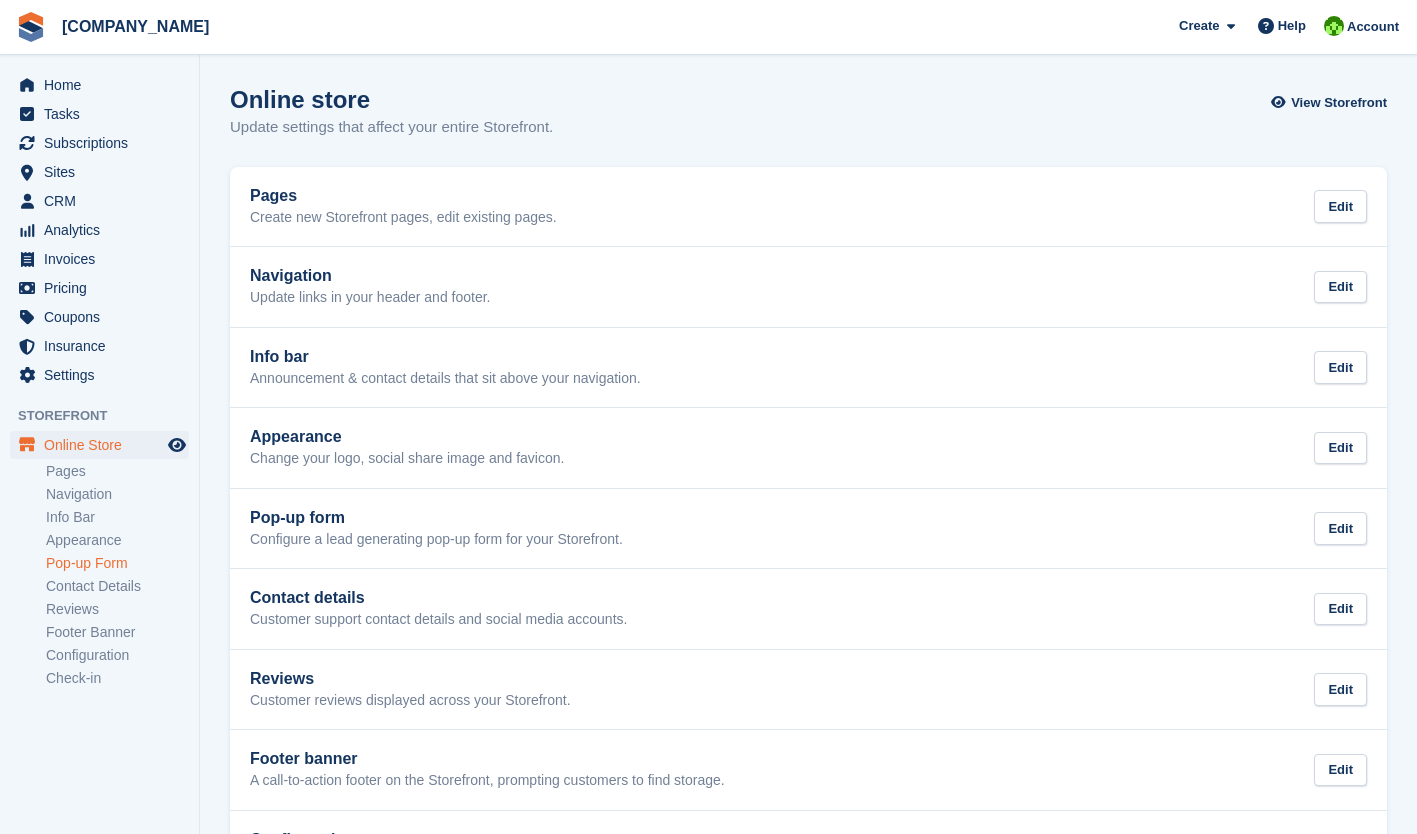 click on "Pop-up Form" at bounding box center (117, 563) 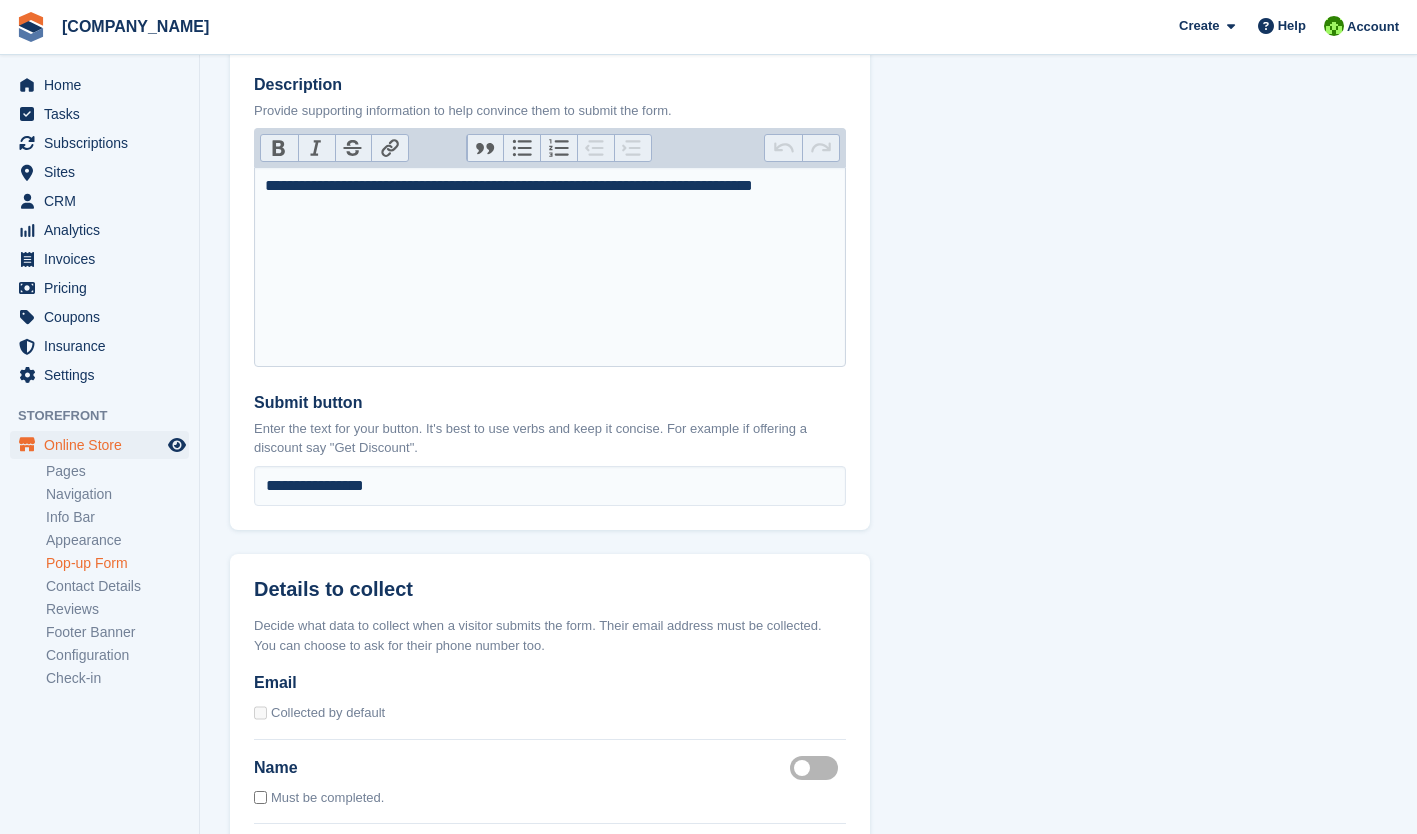 scroll, scrollTop: 1237, scrollLeft: 0, axis: vertical 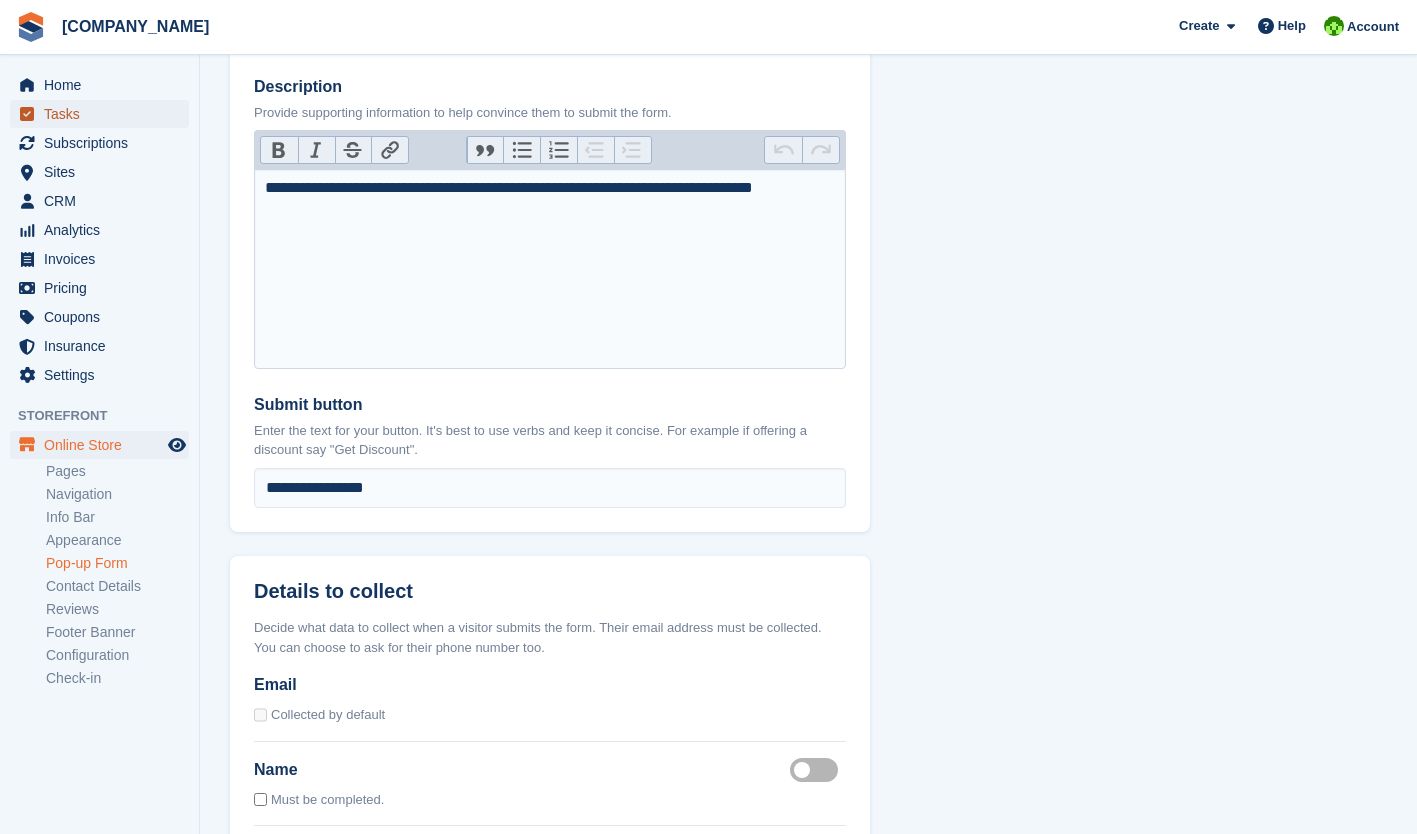 click on "Tasks" at bounding box center [104, 114] 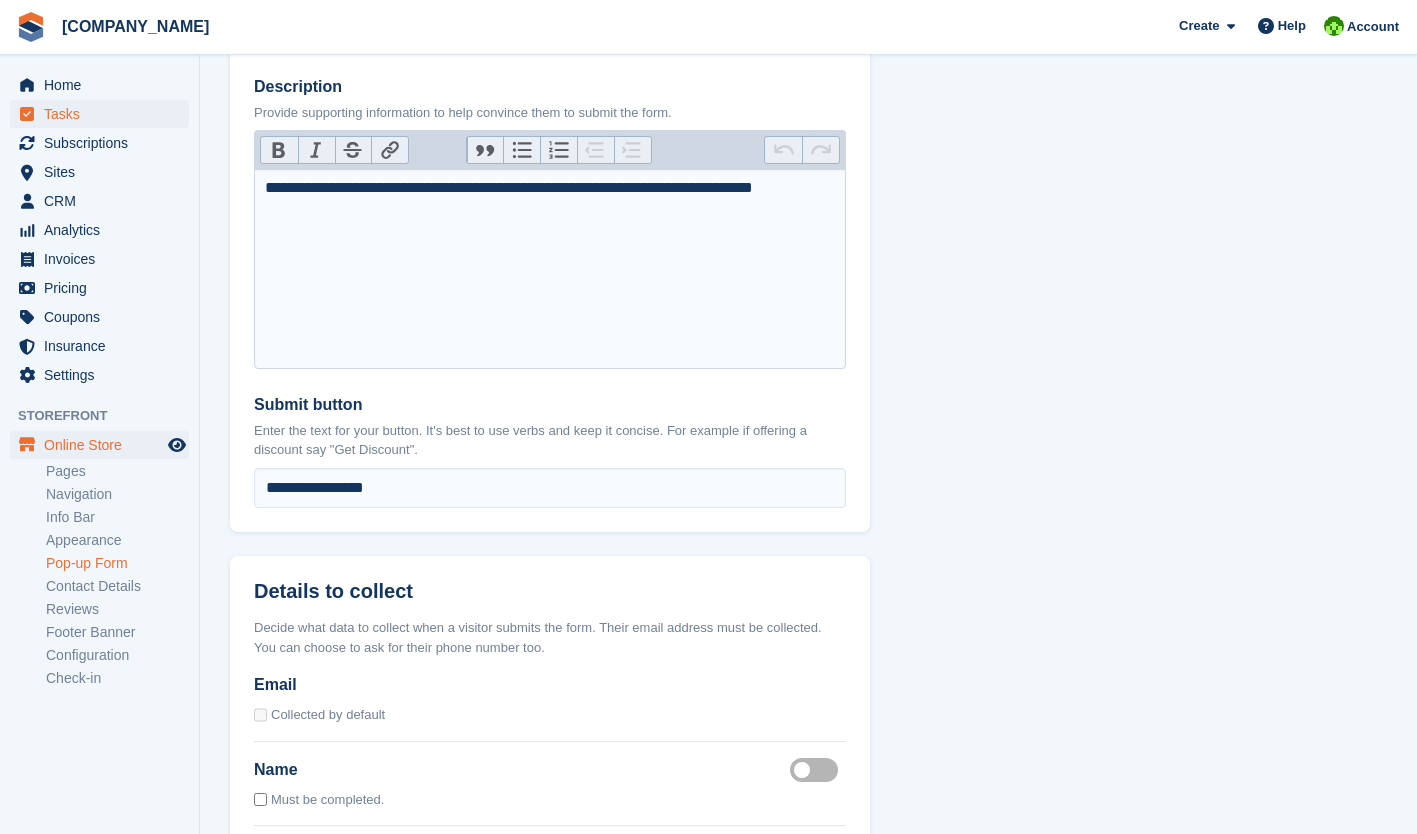 scroll, scrollTop: 0, scrollLeft: 0, axis: both 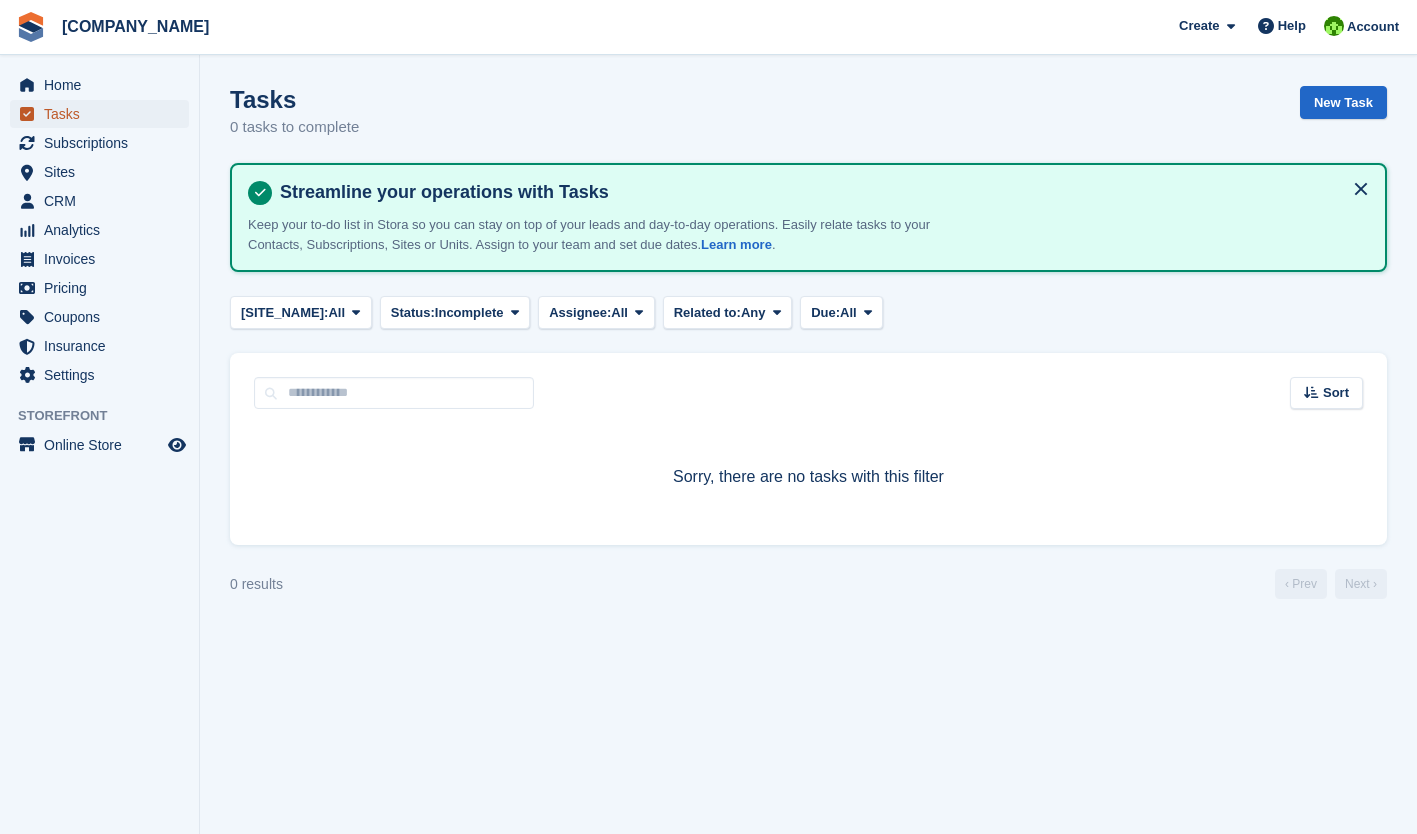 click on "Tasks" at bounding box center (104, 114) 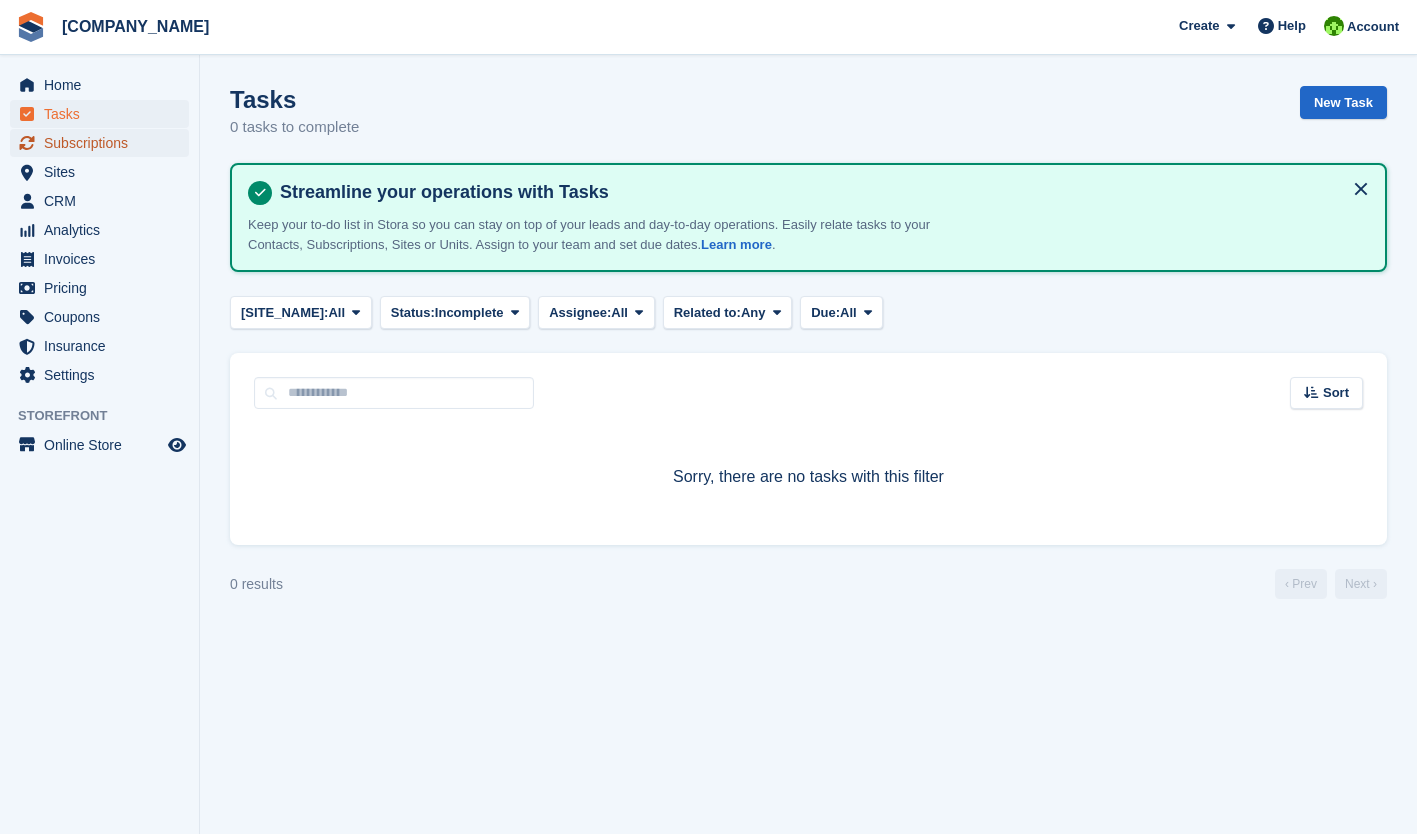 click on "Subscriptions" at bounding box center [104, 143] 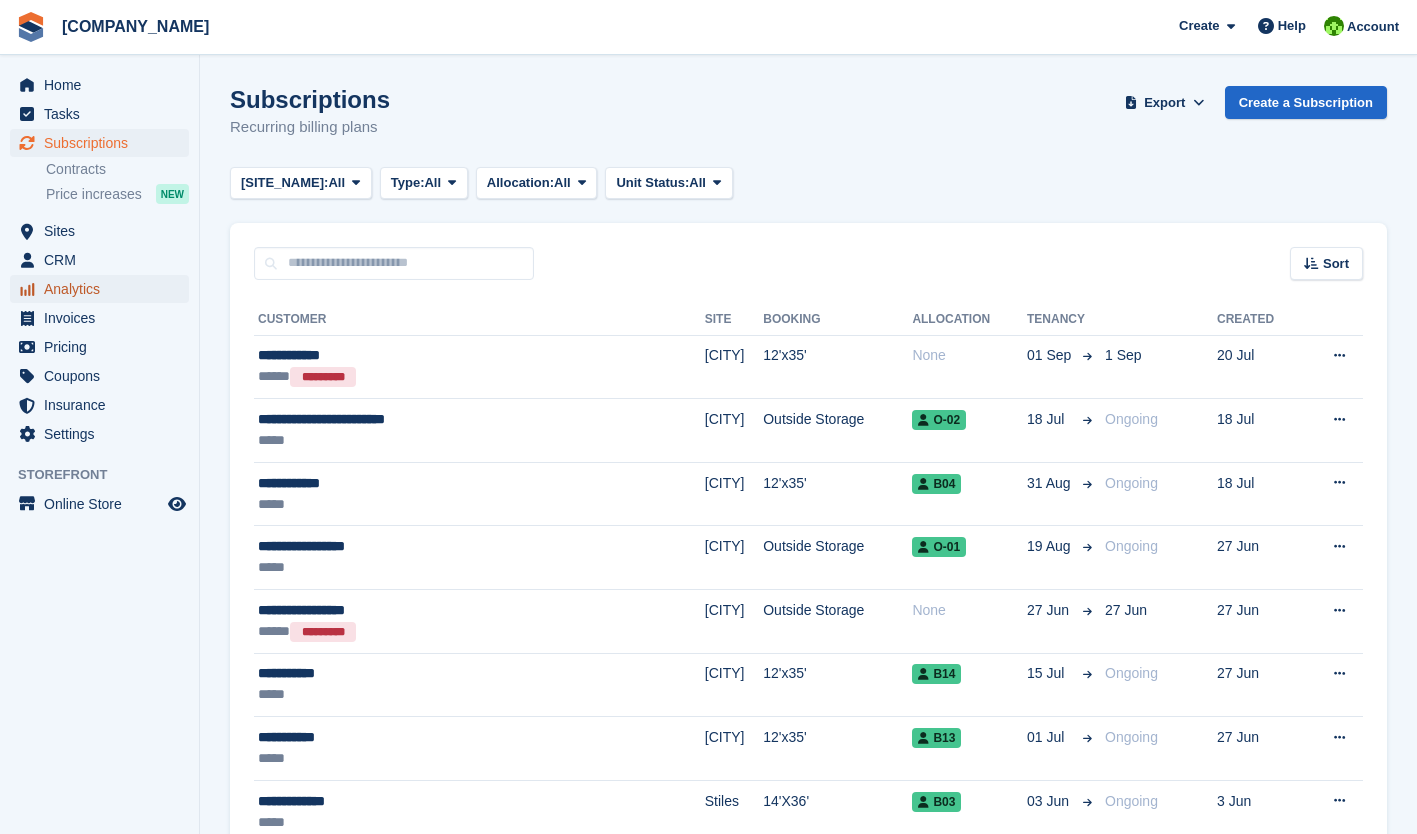click on "Analytics" at bounding box center [104, 289] 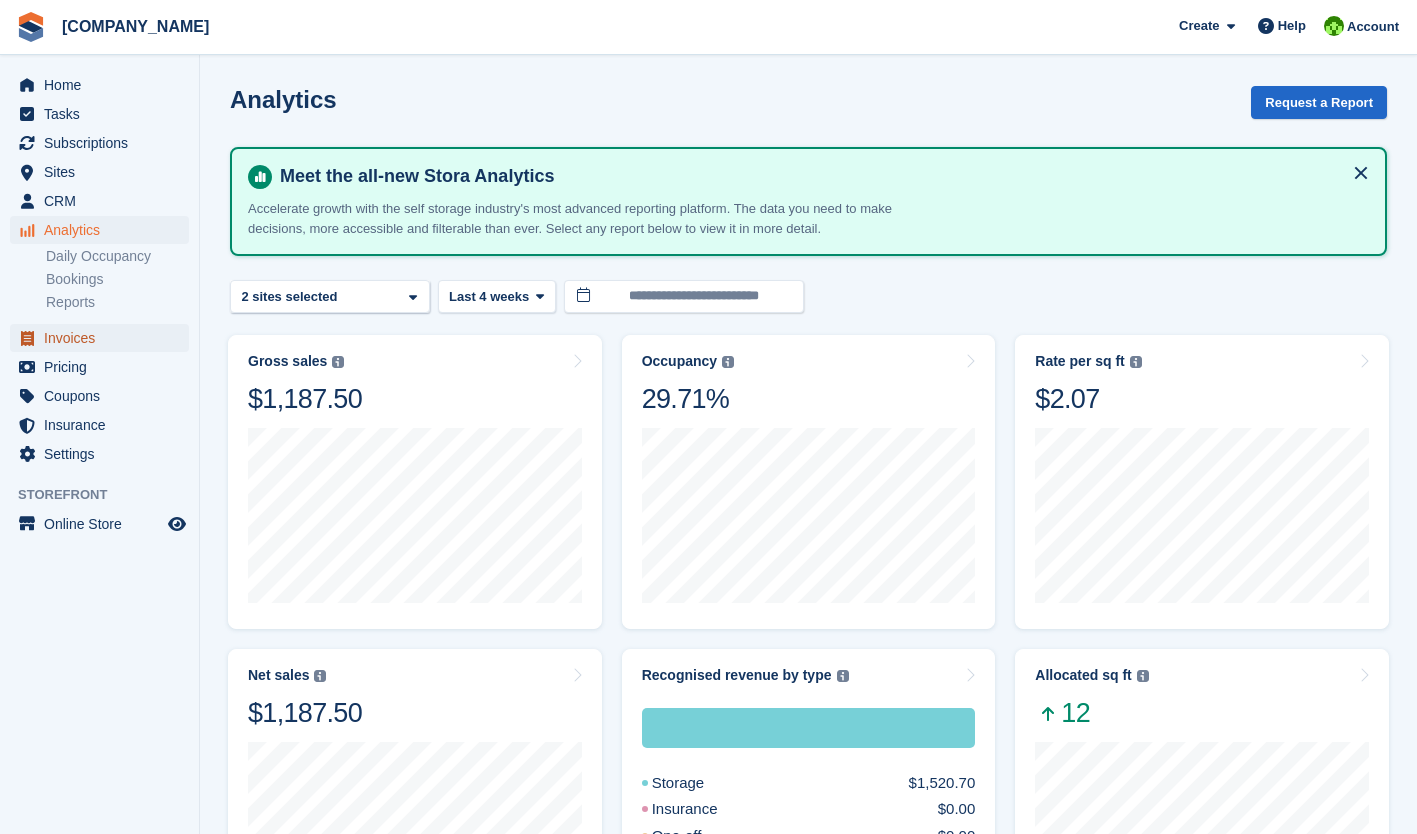 click on "Invoices" at bounding box center [104, 338] 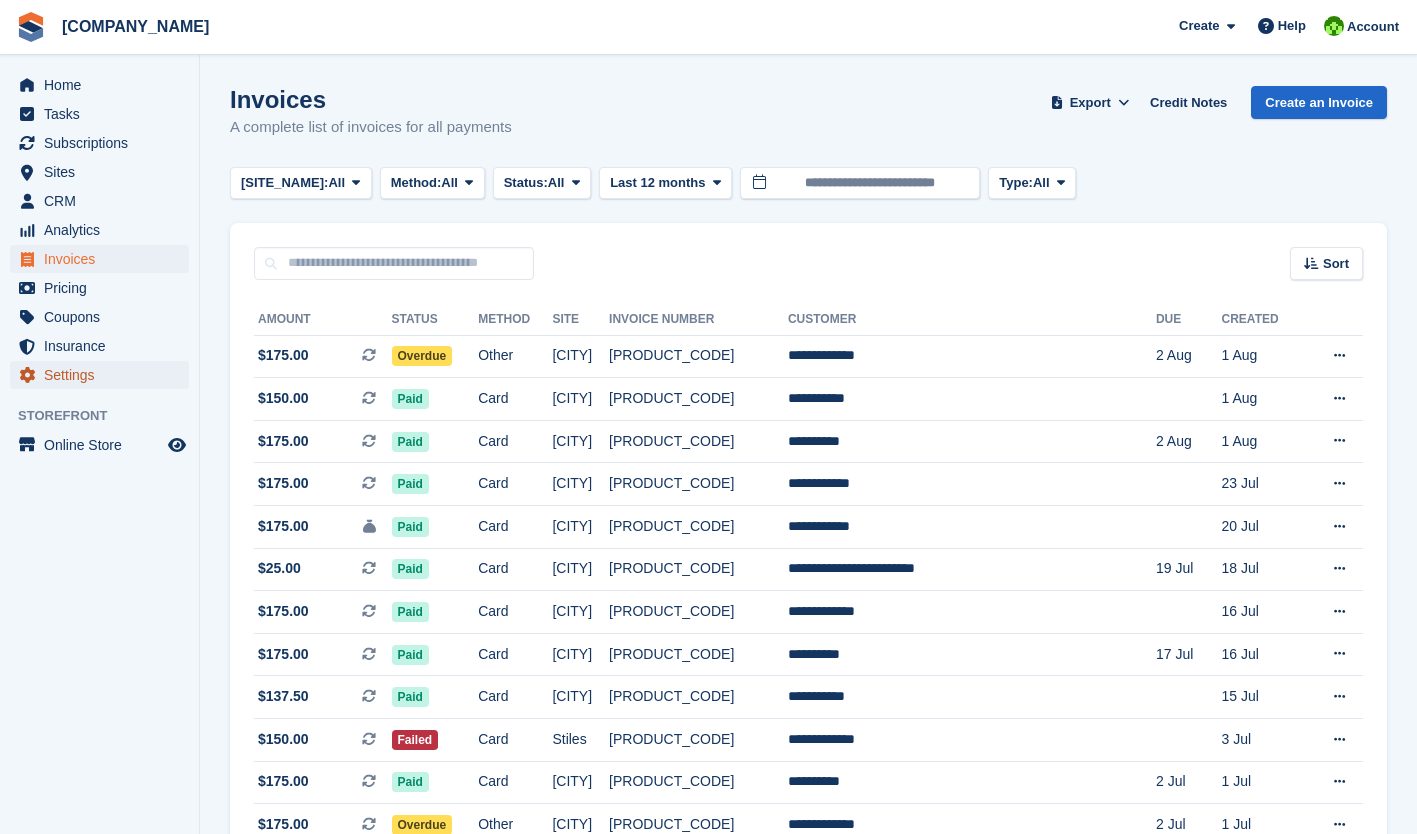 click on "Settings" at bounding box center [104, 375] 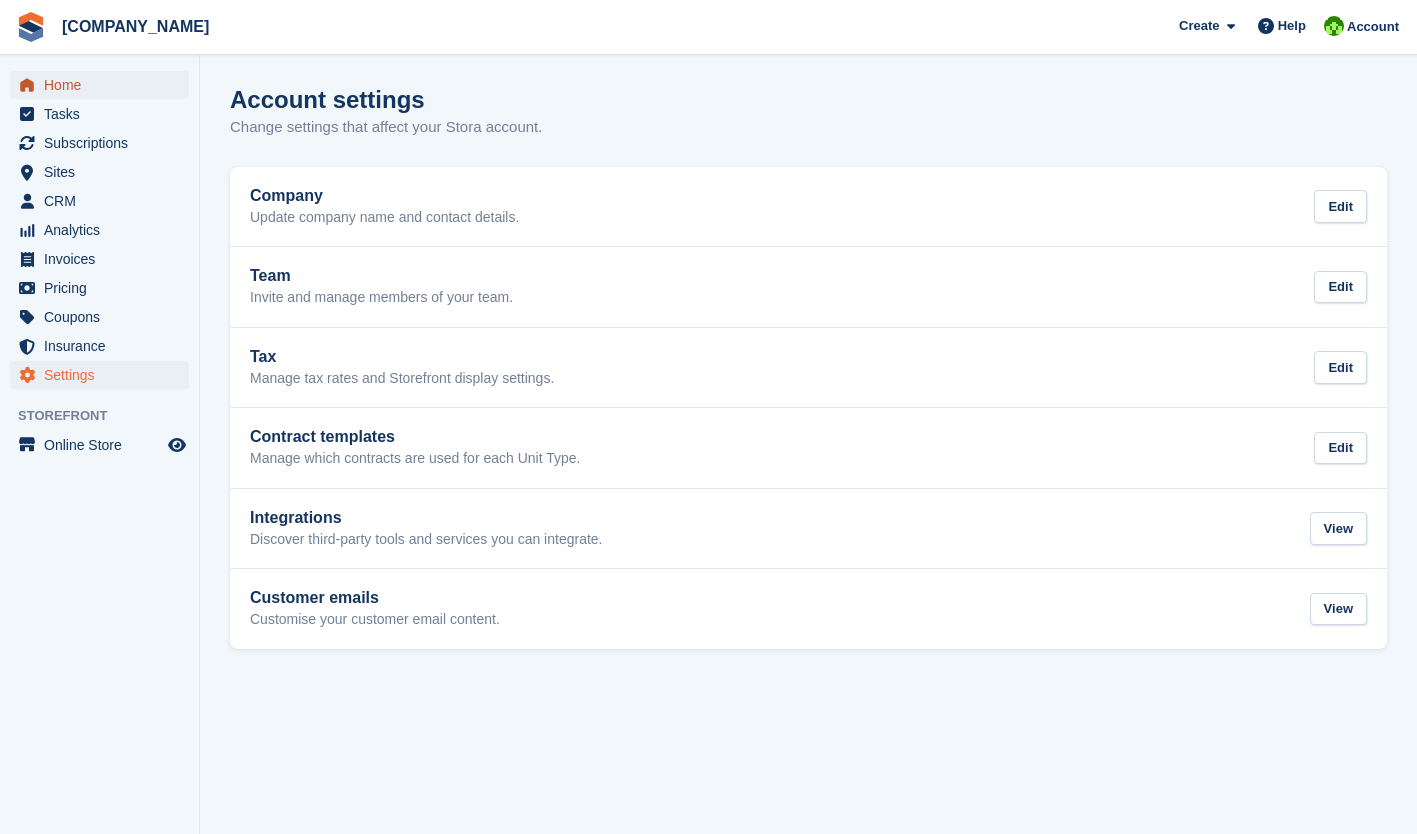 click on "Home" at bounding box center [104, 85] 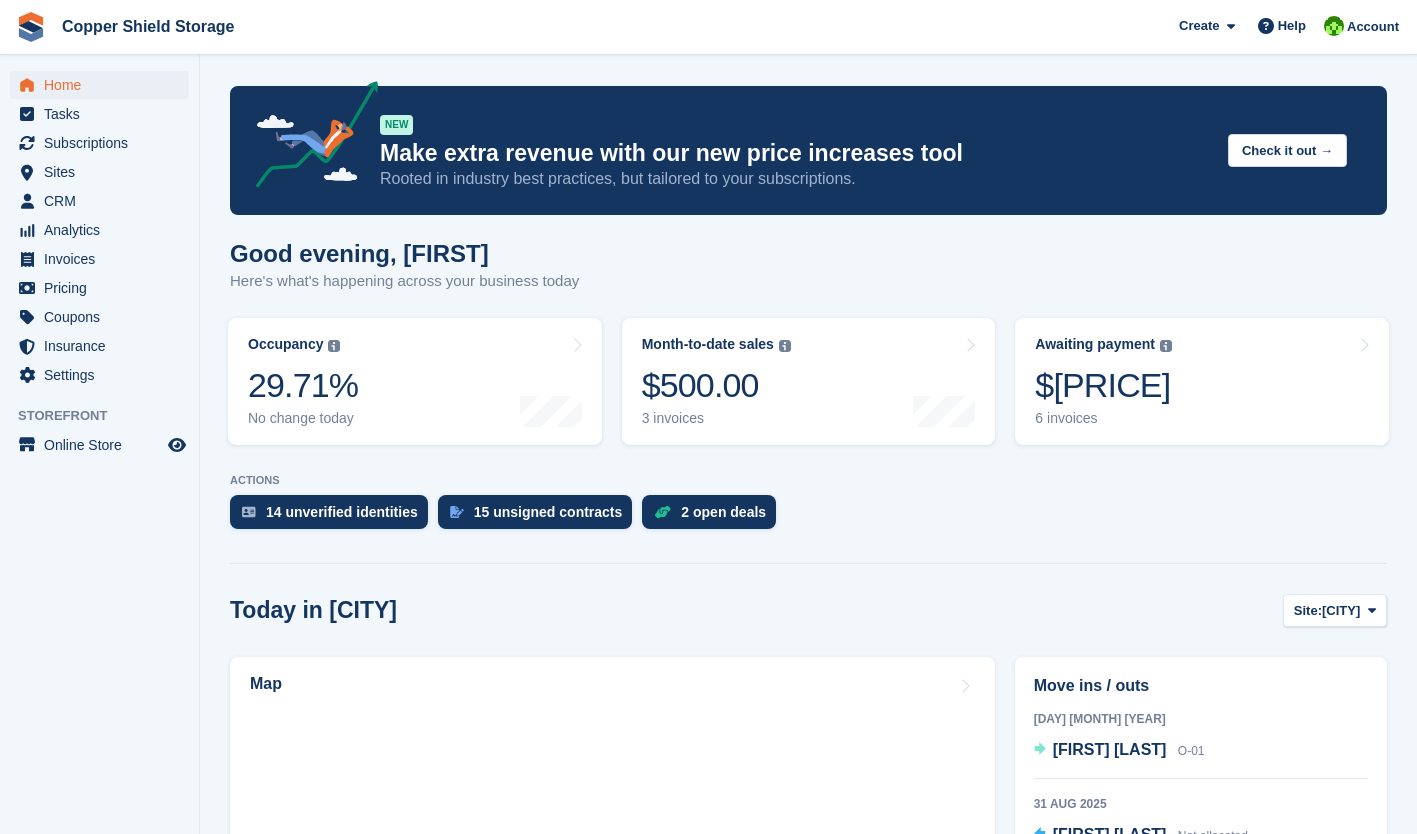 scroll, scrollTop: 0, scrollLeft: 0, axis: both 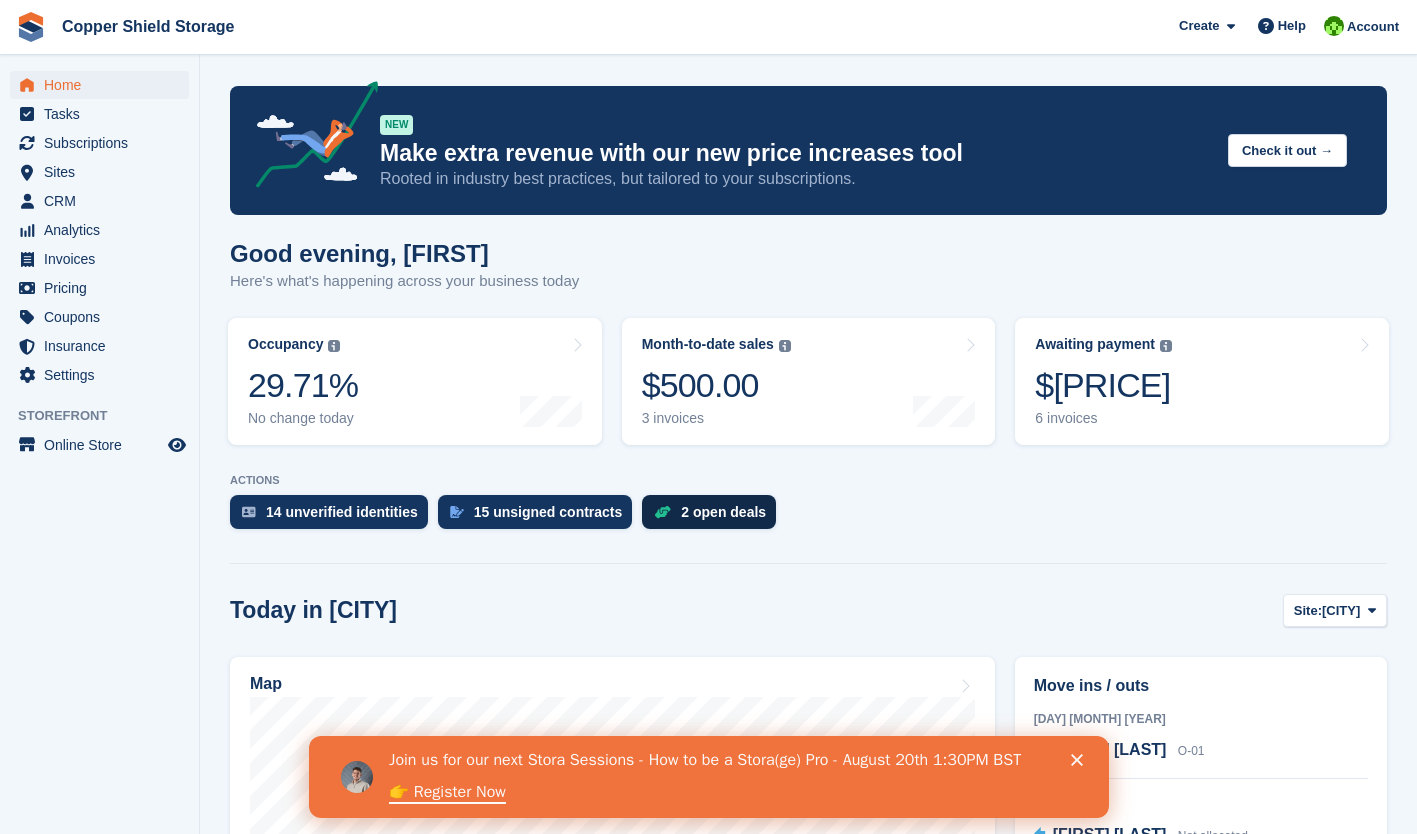 click on "2
open deals" at bounding box center [723, 512] 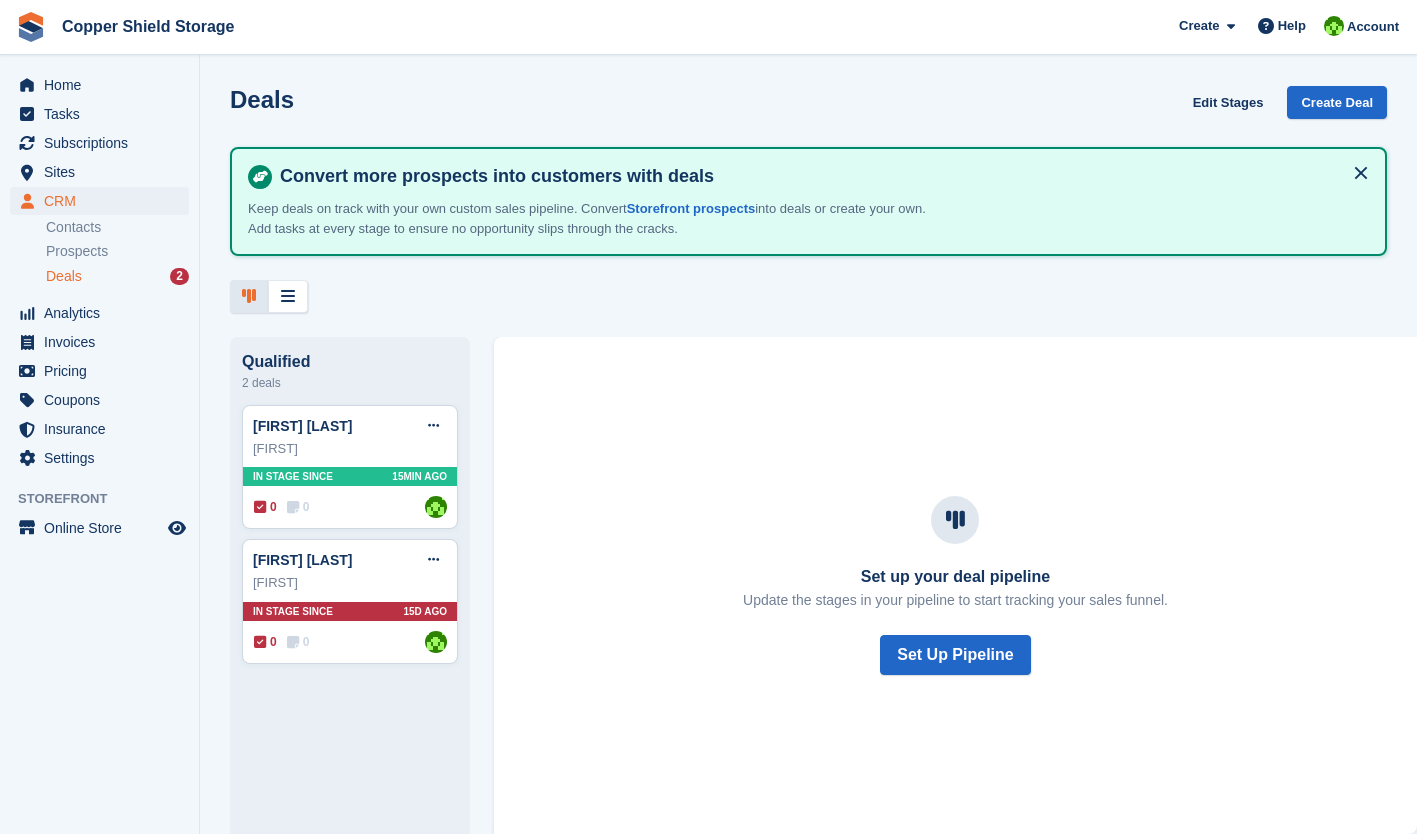 scroll, scrollTop: 0, scrollLeft: 0, axis: both 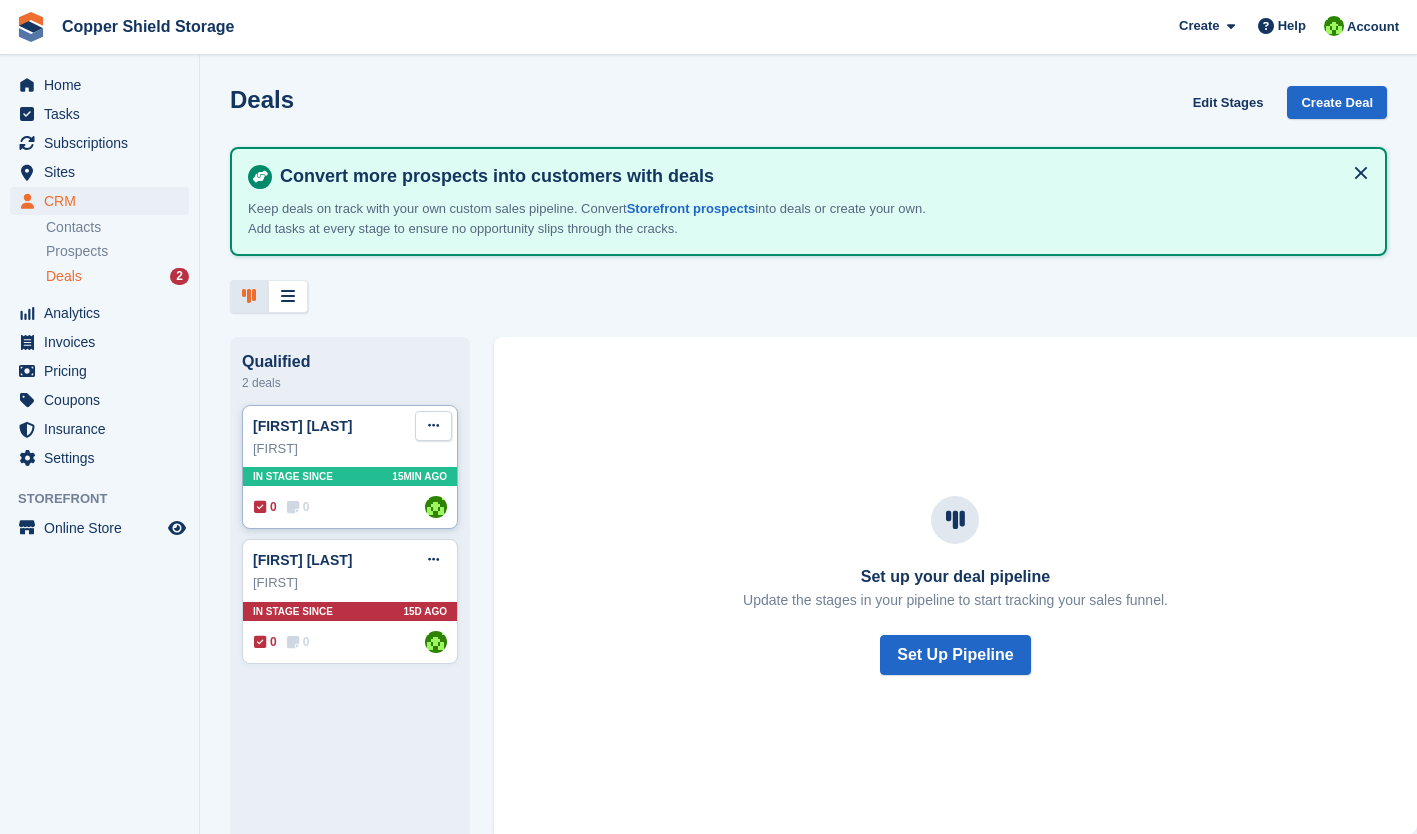 click at bounding box center [433, 425] 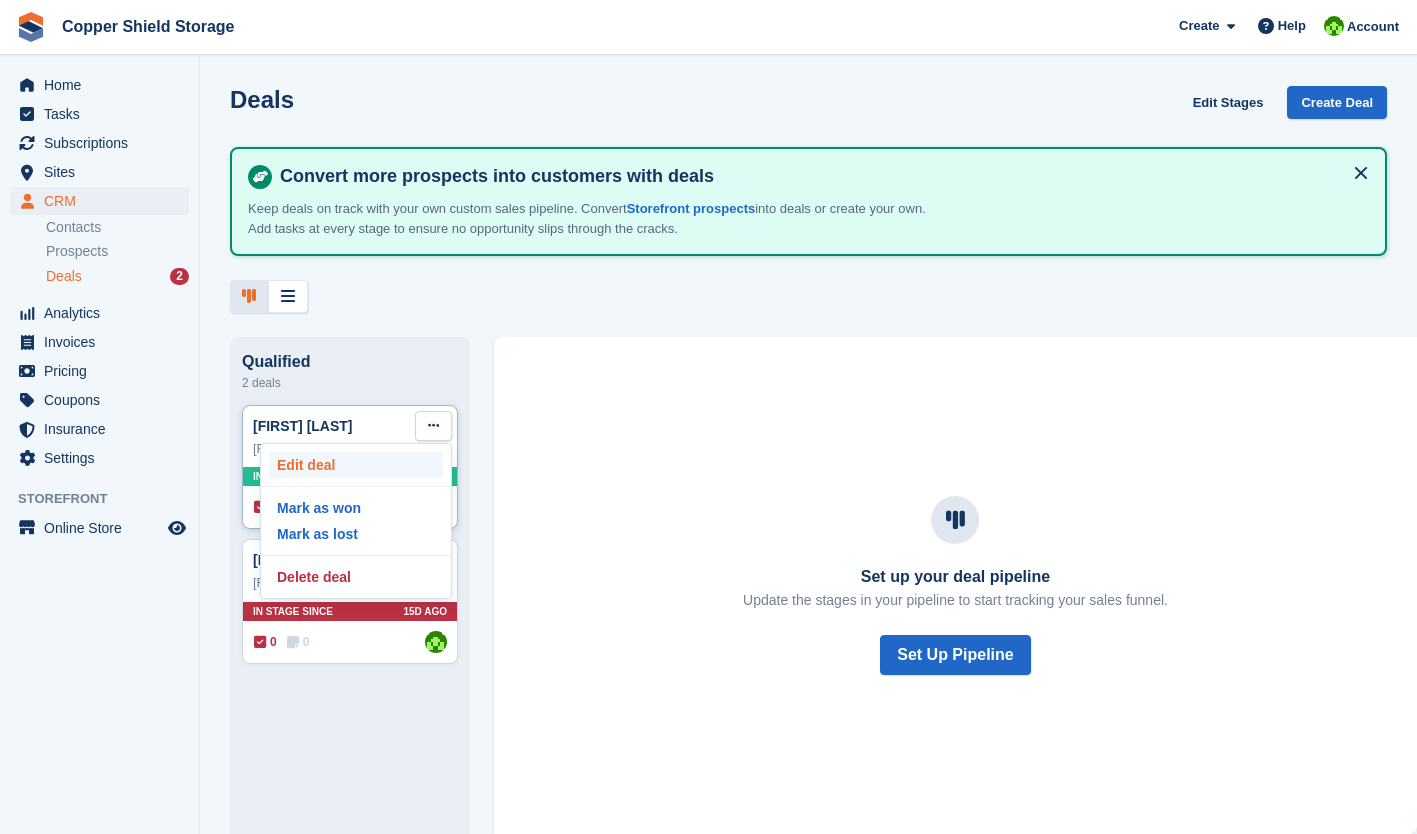click on "Edit deal" at bounding box center [356, 465] 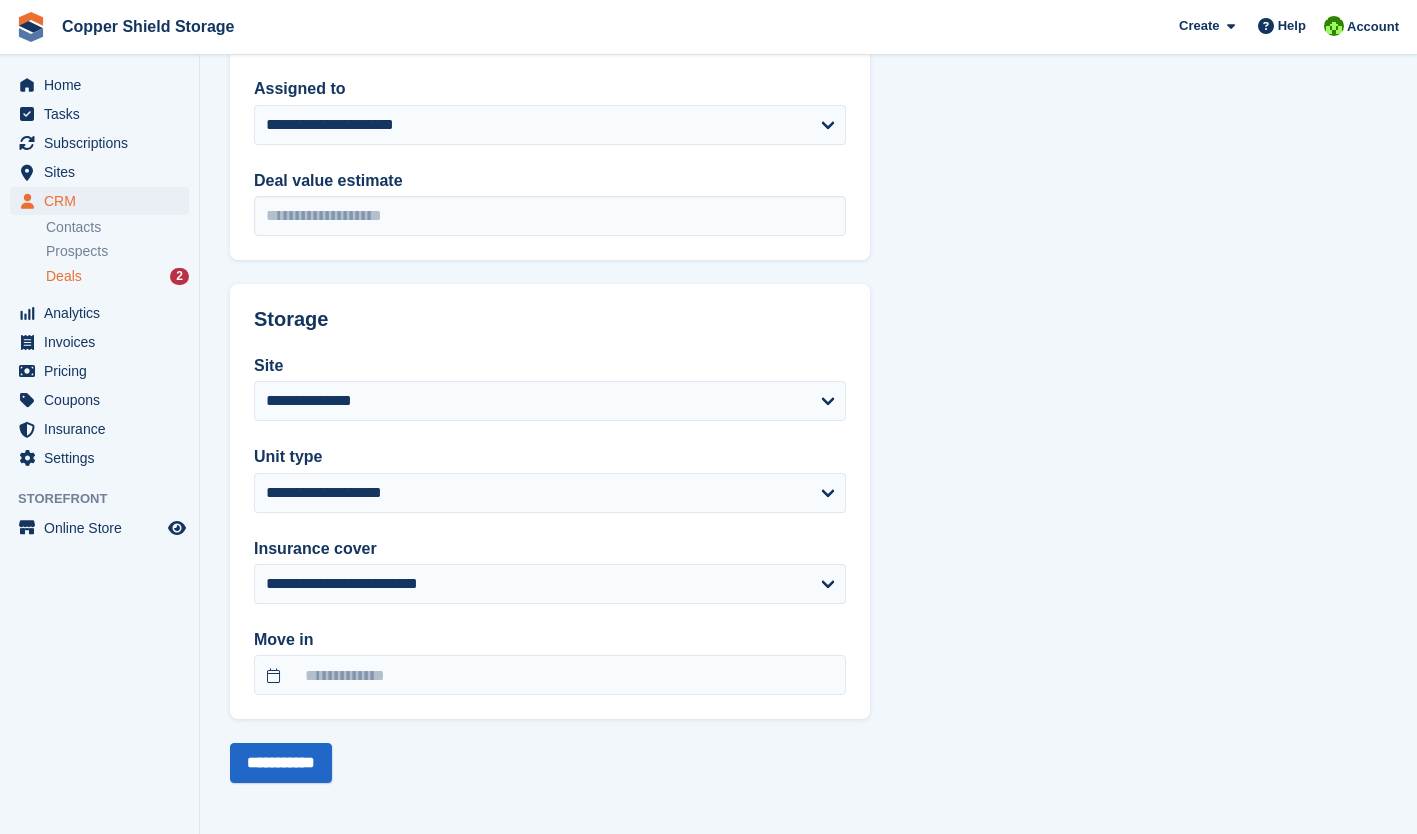 scroll, scrollTop: 438, scrollLeft: 0, axis: vertical 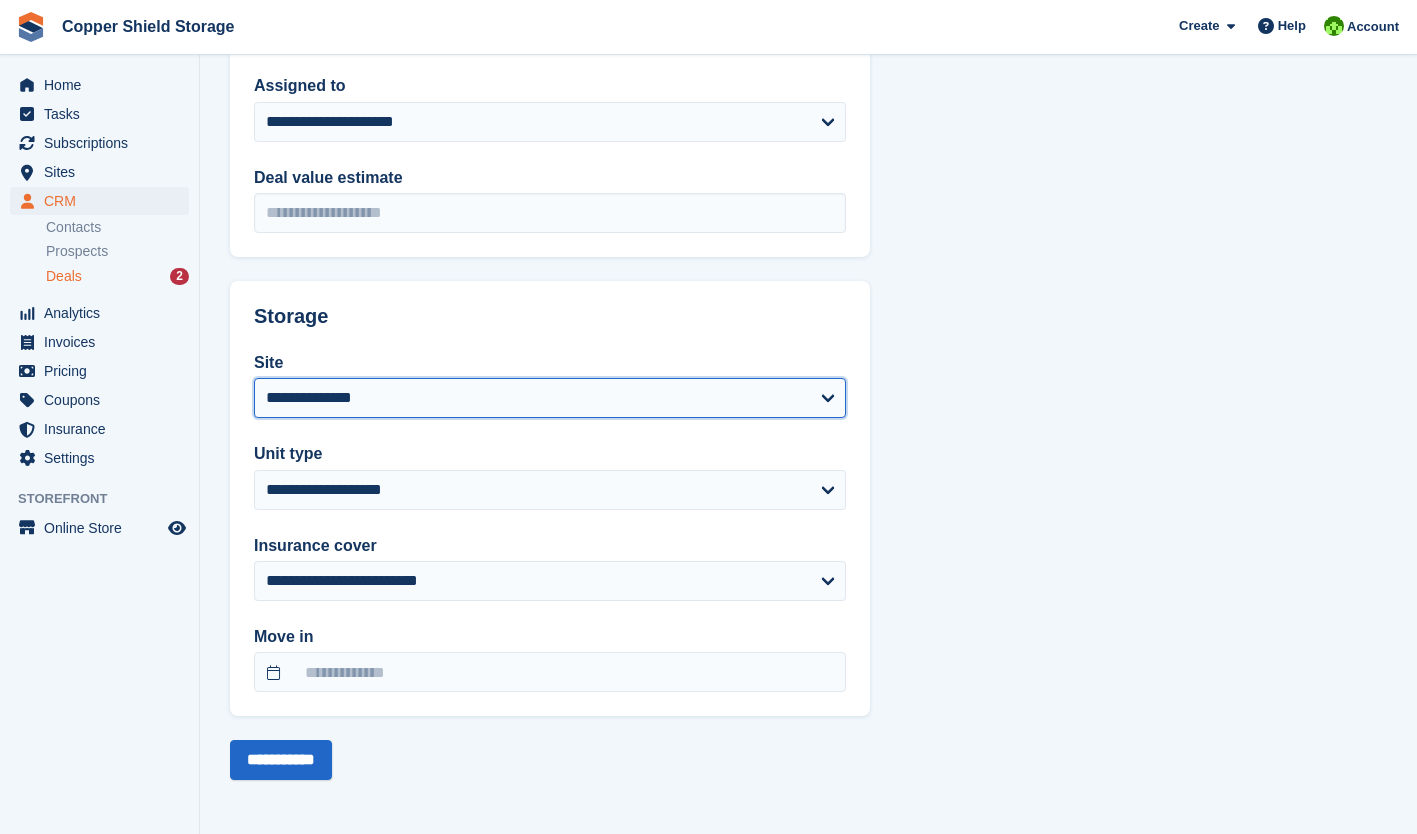 click on "**********" at bounding box center (550, 398) 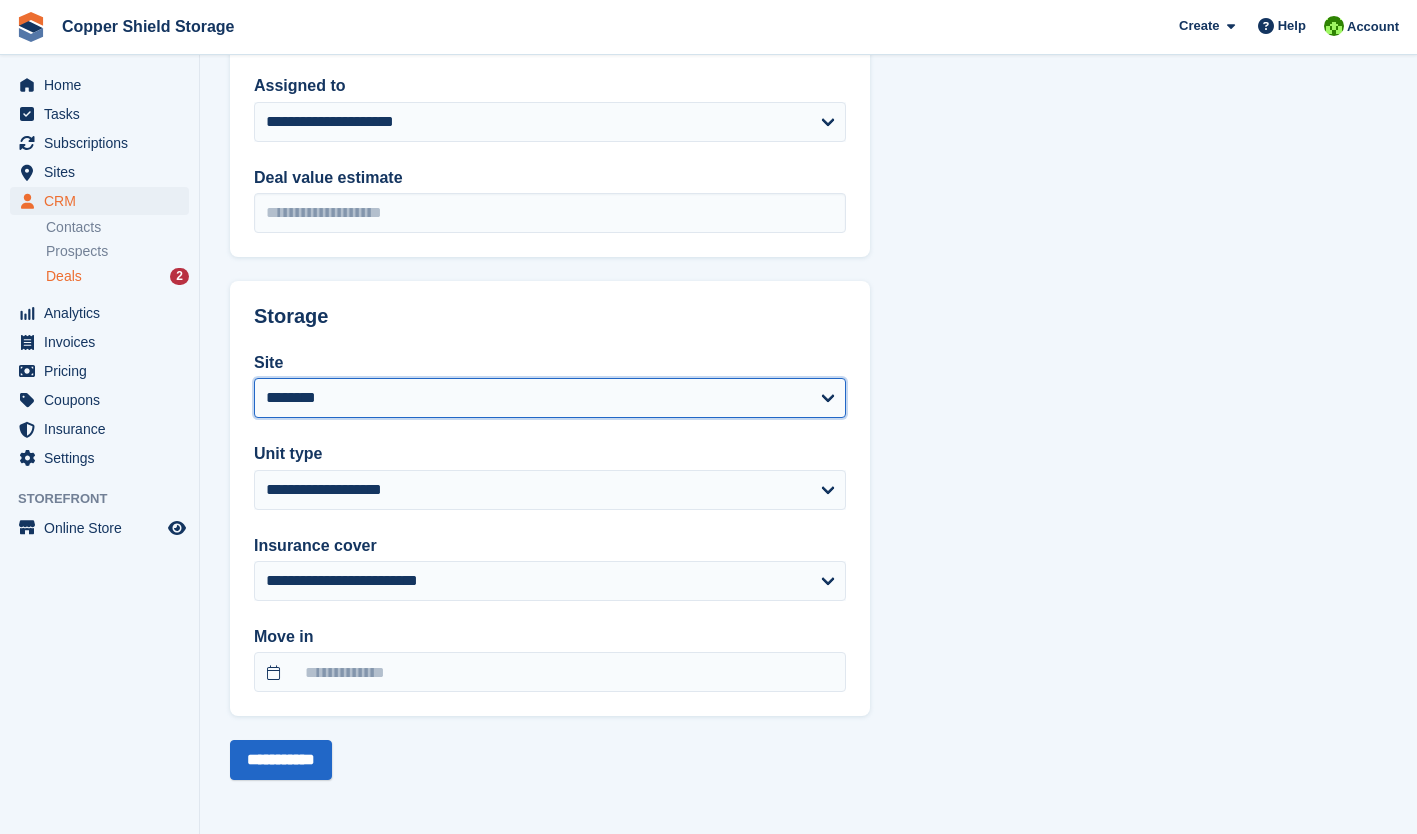 click on "**********" at bounding box center [550, 398] 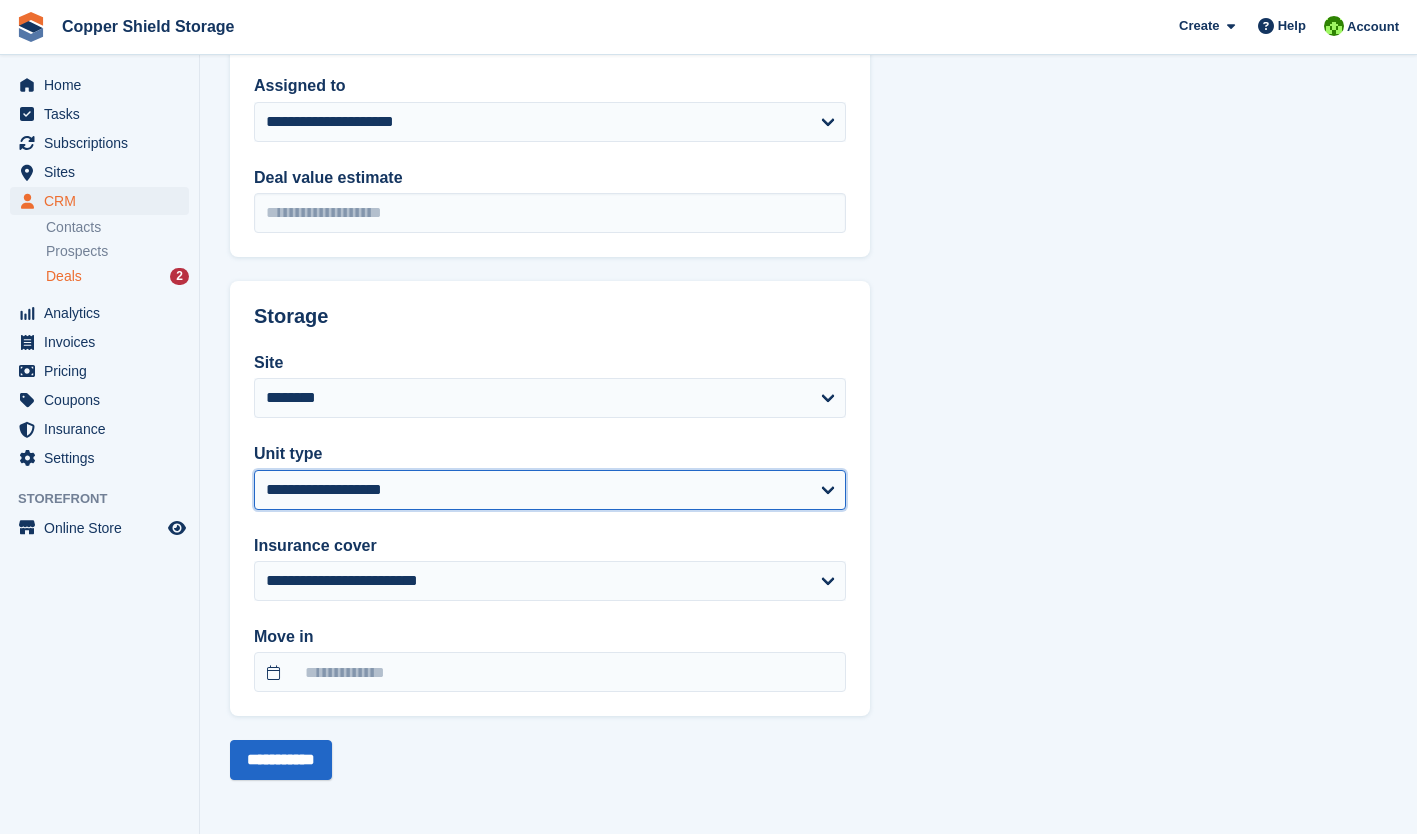 click on "**********" at bounding box center [550, 490] 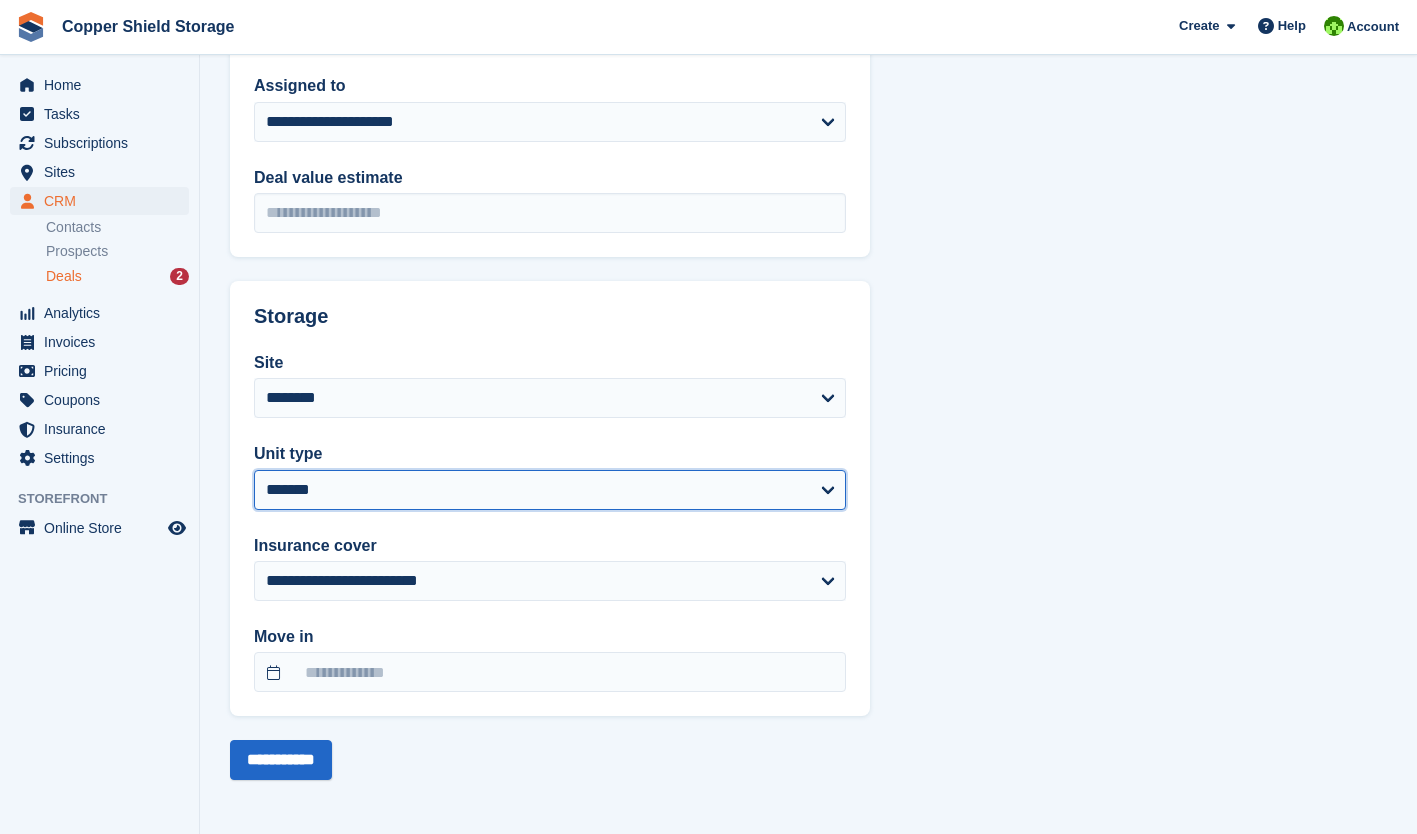 click on "**********" at bounding box center [550, 490] 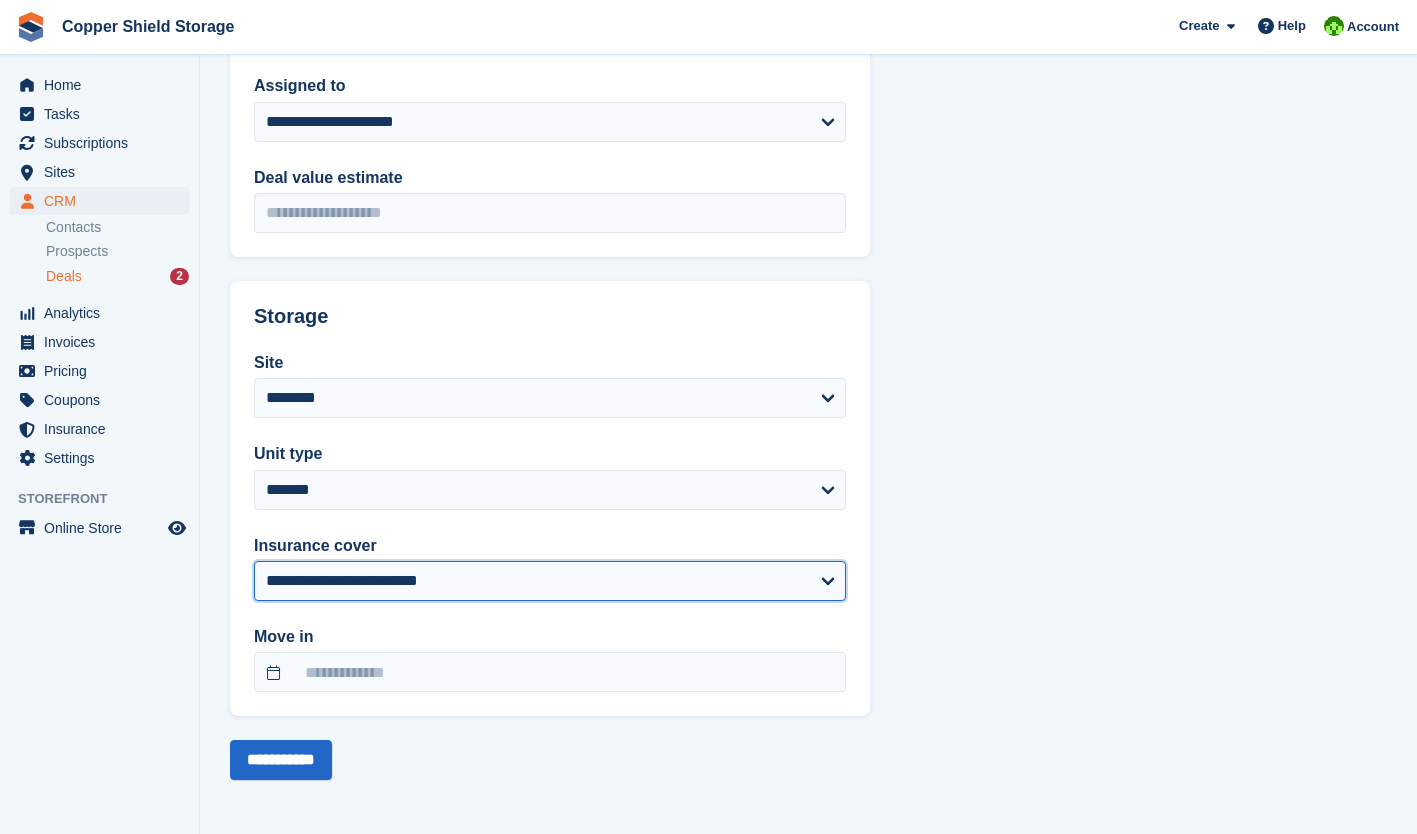 click on "**********" at bounding box center [550, 581] 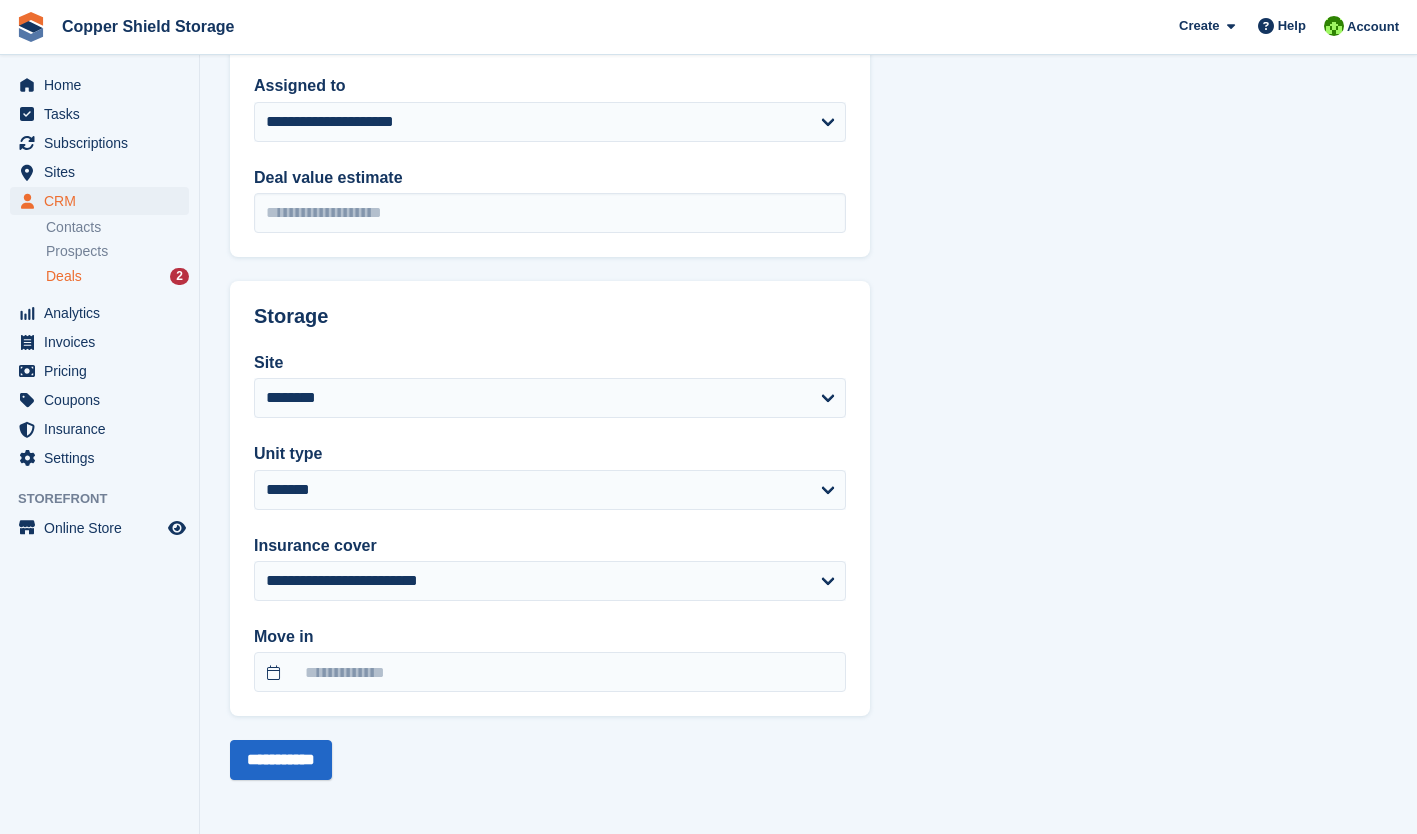 click on "**********" at bounding box center [808, 198] 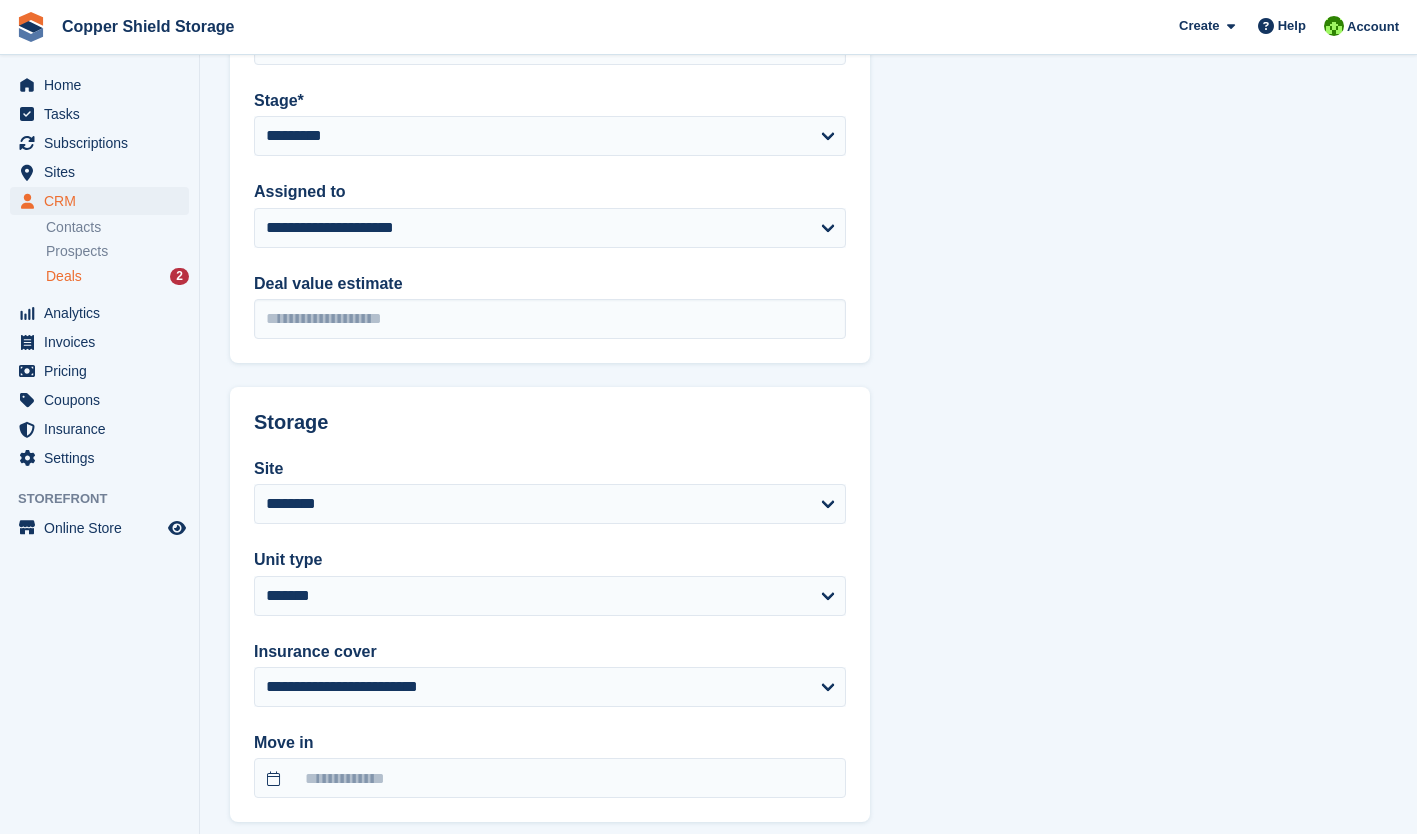 scroll, scrollTop: 438, scrollLeft: 0, axis: vertical 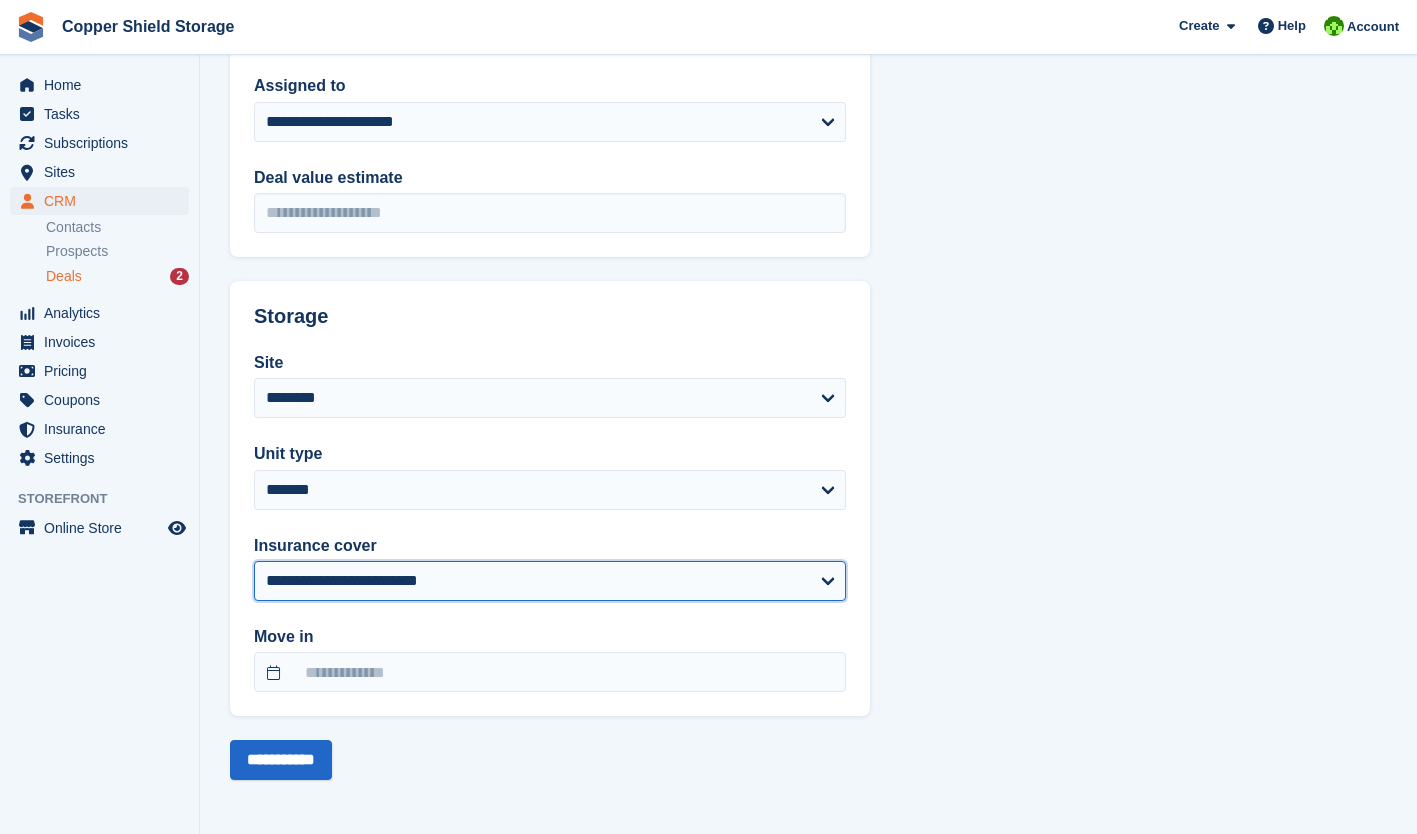 click on "**********" at bounding box center (550, 581) 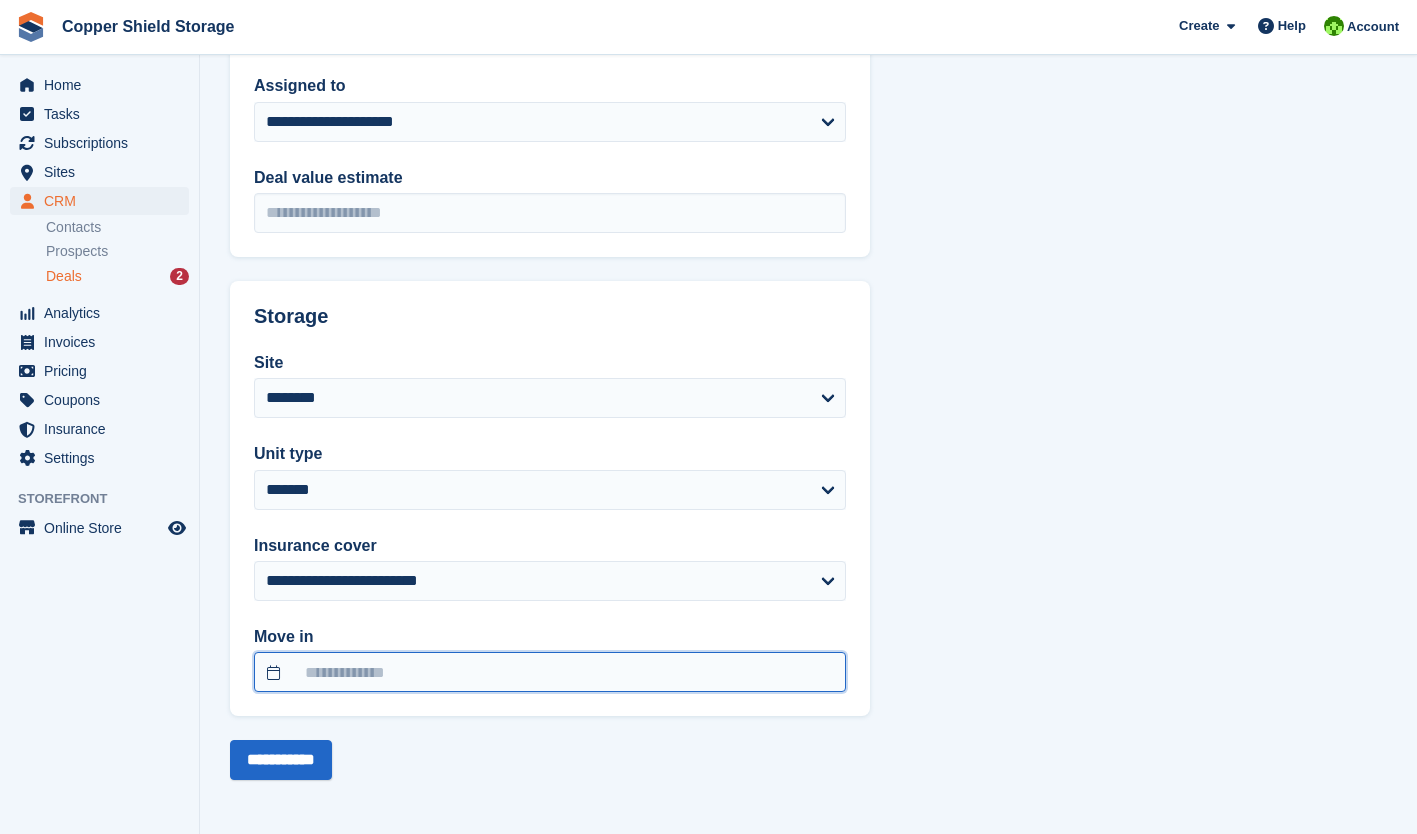 click at bounding box center [550, 672] 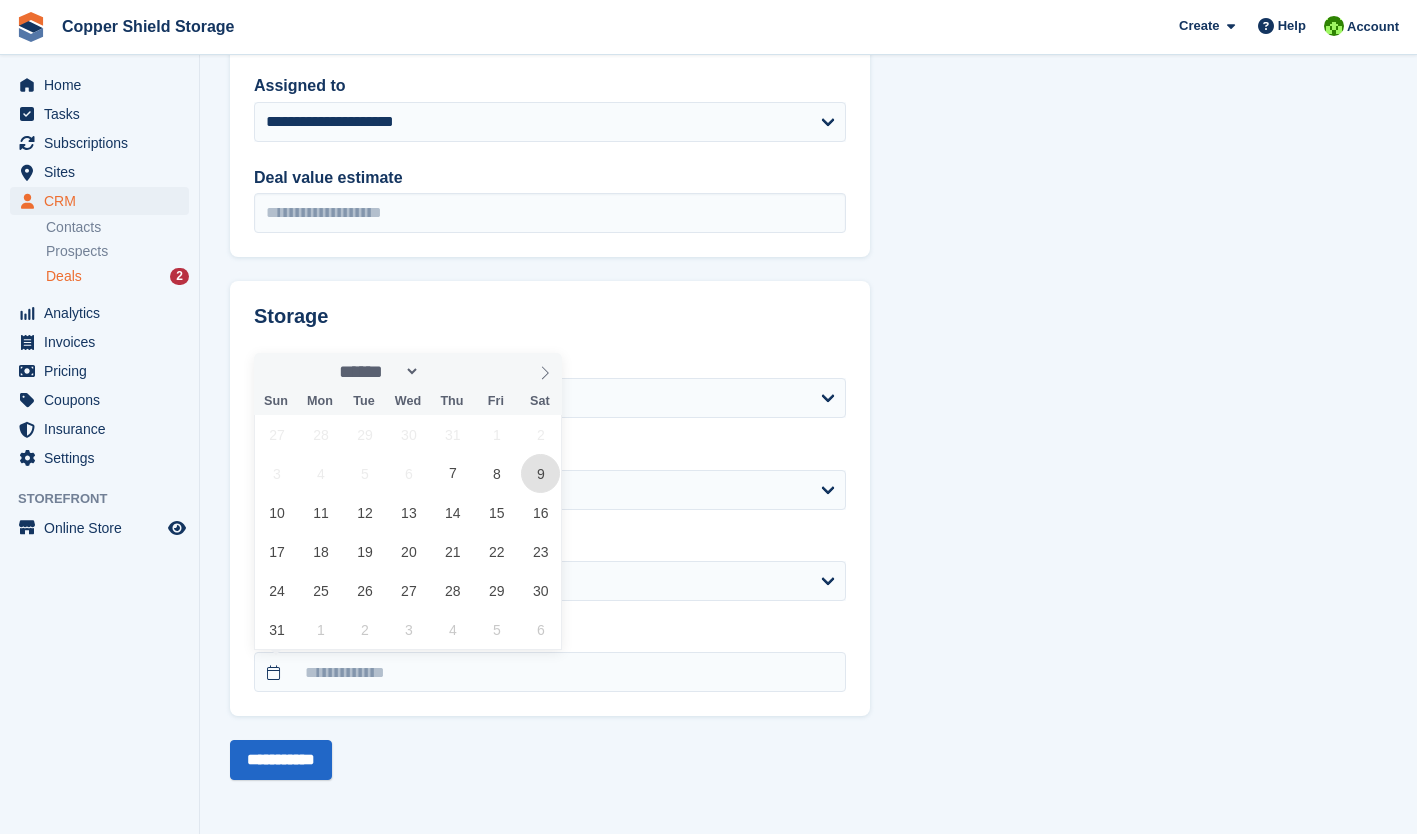 click on "9" at bounding box center (540, 473) 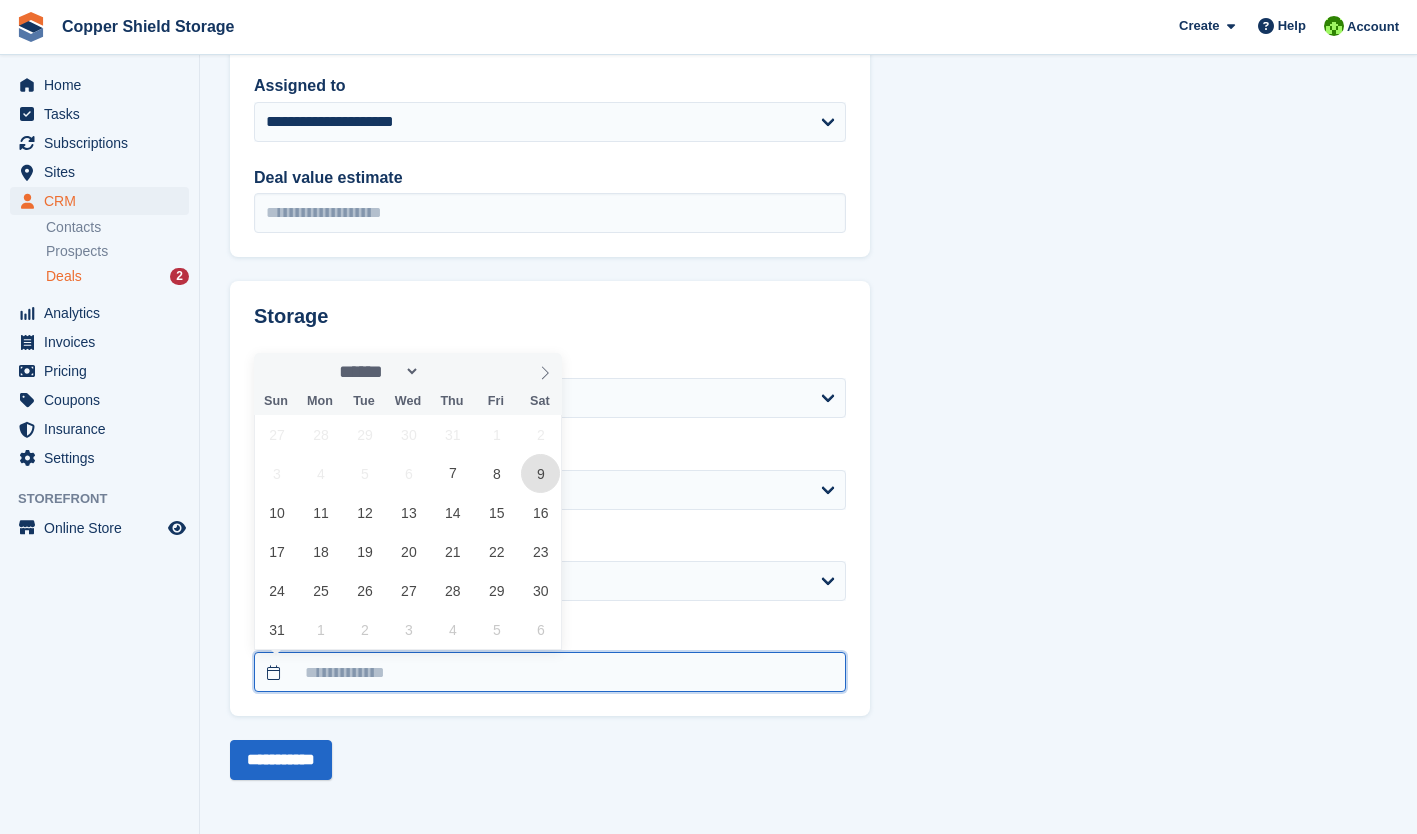 type on "**********" 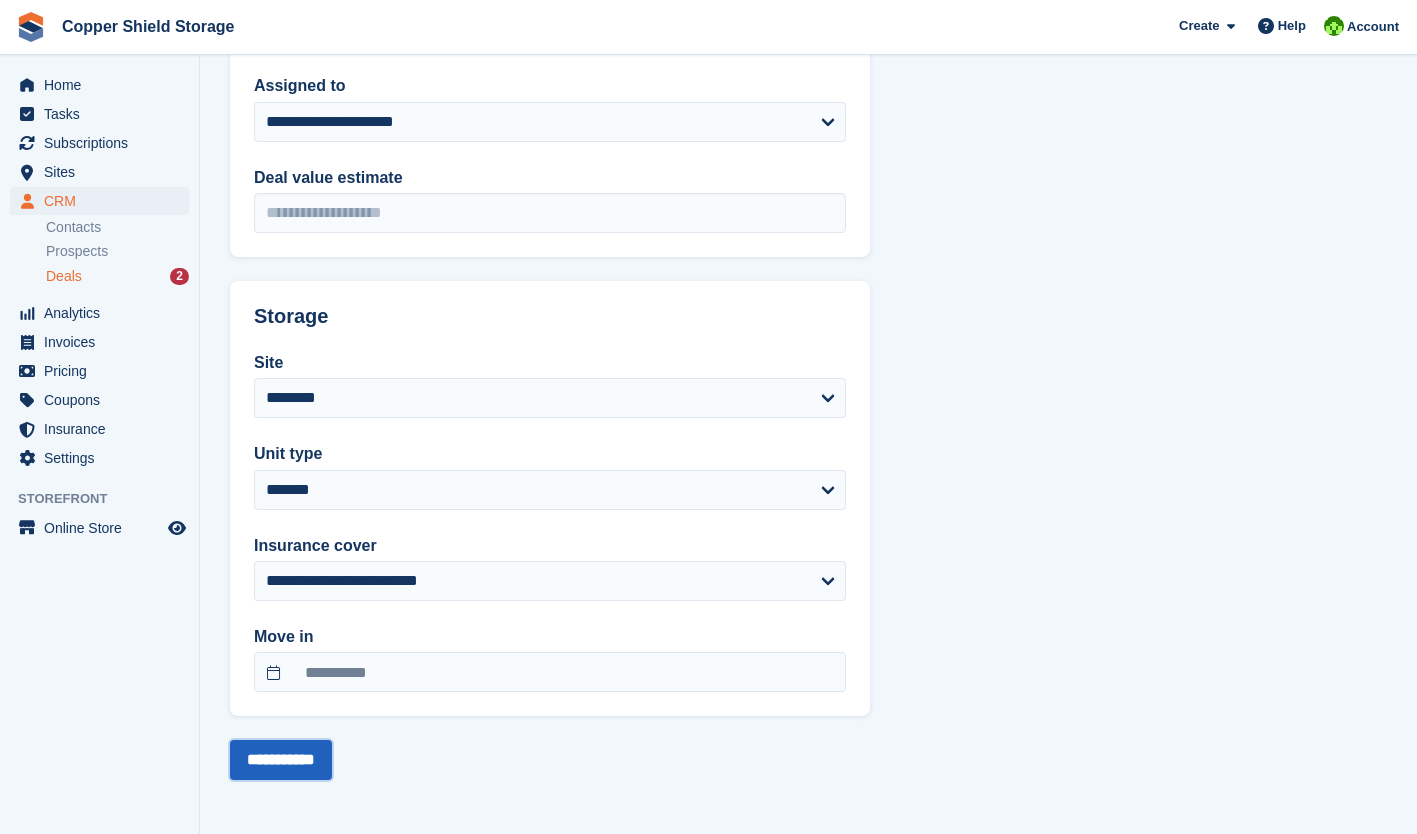 click on "**********" at bounding box center [281, 760] 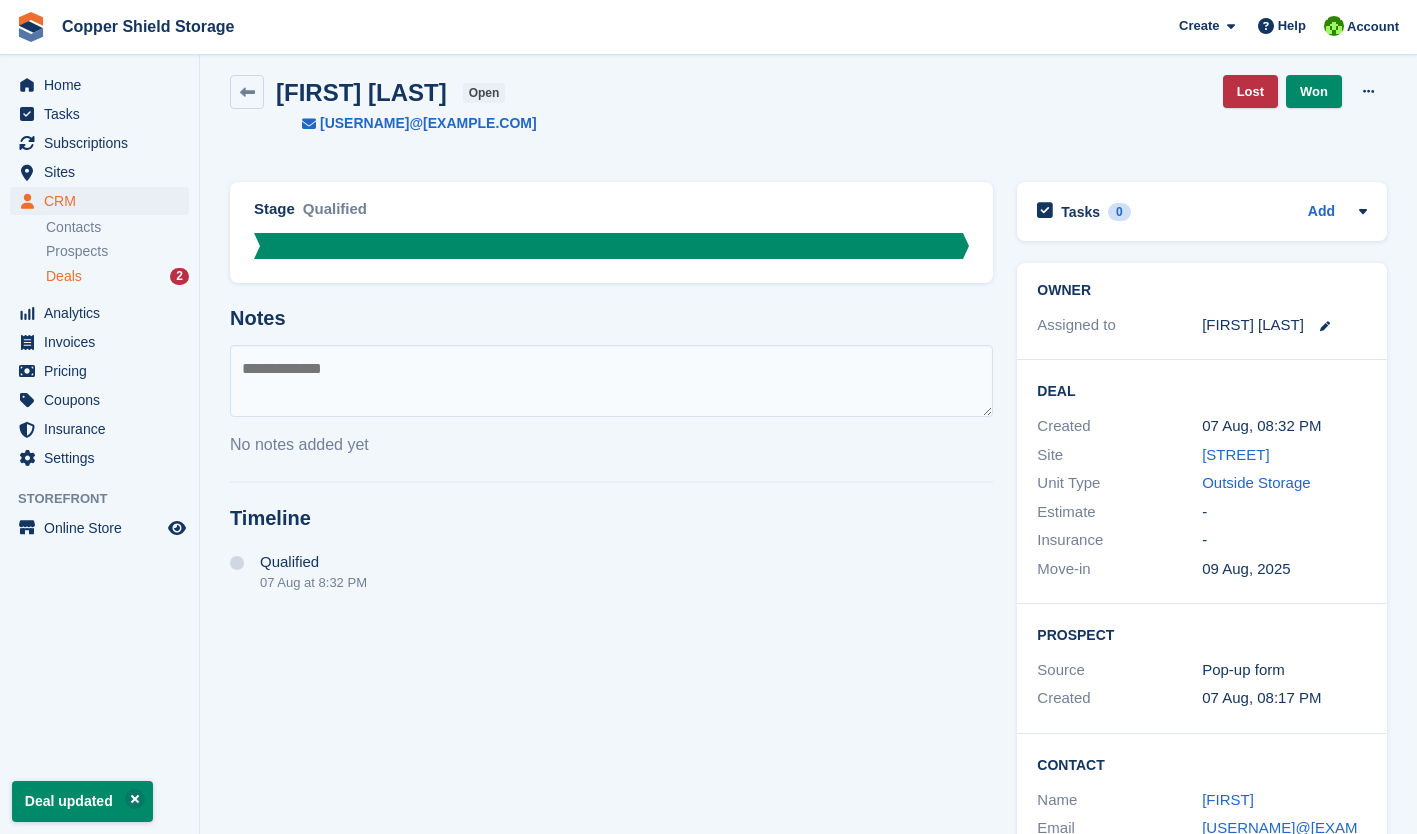 scroll, scrollTop: 0, scrollLeft: 0, axis: both 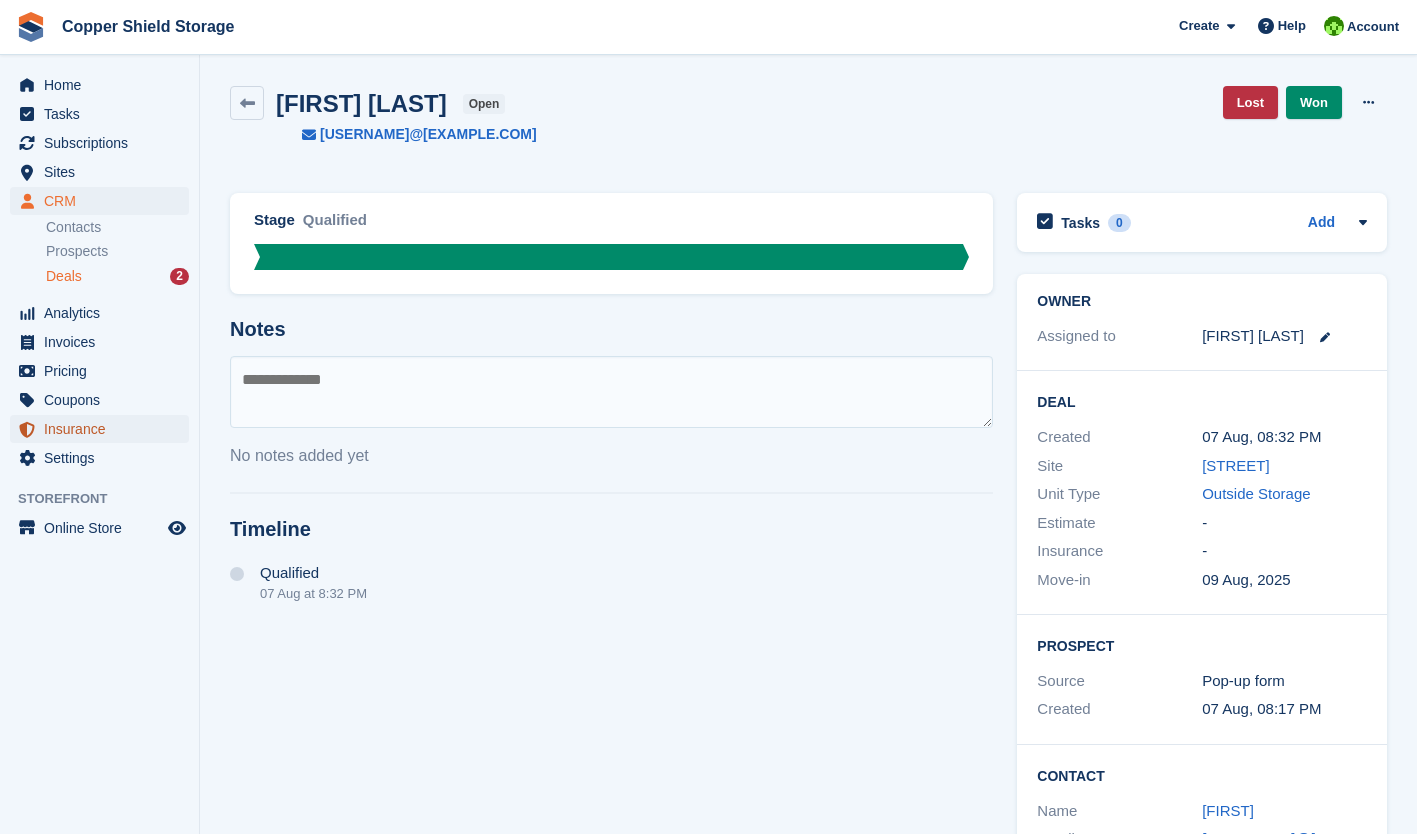 click on "Insurance" at bounding box center (104, 429) 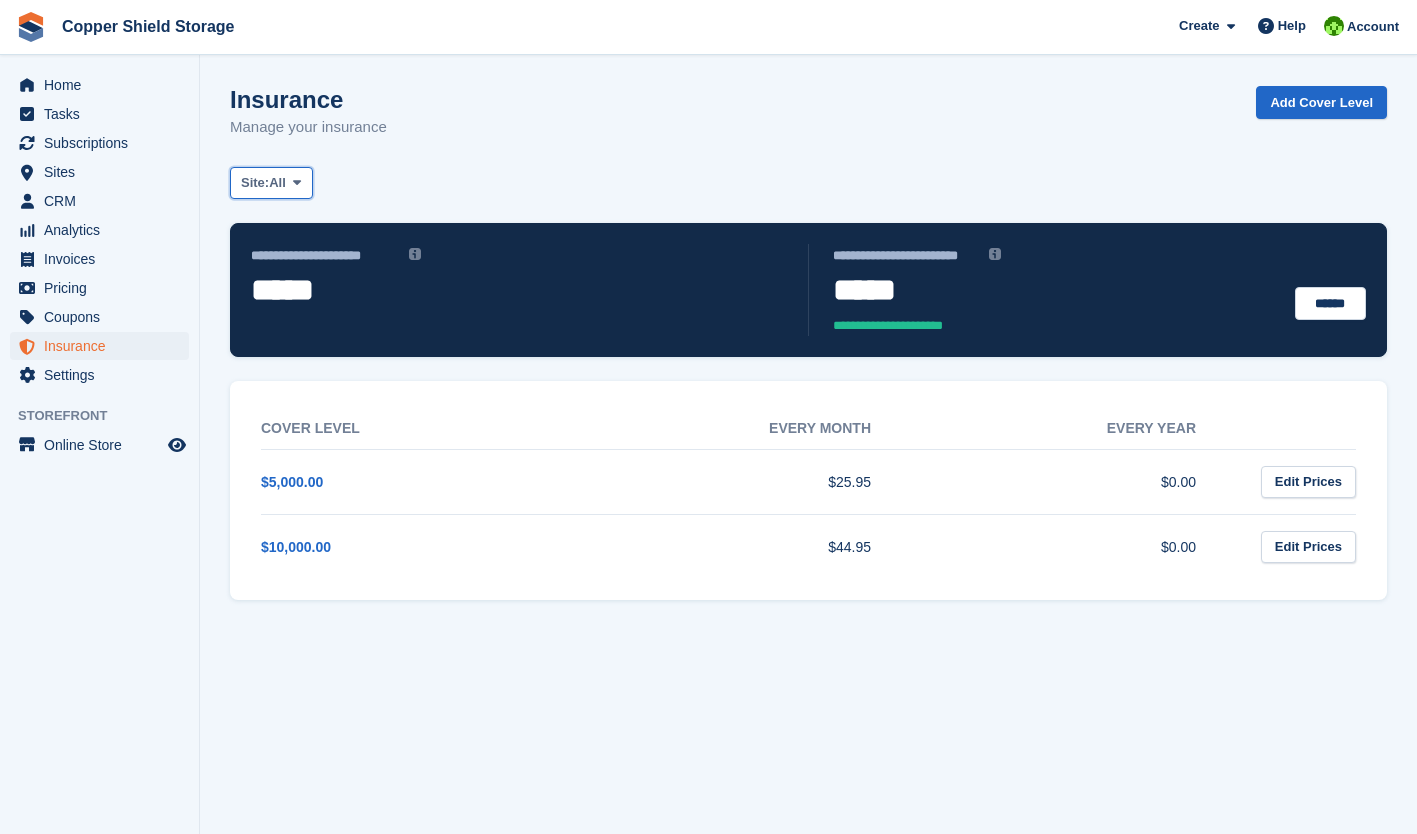 click at bounding box center [297, 183] 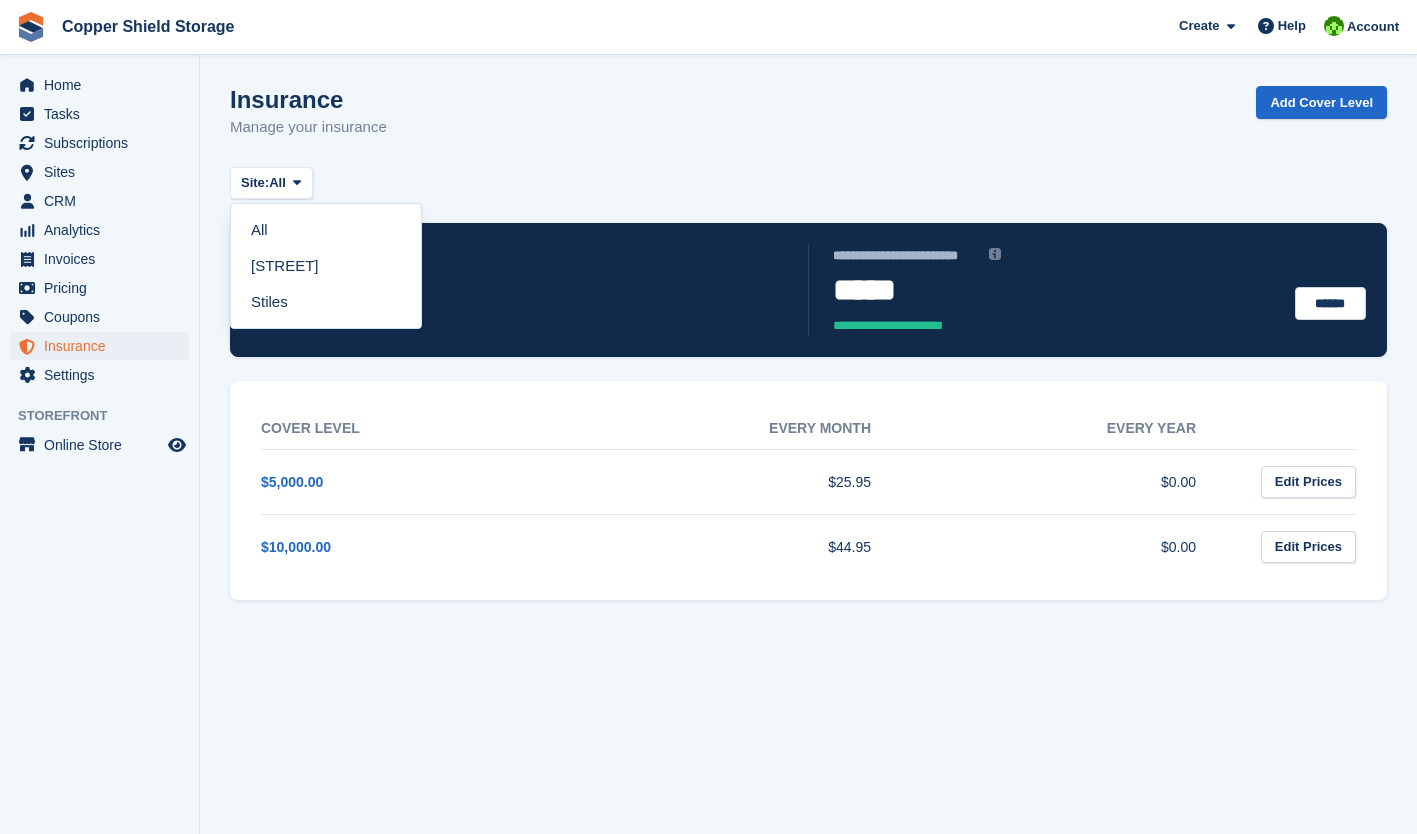 click on "**********" at bounding box center [808, 417] 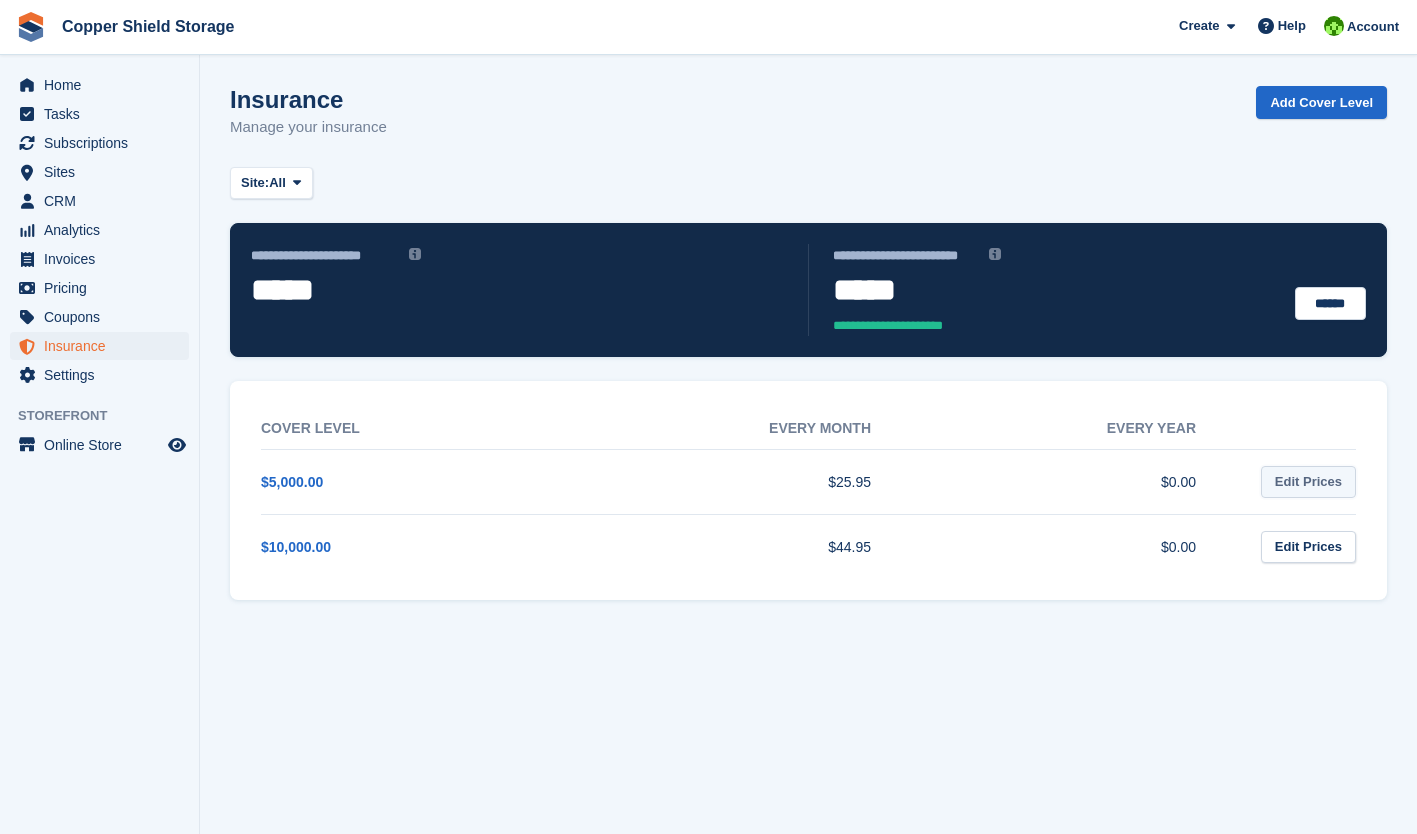 click on "Edit Prices" at bounding box center [1308, 482] 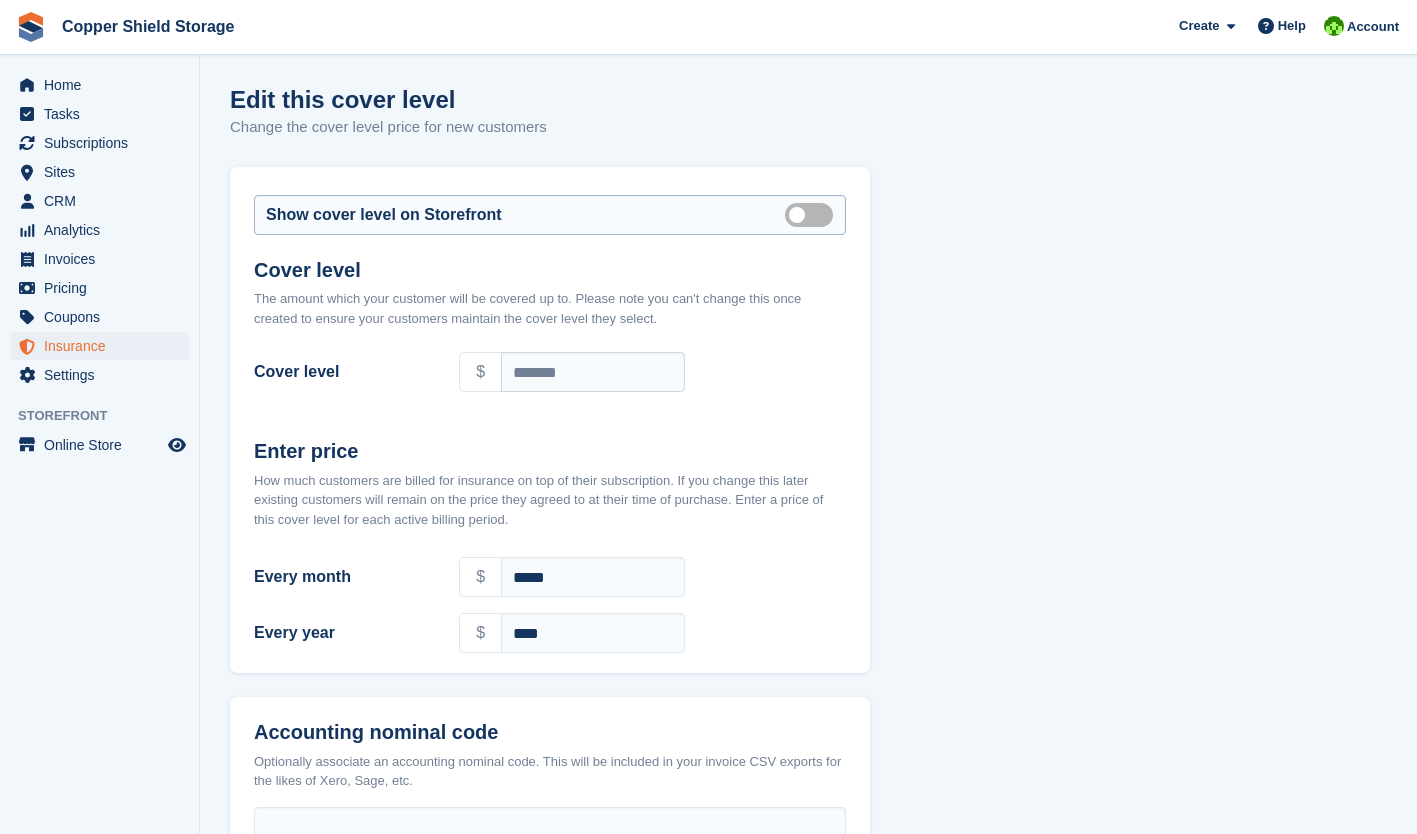 click on "Show on store front" at bounding box center (813, 214) 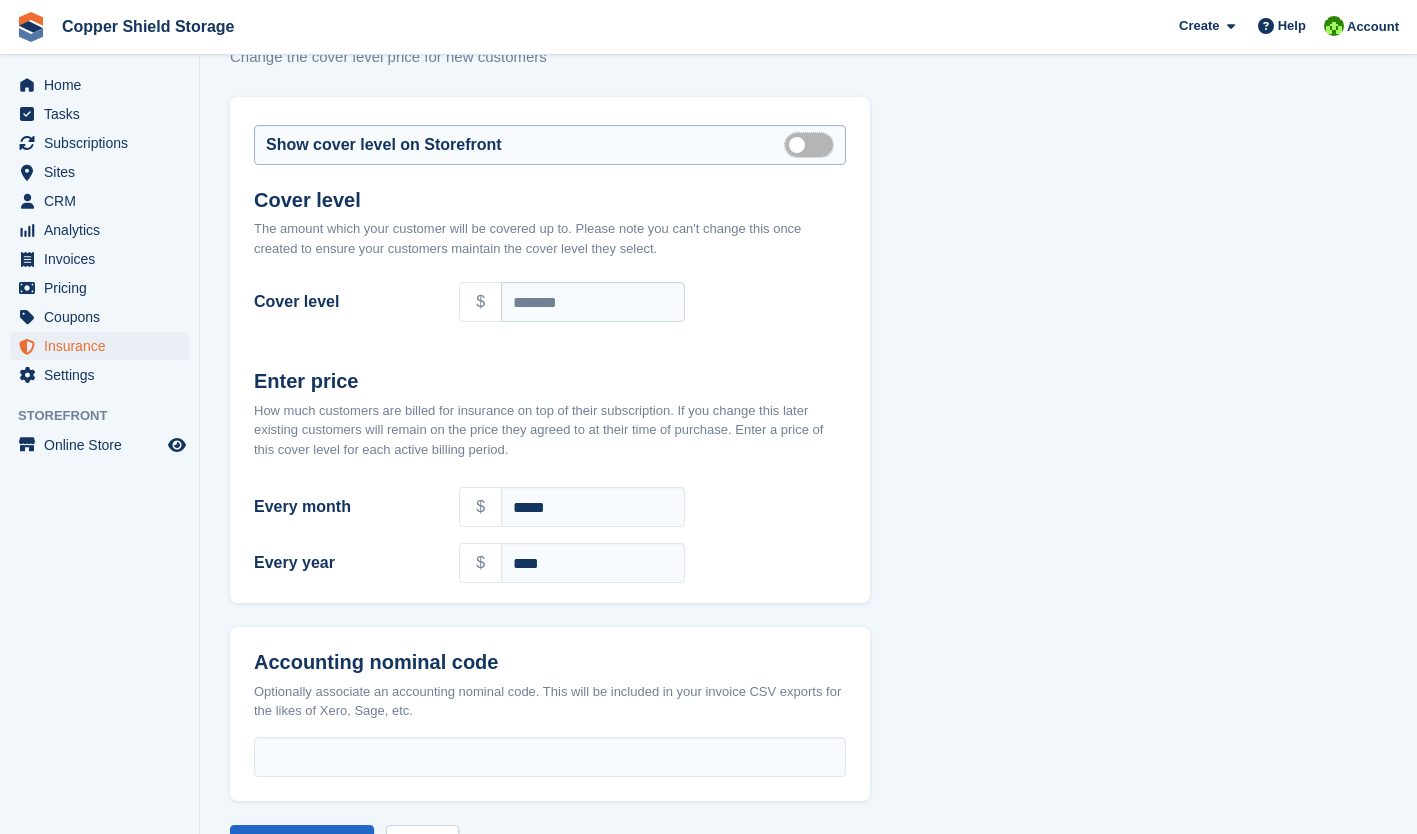 scroll, scrollTop: 146, scrollLeft: 0, axis: vertical 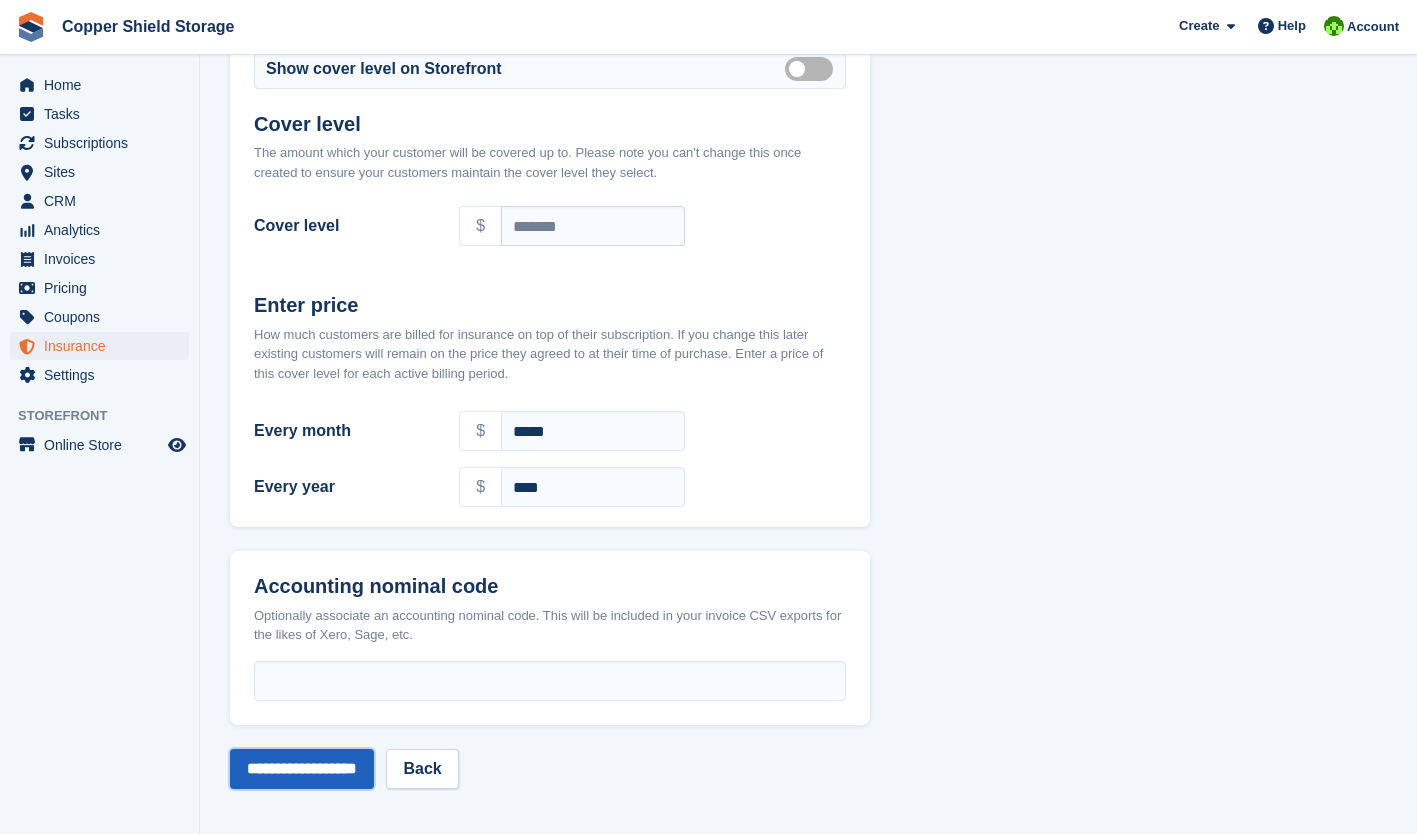 click on "**********" at bounding box center [302, 769] 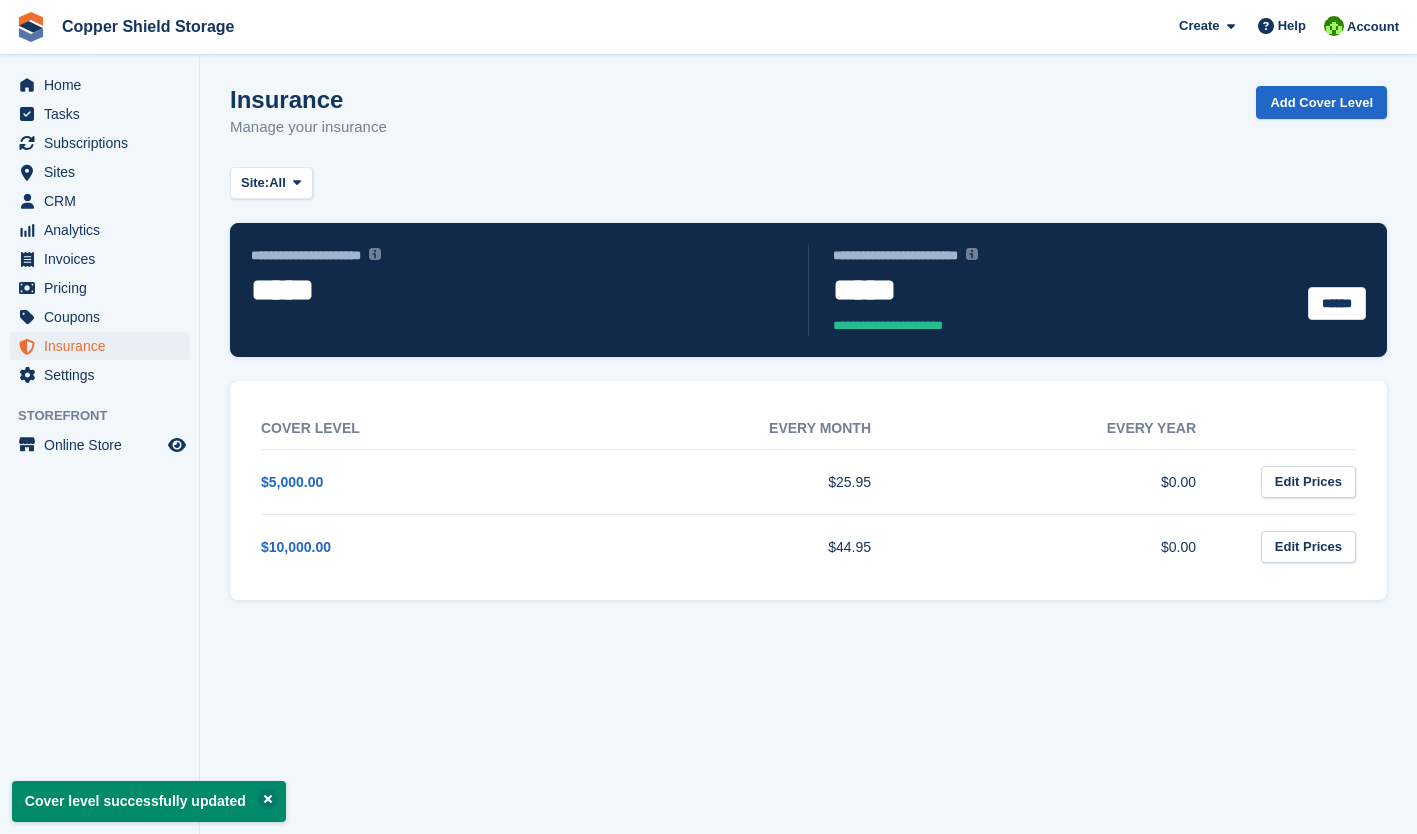 scroll, scrollTop: 0, scrollLeft: 0, axis: both 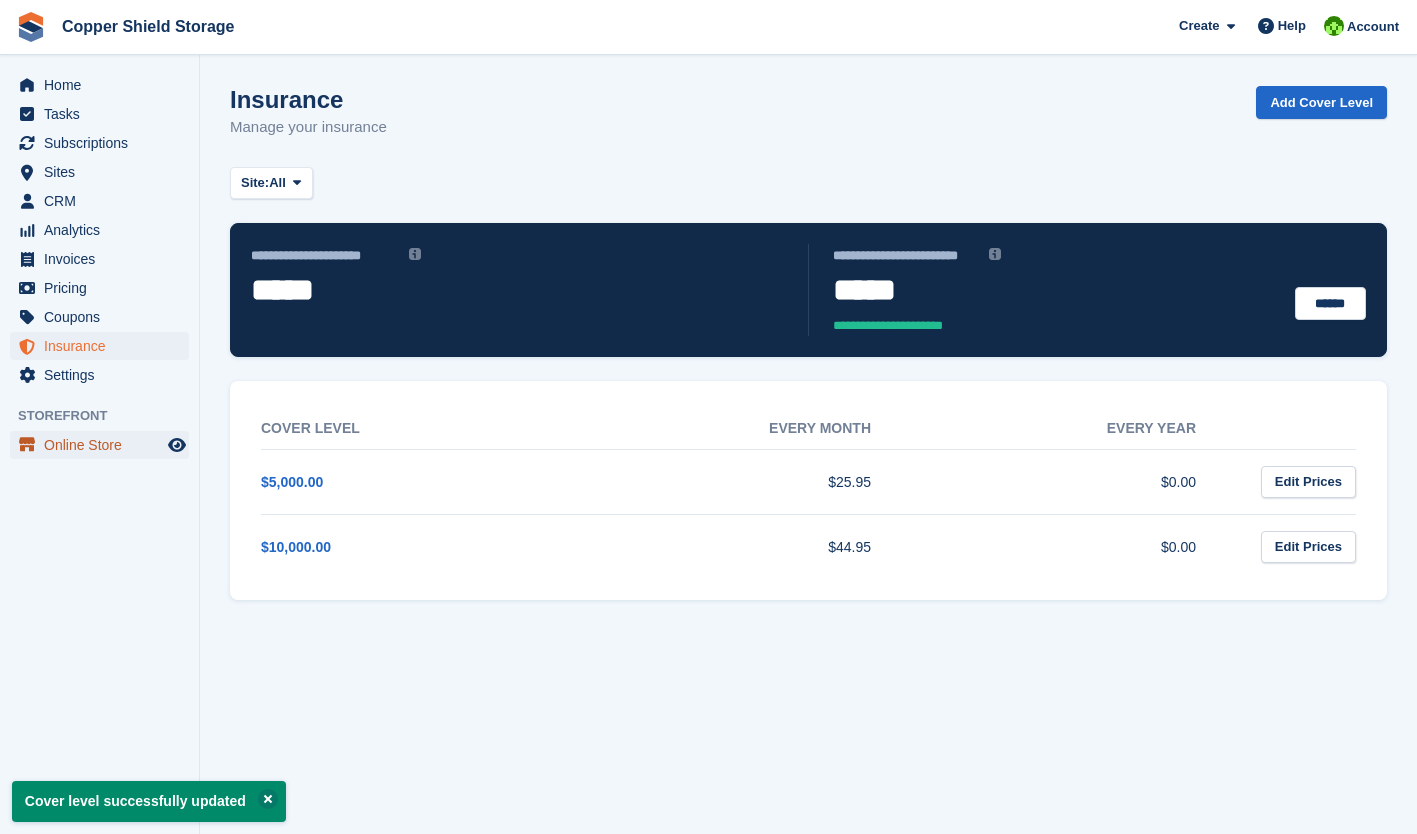 click on "Online Store" at bounding box center (104, 445) 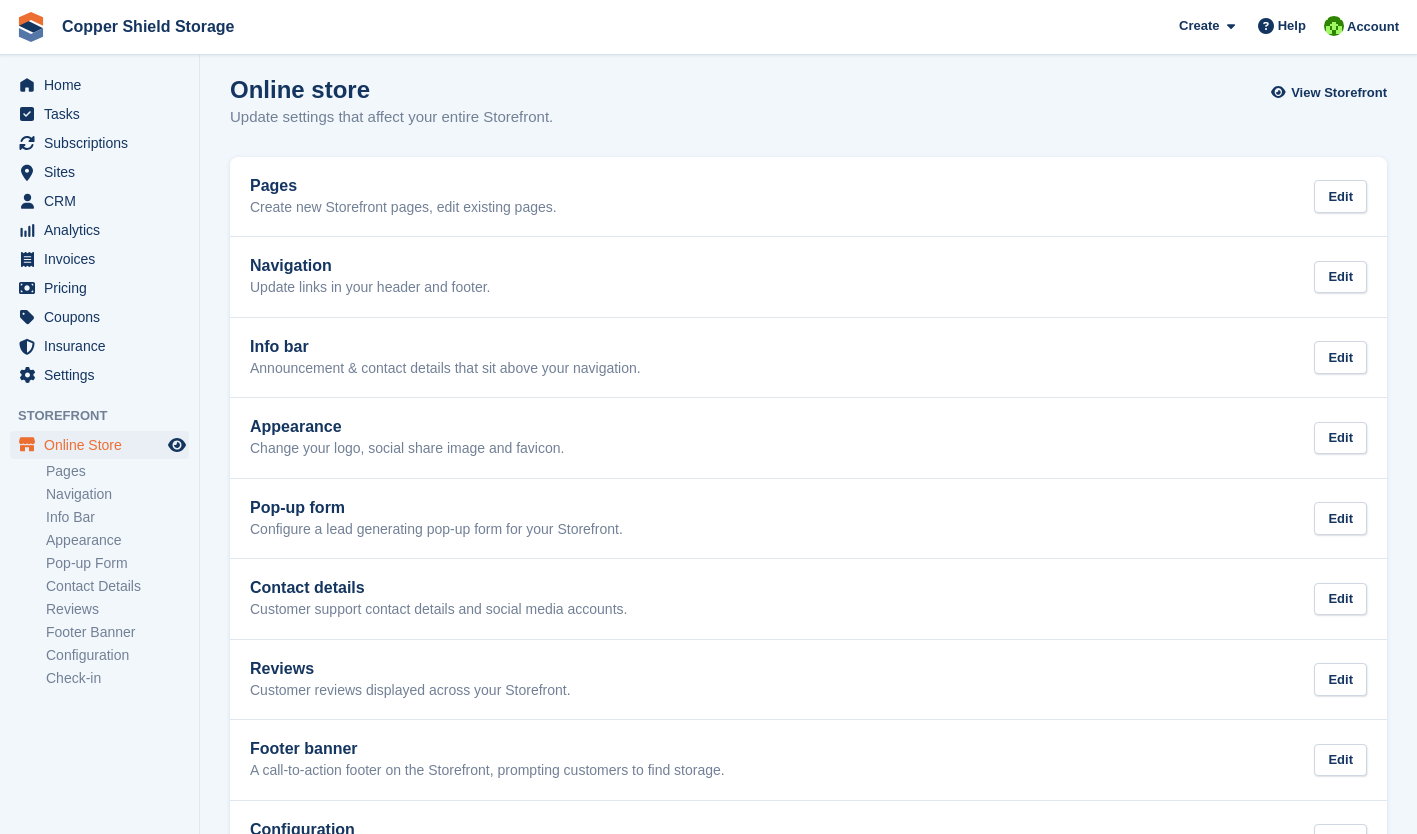 scroll, scrollTop: 0, scrollLeft: 0, axis: both 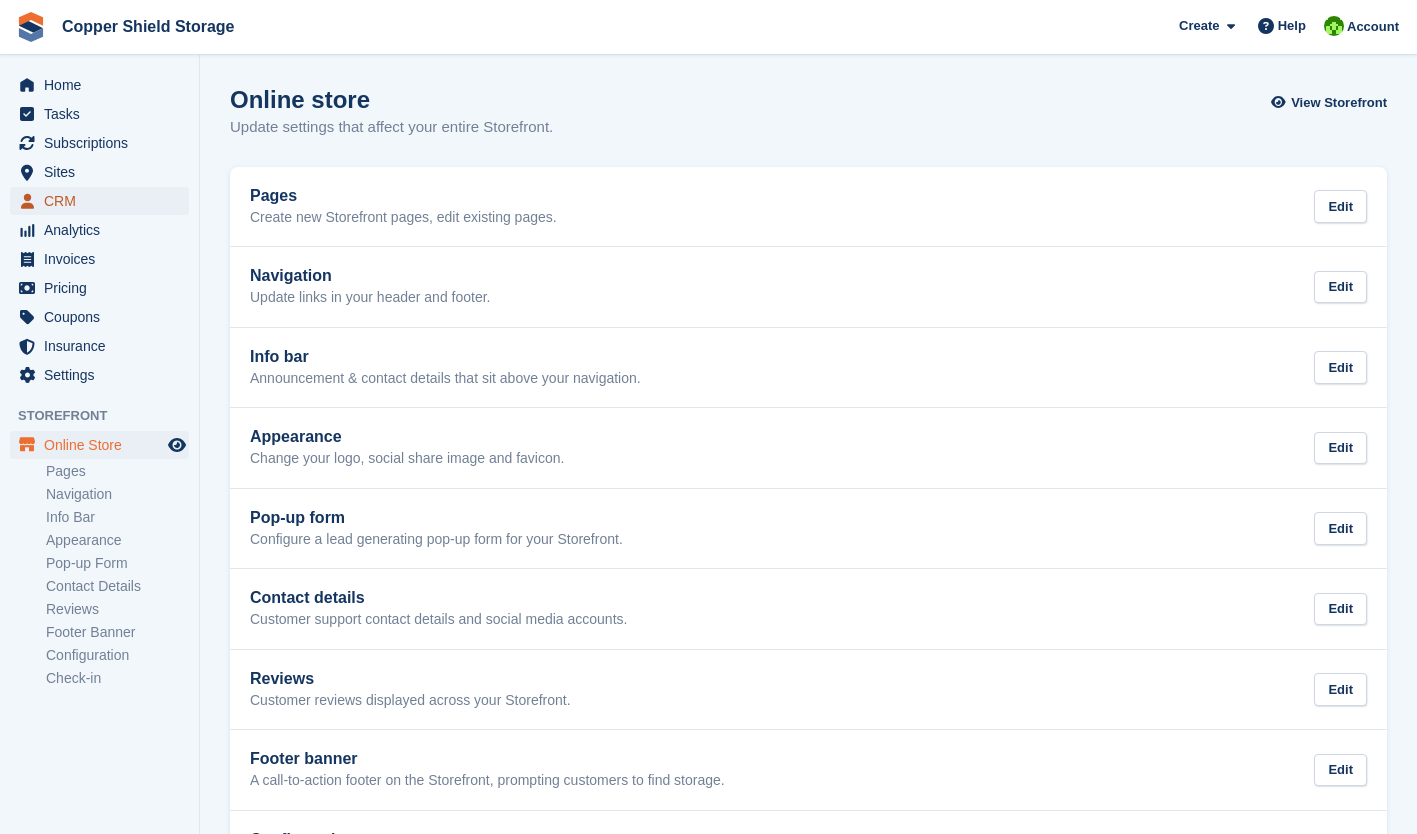 click on "CRM" at bounding box center [104, 201] 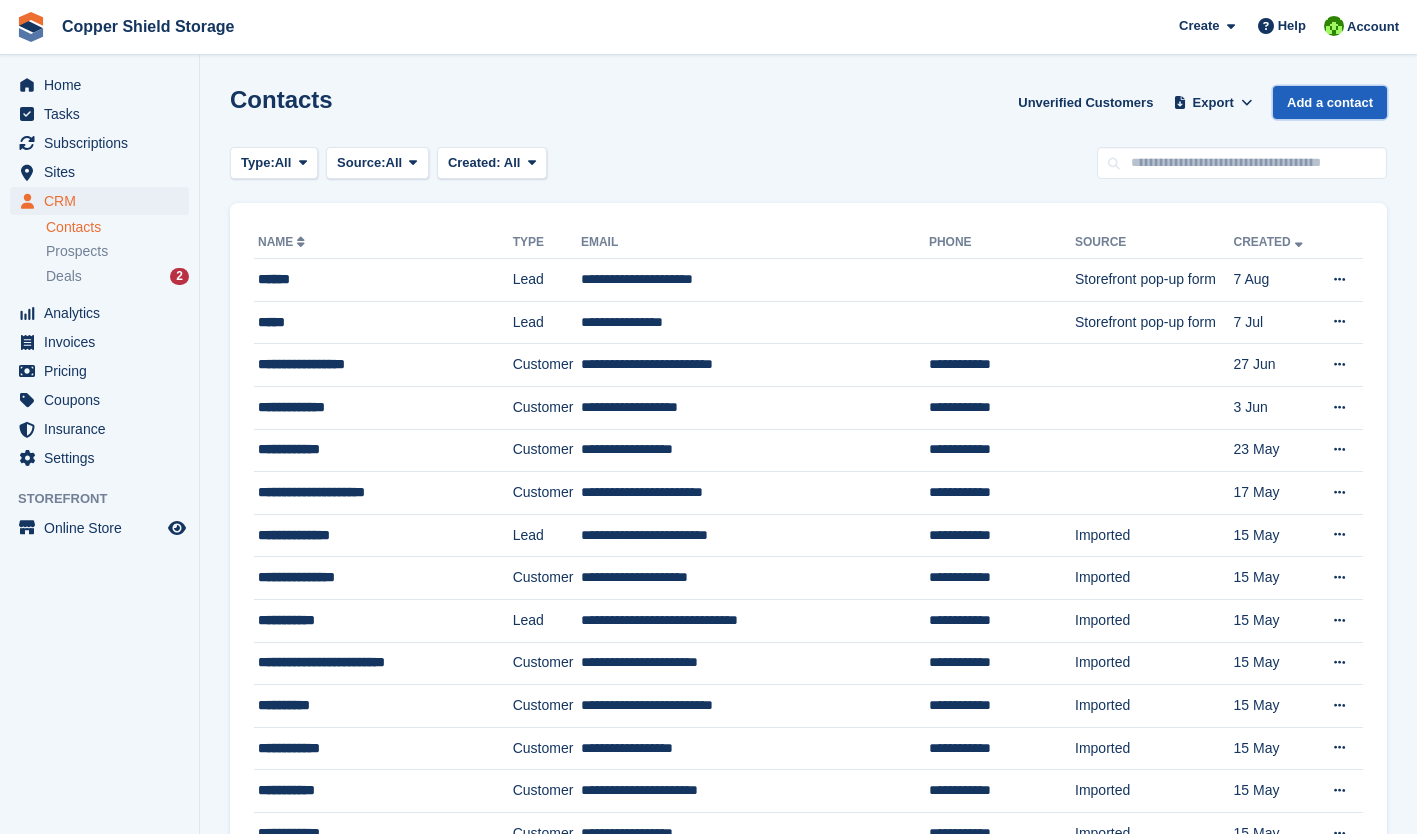 click on "Add a contact" at bounding box center [1330, 102] 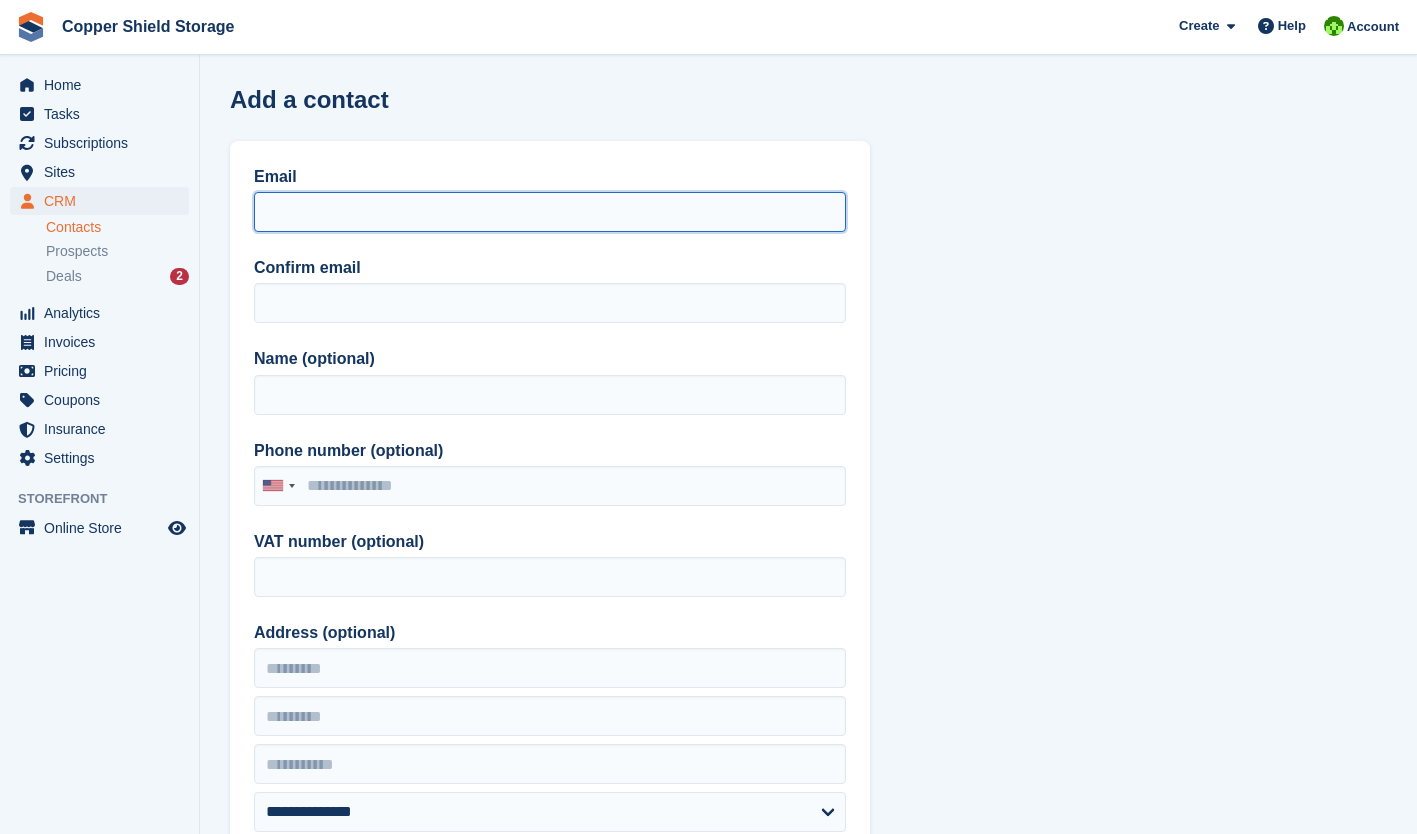 click on "Email" at bounding box center (550, 212) 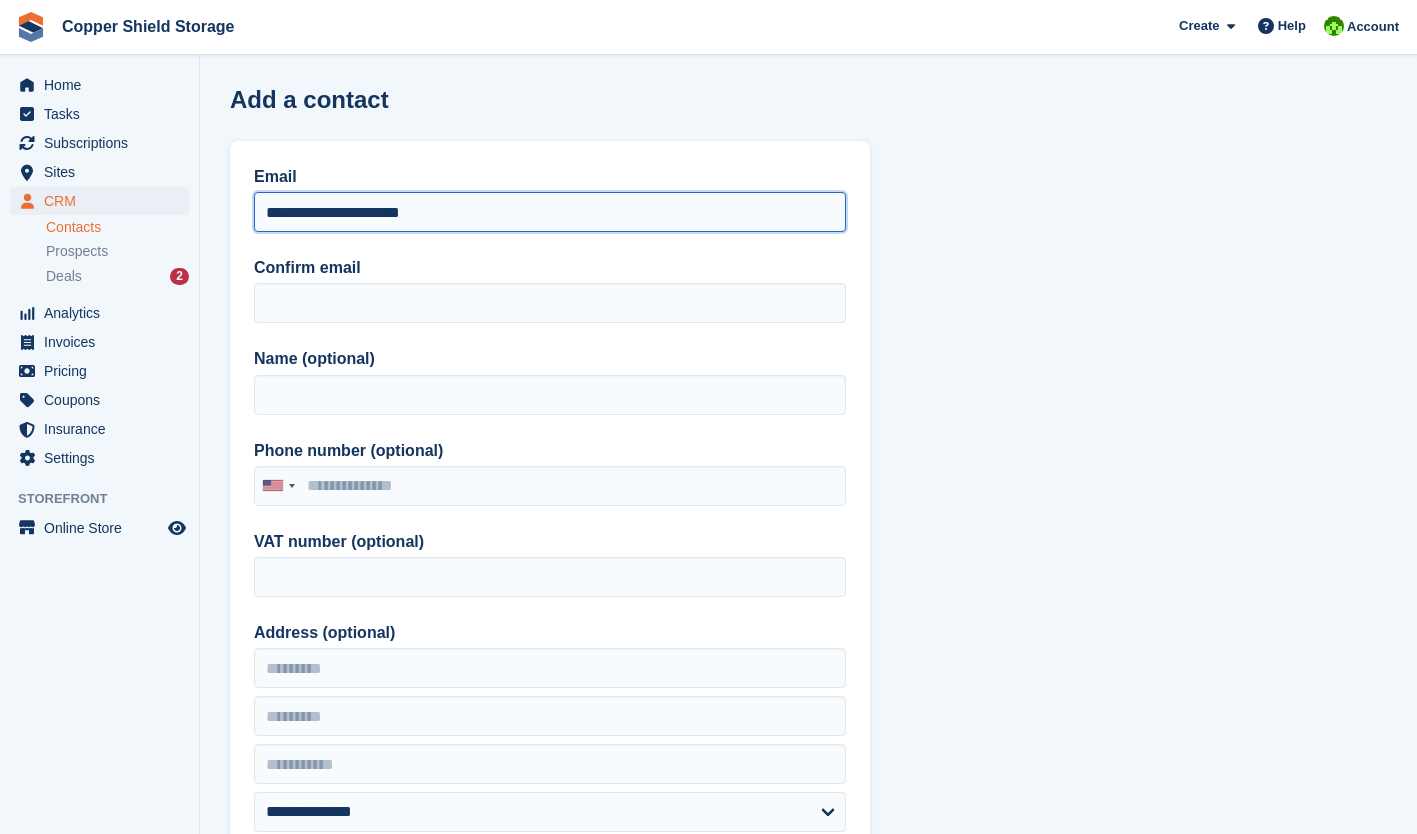 type on "**********" 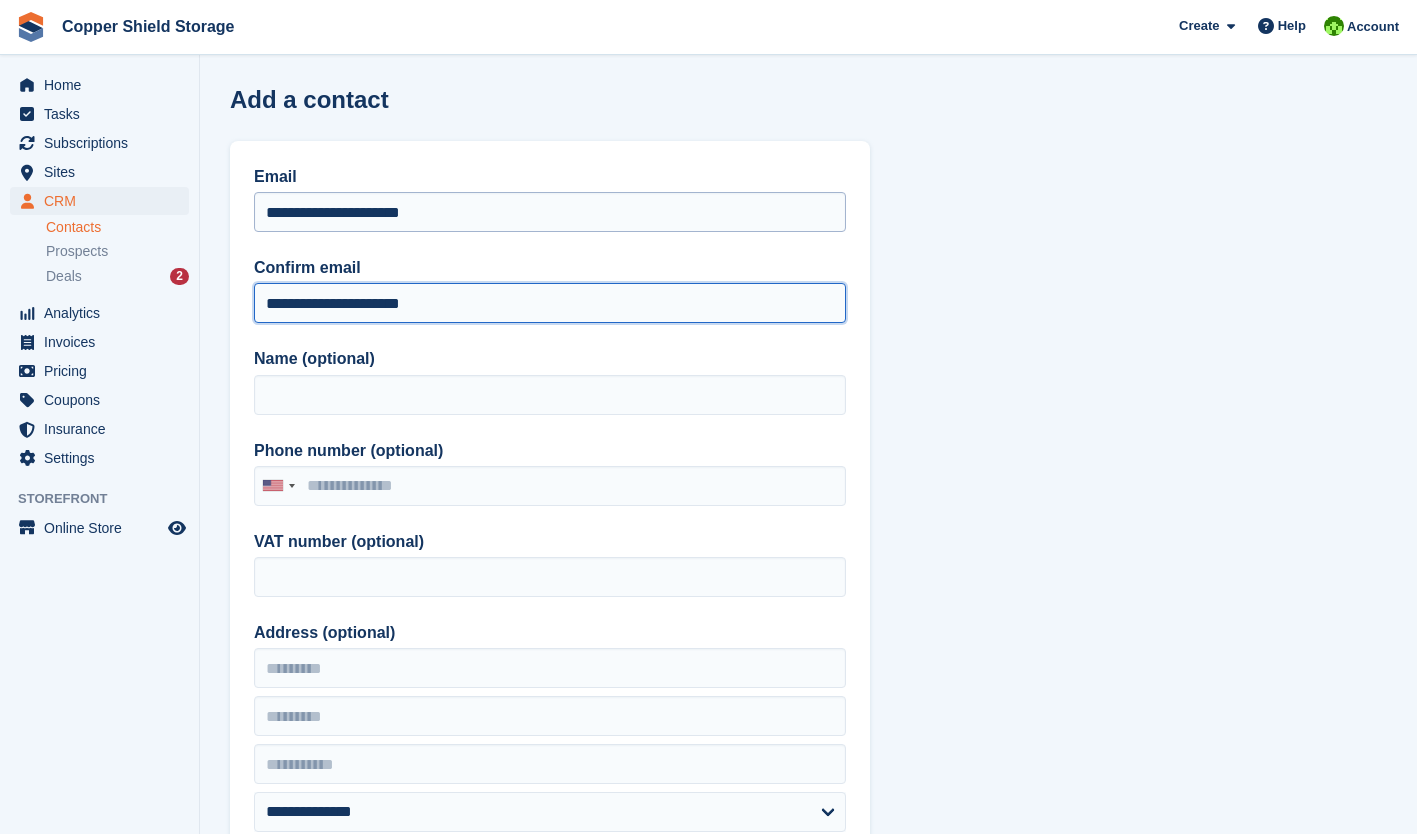 type on "**********" 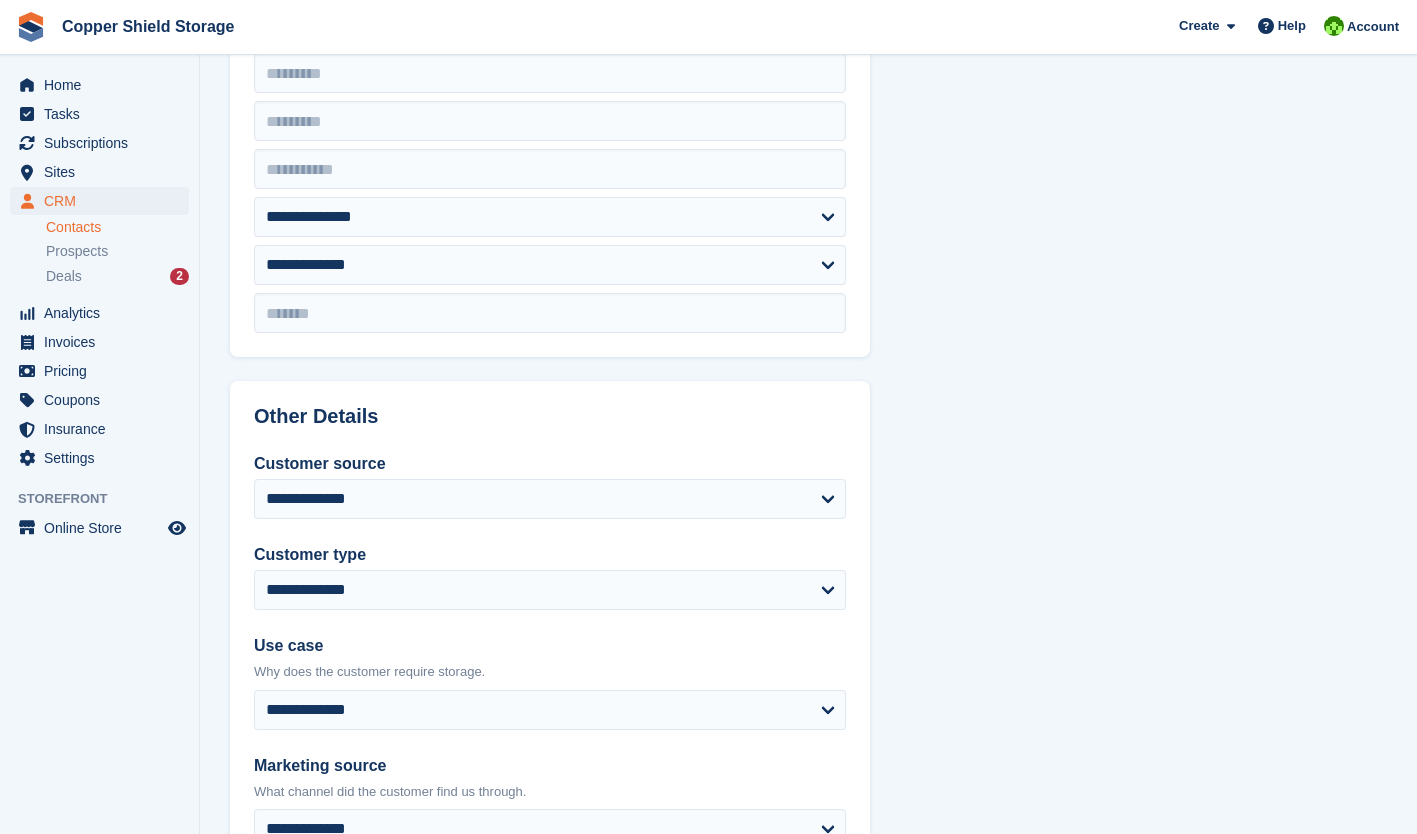 scroll, scrollTop: 623, scrollLeft: 0, axis: vertical 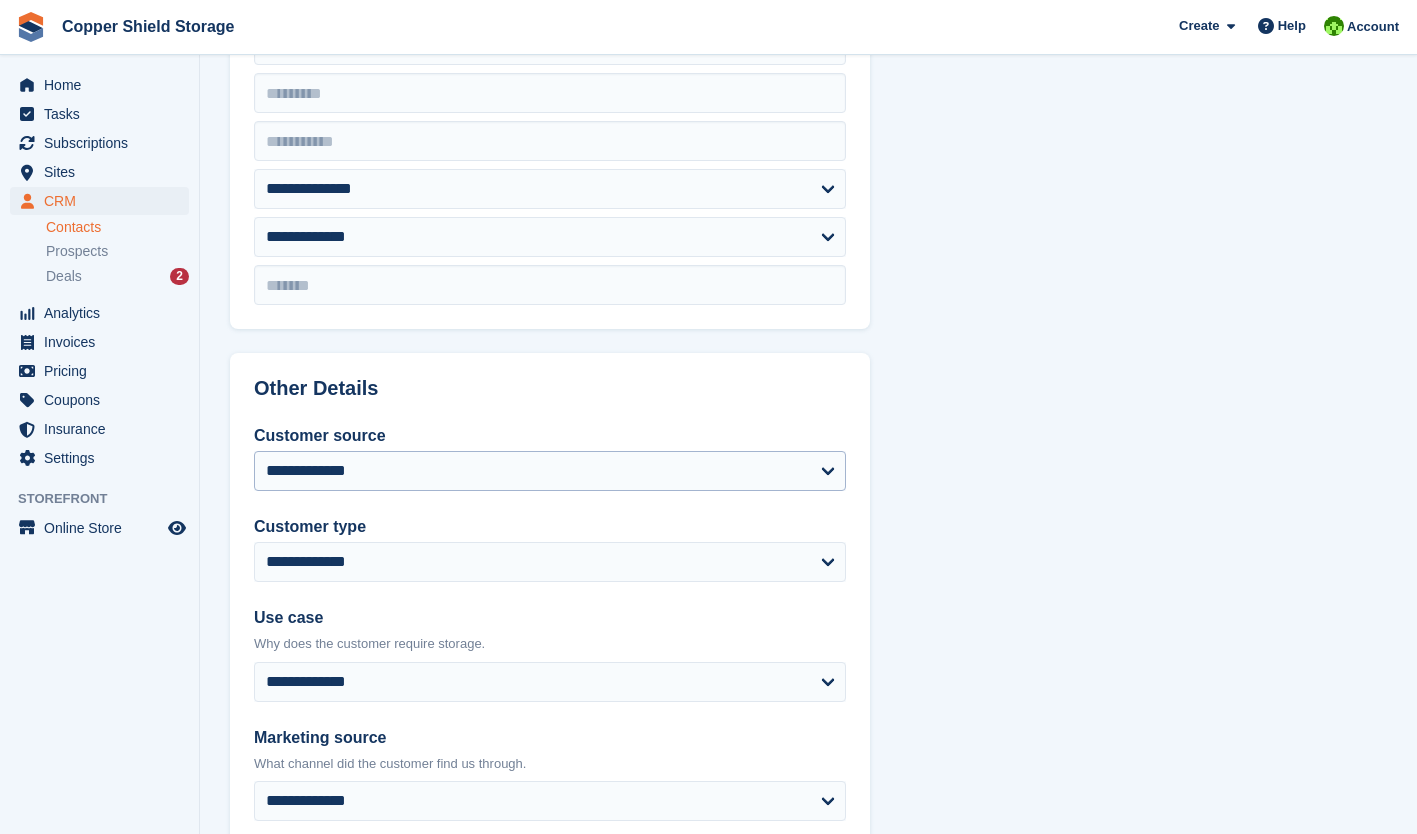 type on "******" 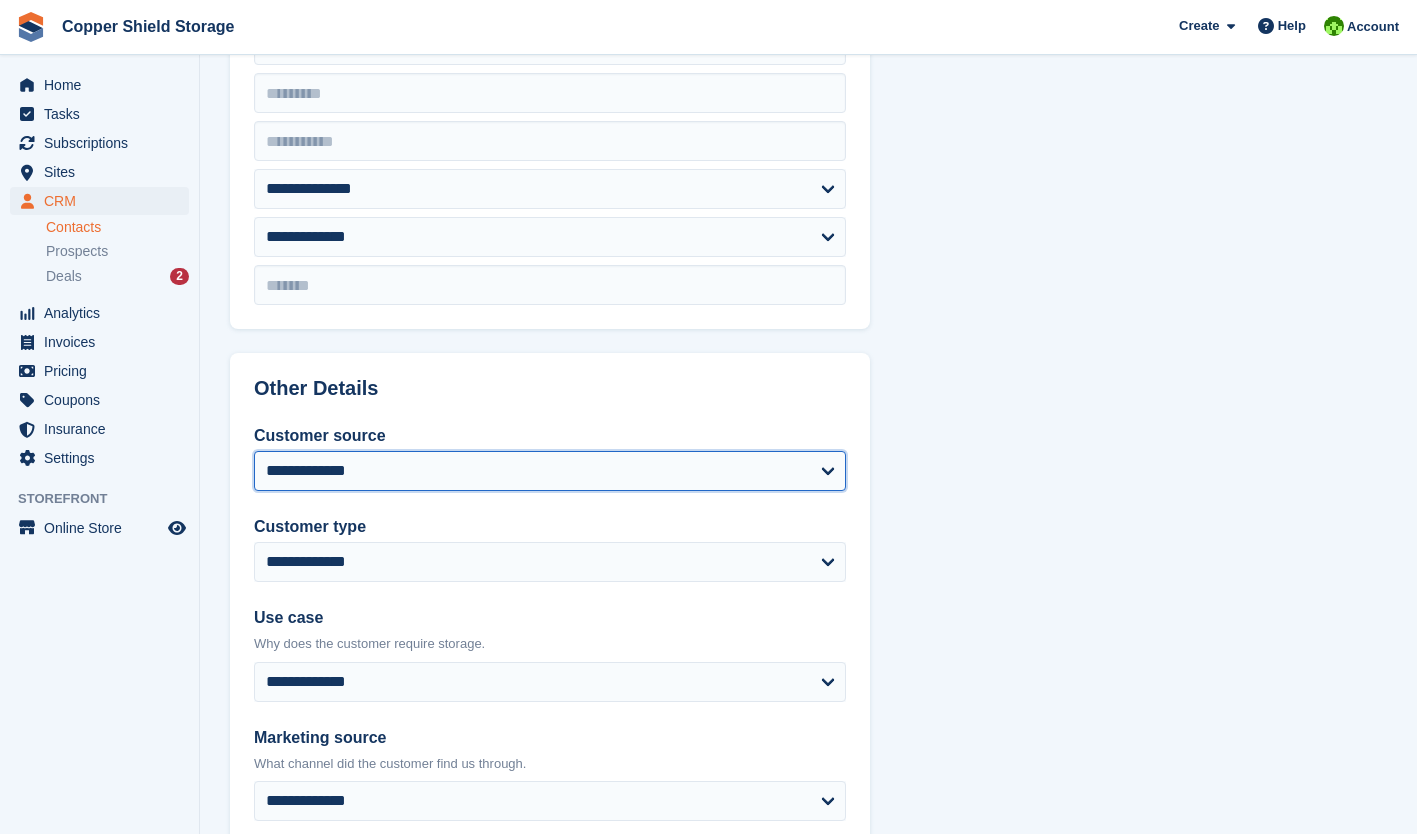 click on "**********" at bounding box center (550, 471) 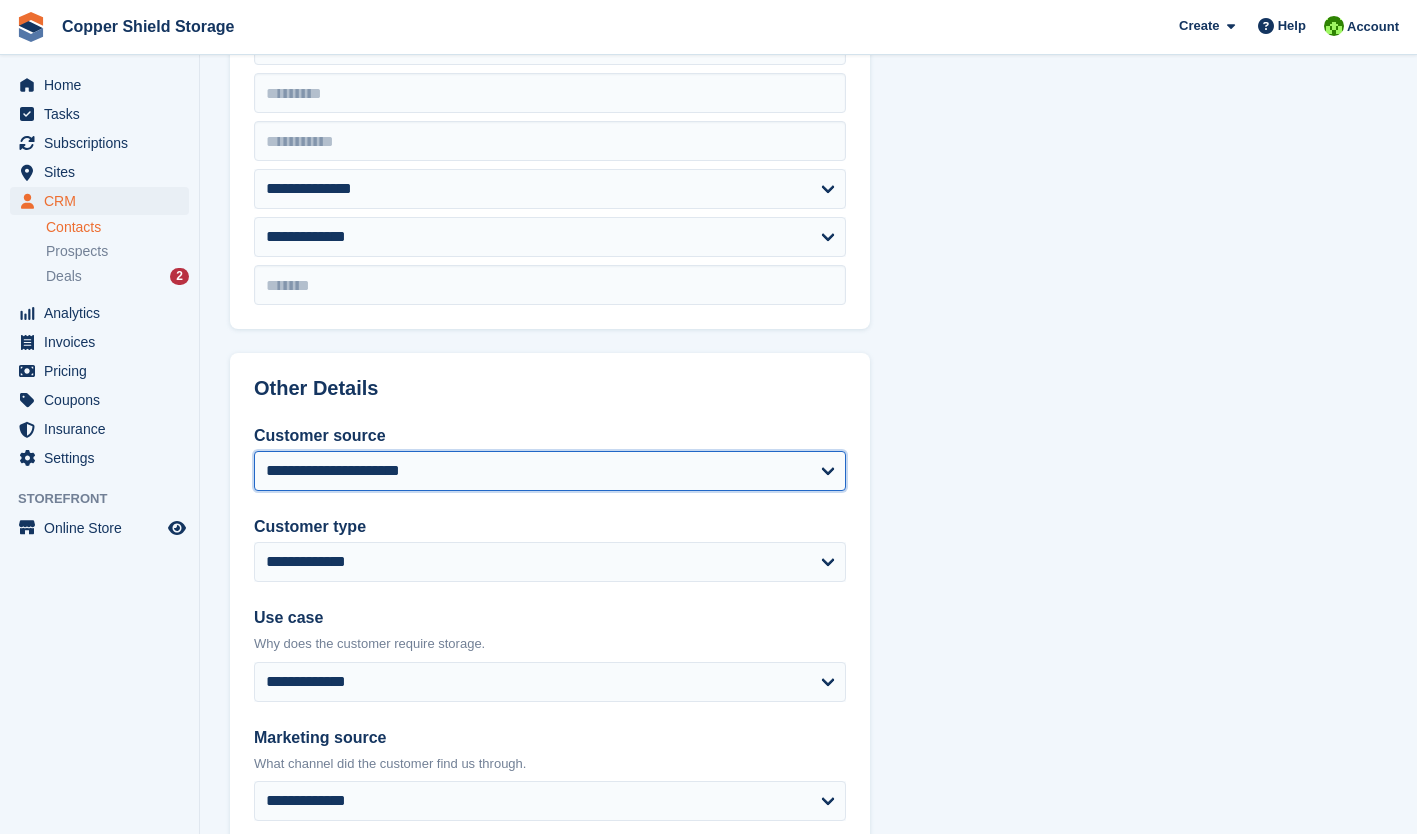 click on "**********" at bounding box center (550, 471) 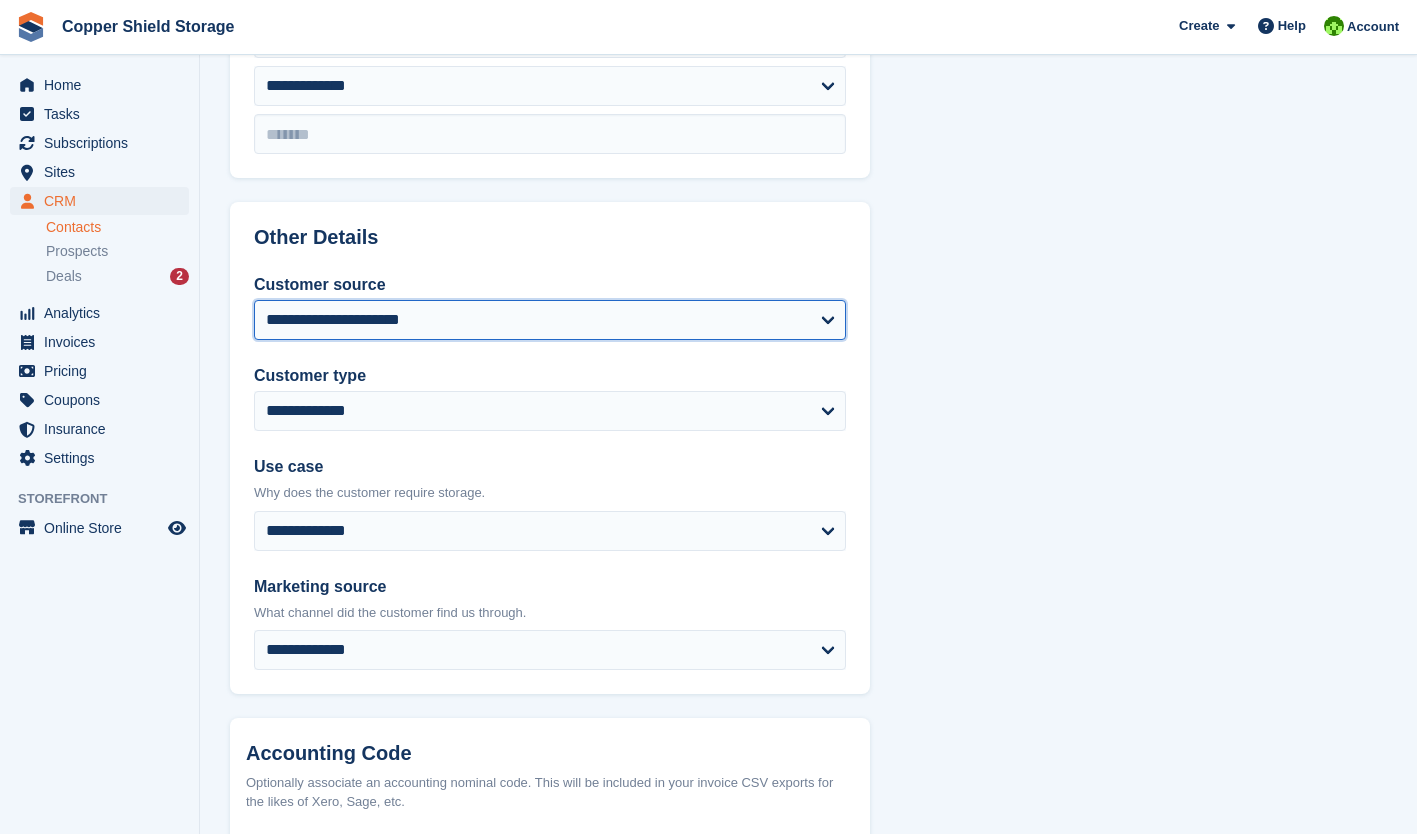 scroll, scrollTop: 775, scrollLeft: 0, axis: vertical 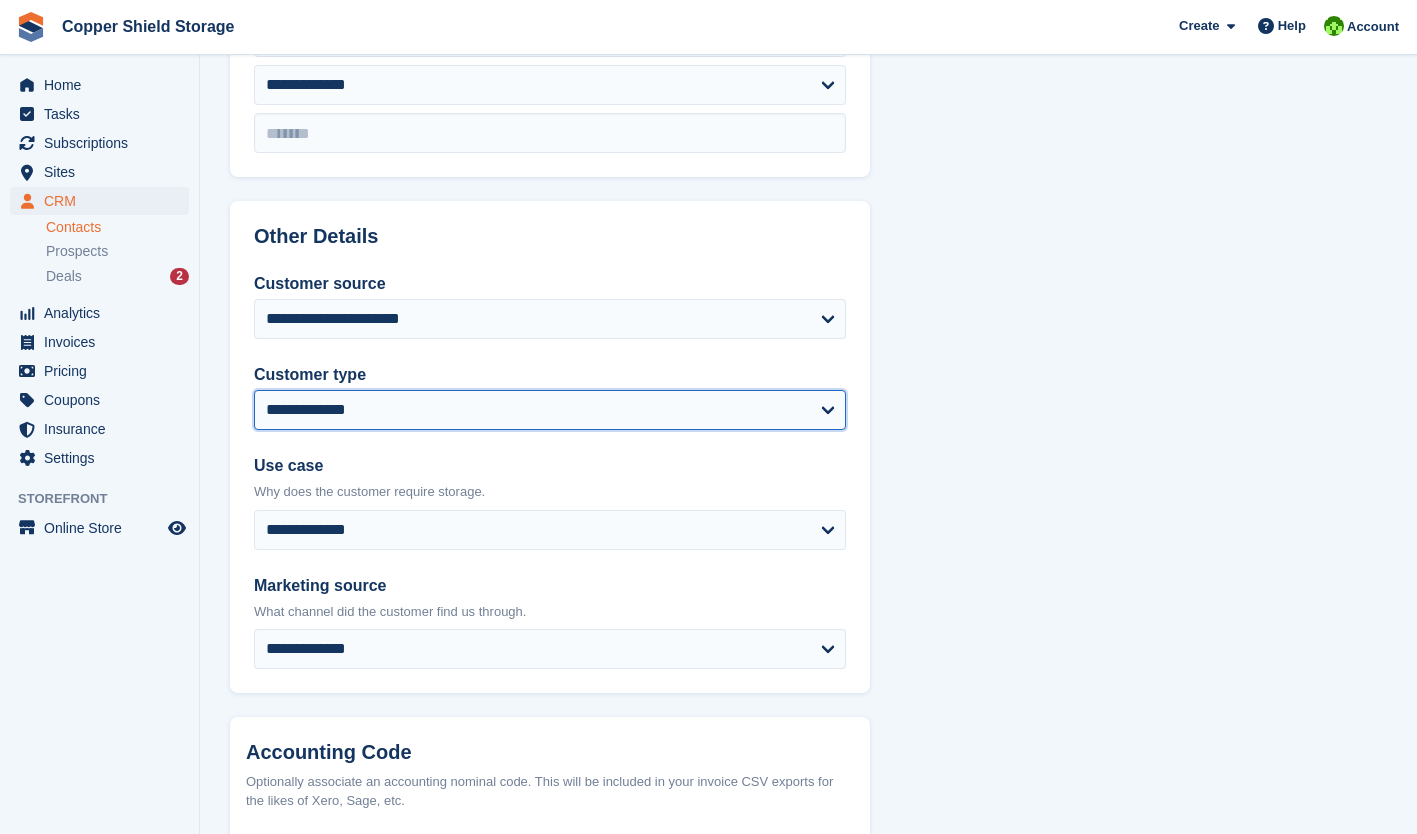 click on "**********" at bounding box center [550, 410] 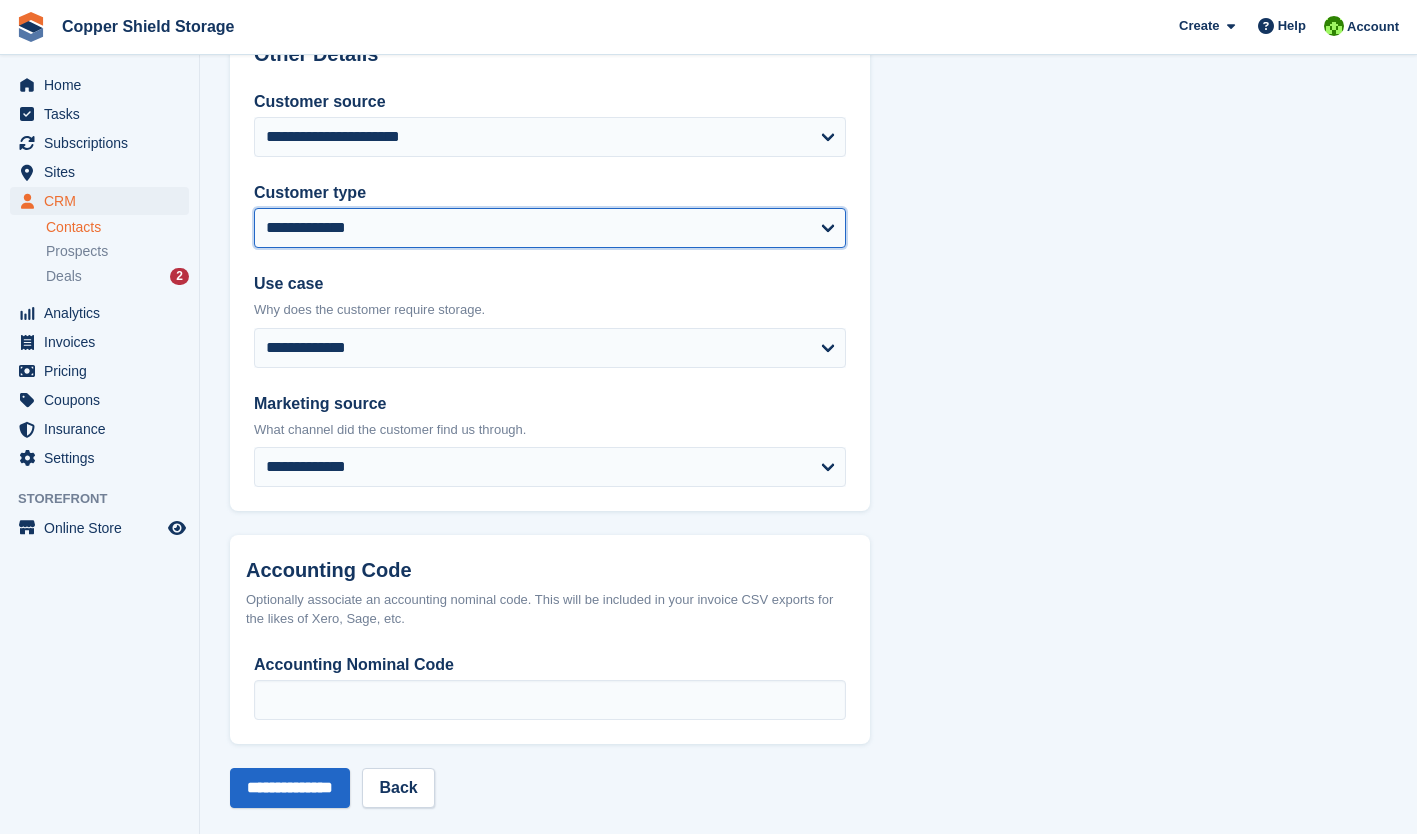 scroll, scrollTop: 967, scrollLeft: 0, axis: vertical 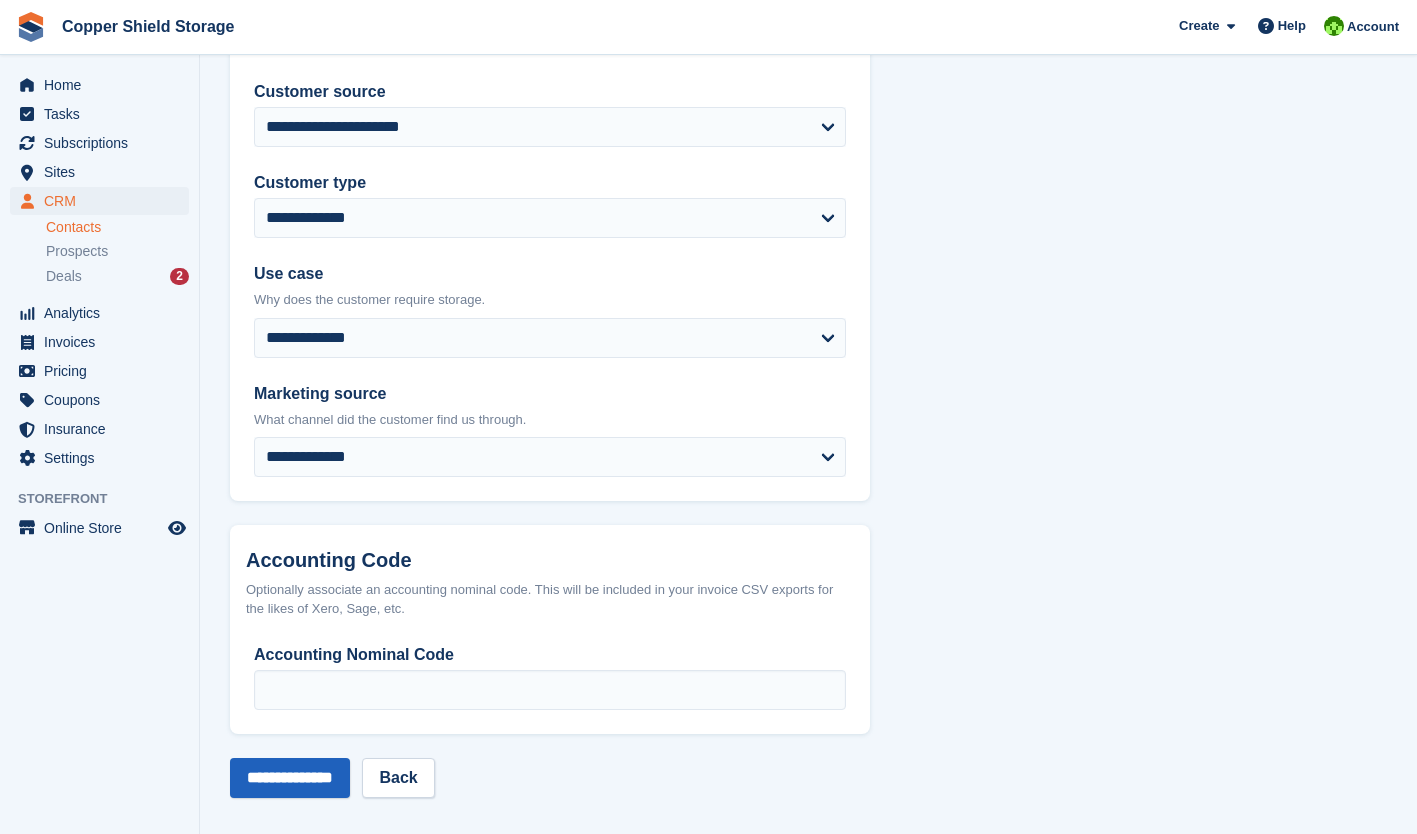 click on "**********" at bounding box center [290, 778] 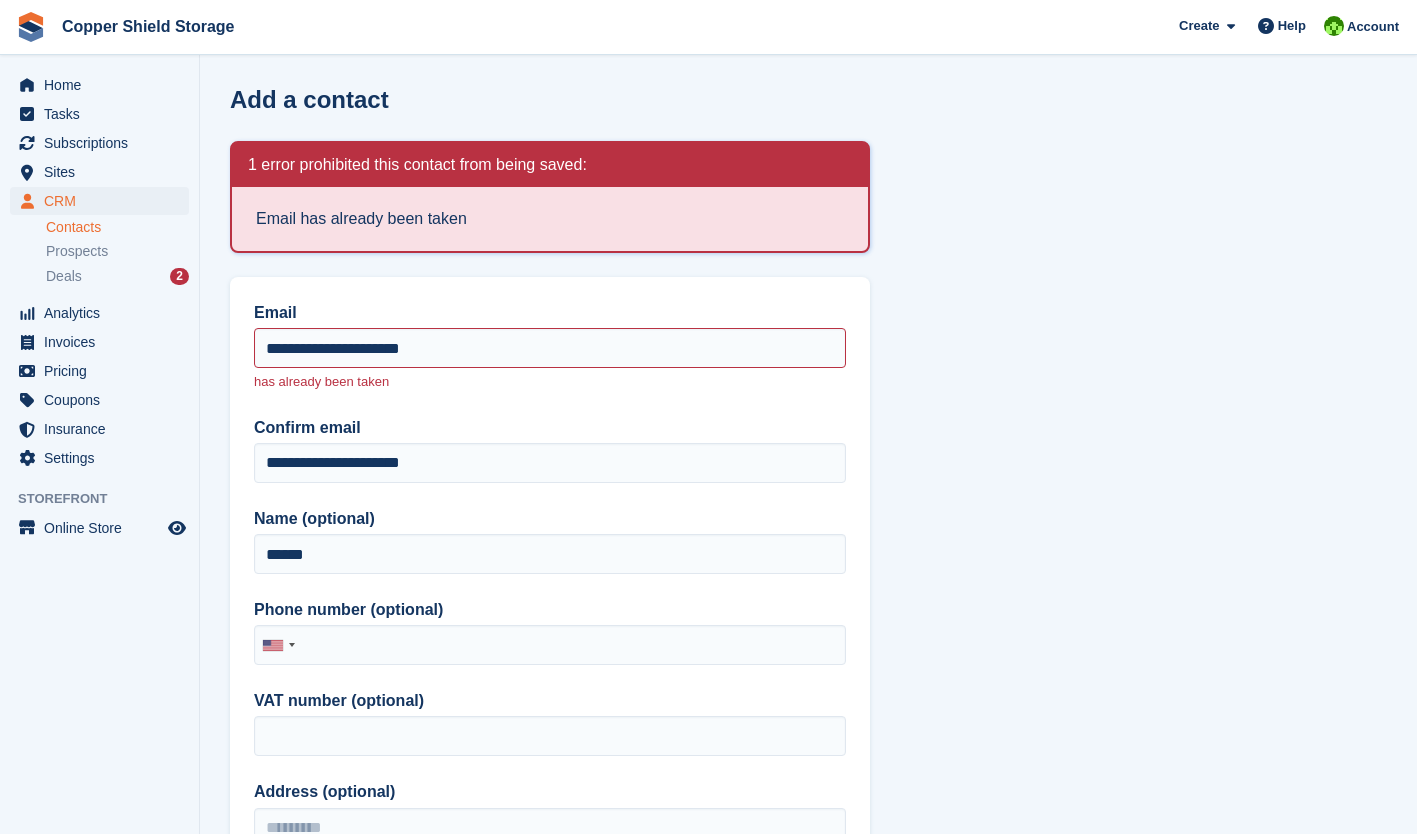 scroll, scrollTop: 0, scrollLeft: 0, axis: both 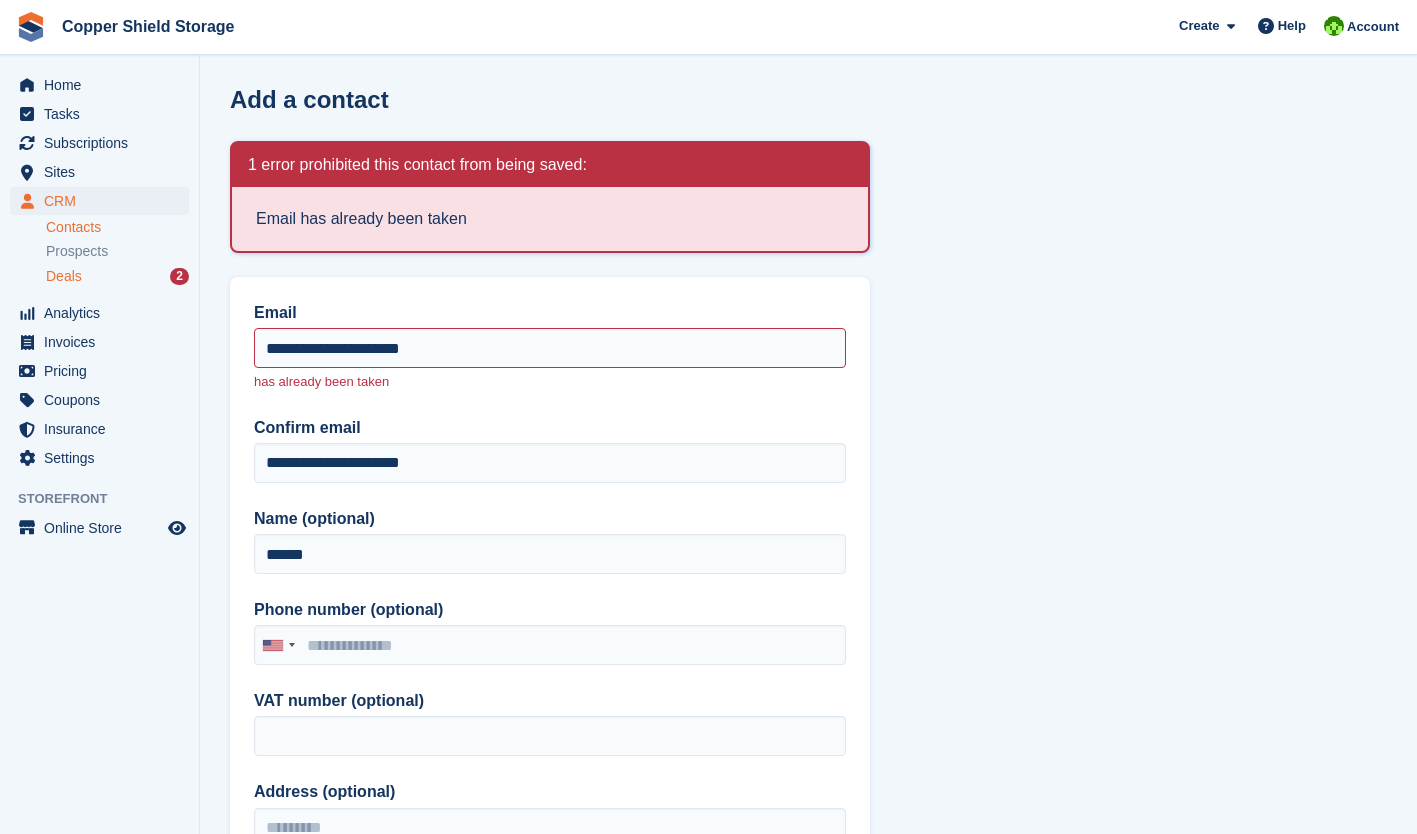 click on "Deals
2" at bounding box center (117, 276) 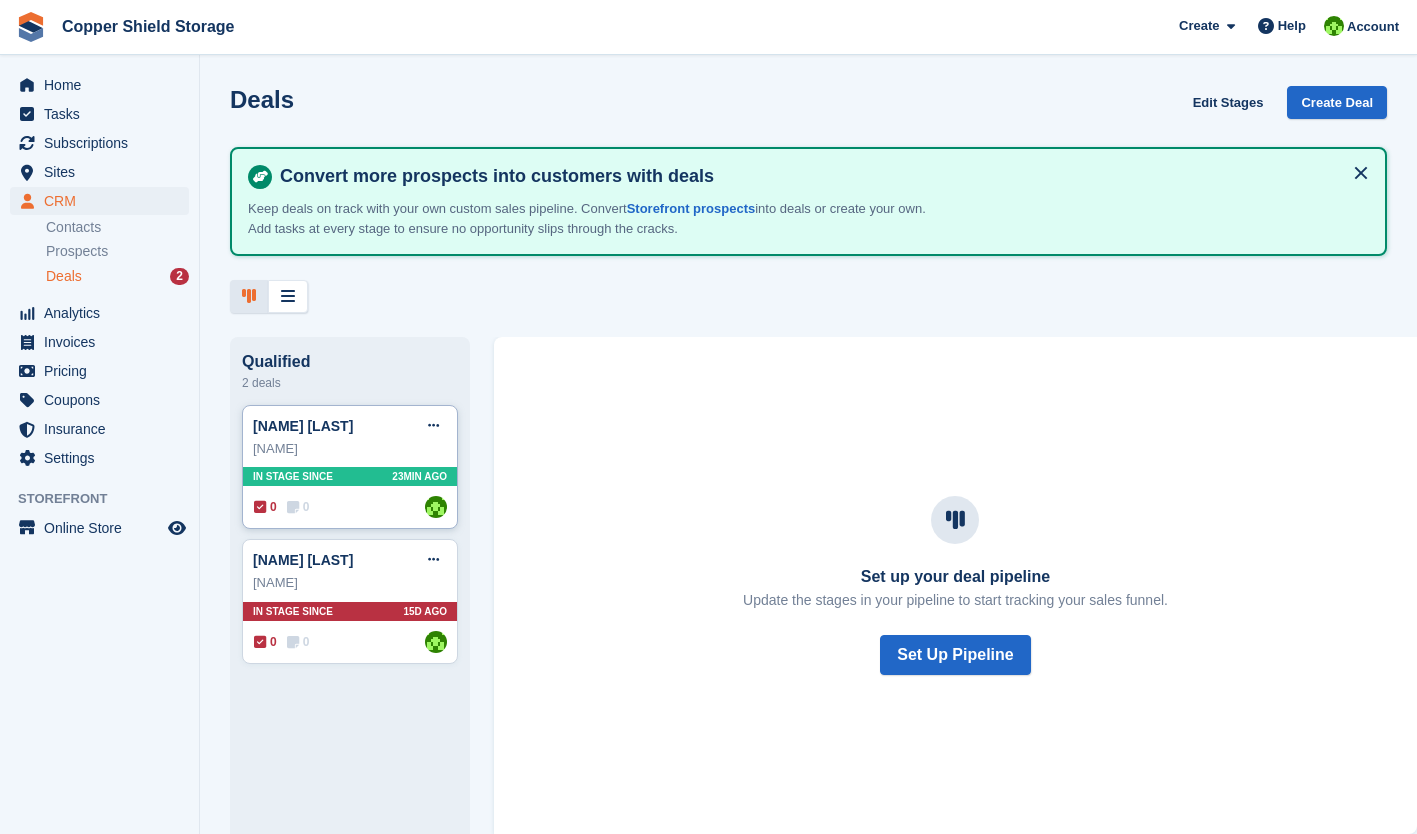 click on "23MIN AGO" at bounding box center [419, 476] 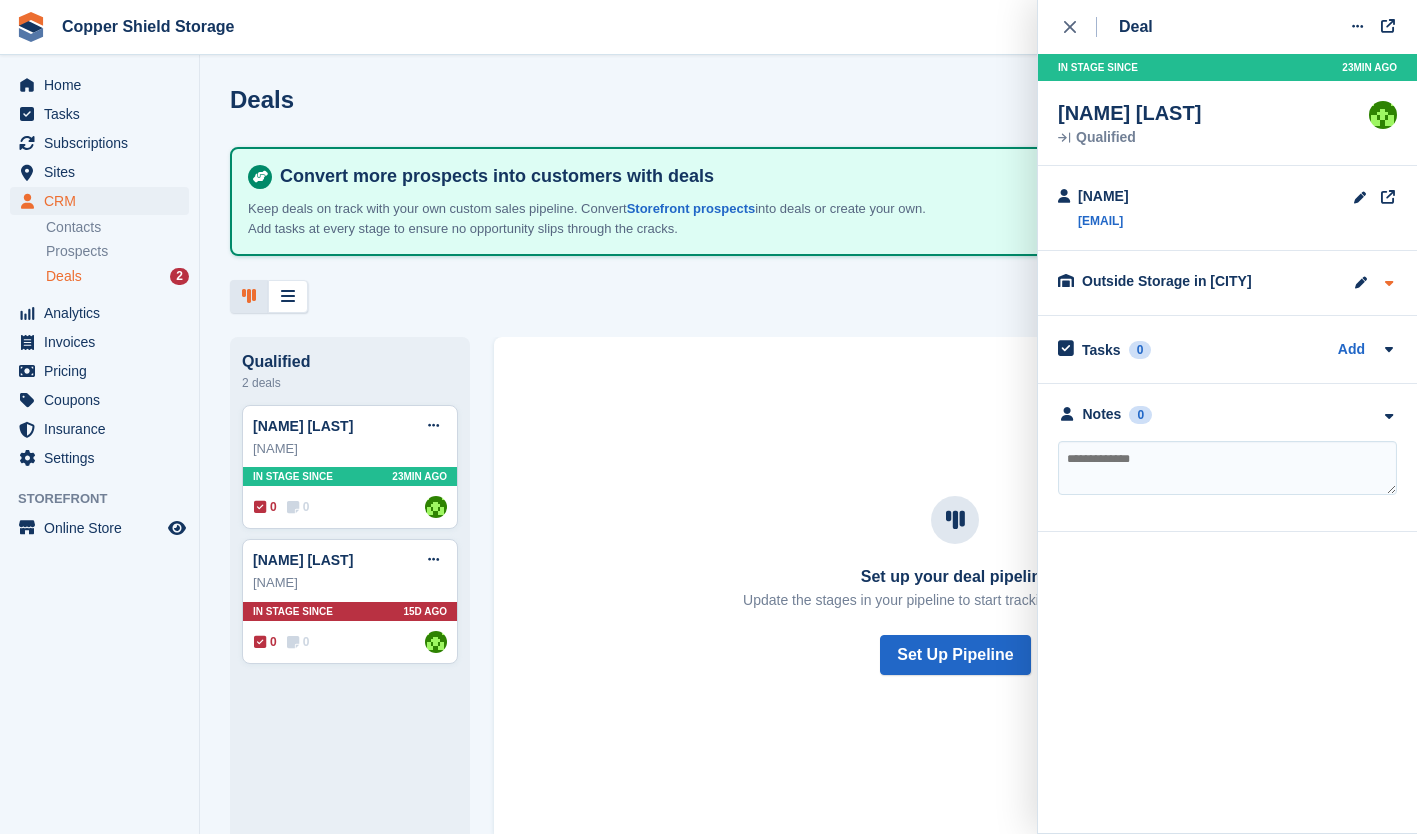 click at bounding box center (1388, 283) 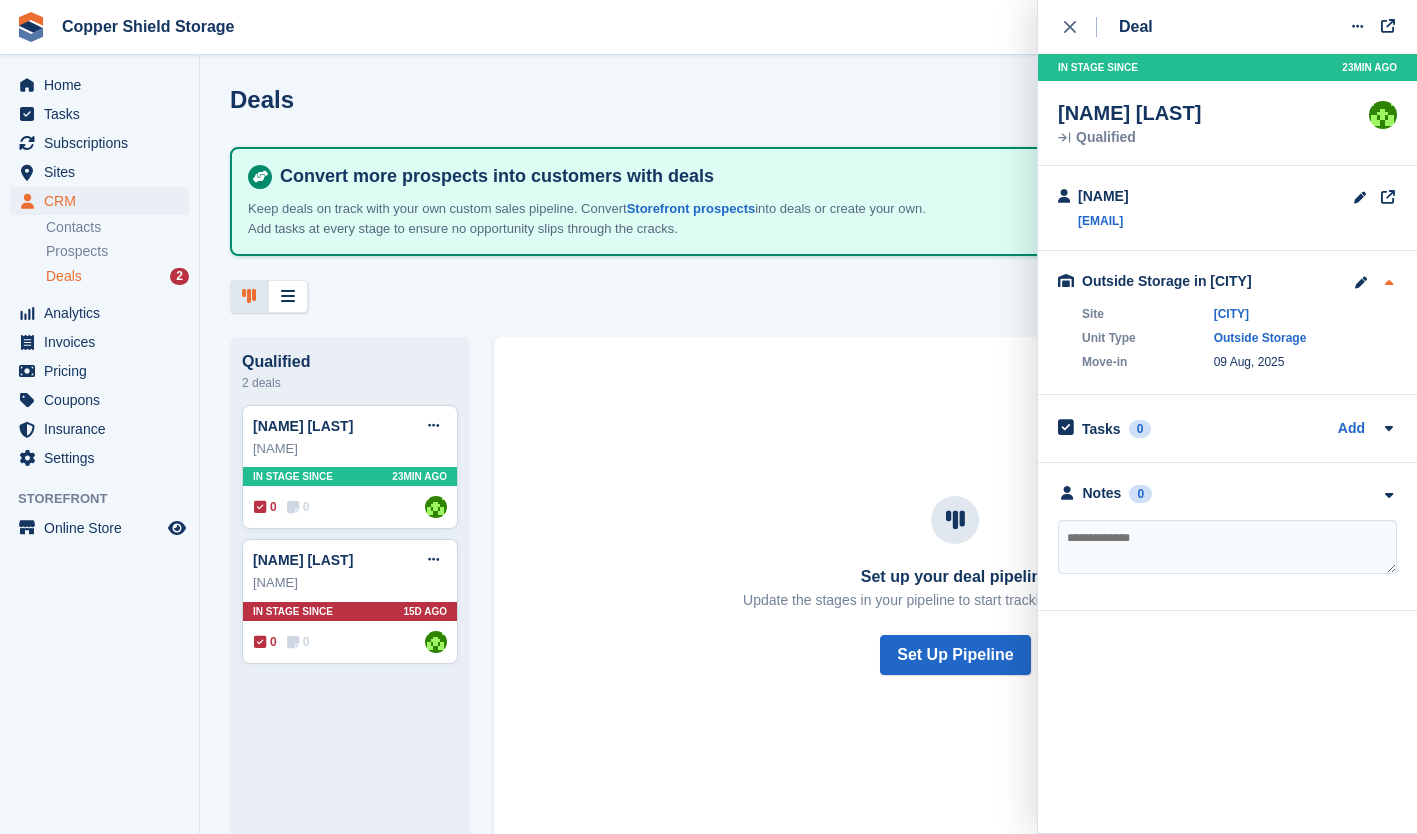 click at bounding box center (1388, 325) 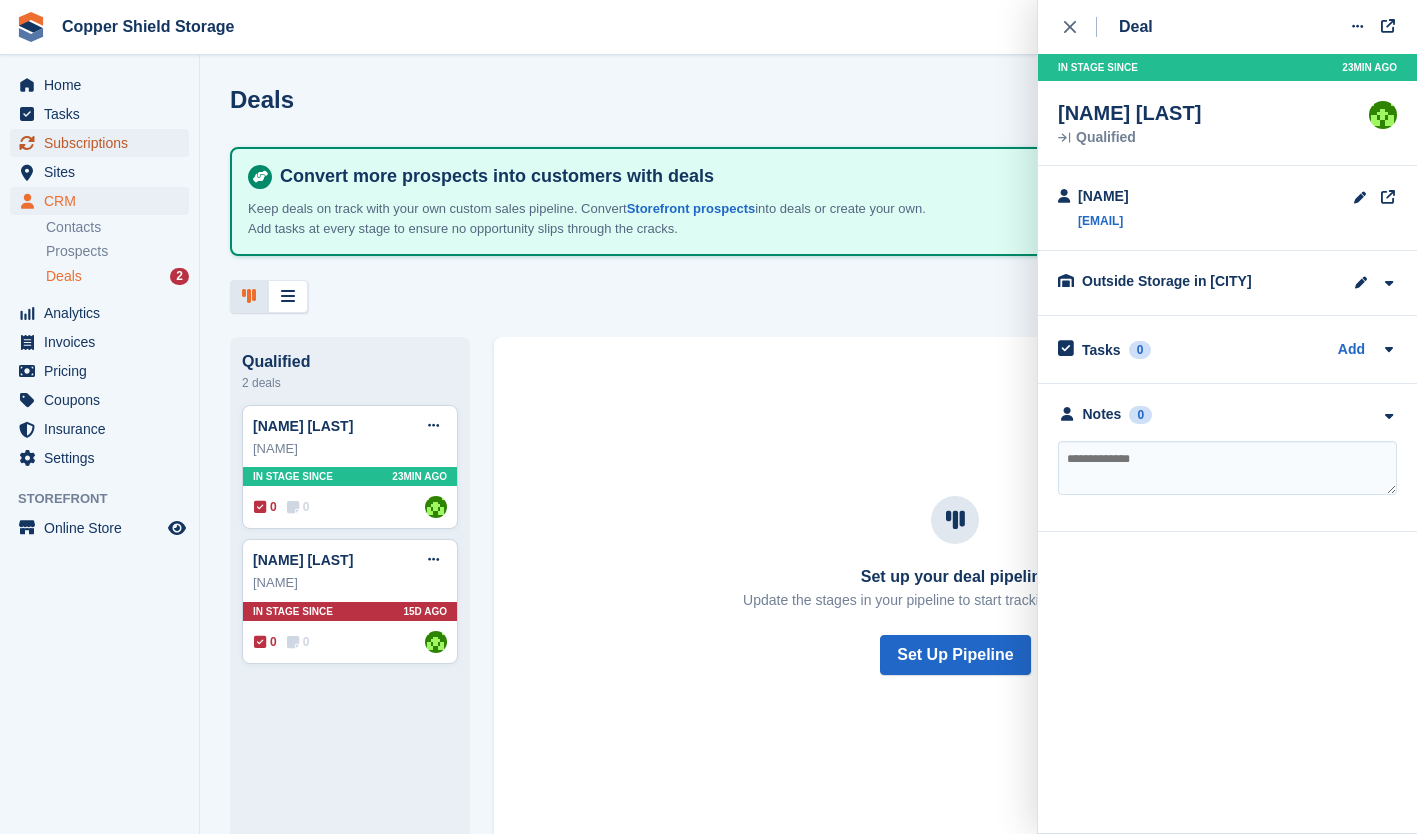 click on "Subscriptions" at bounding box center (104, 143) 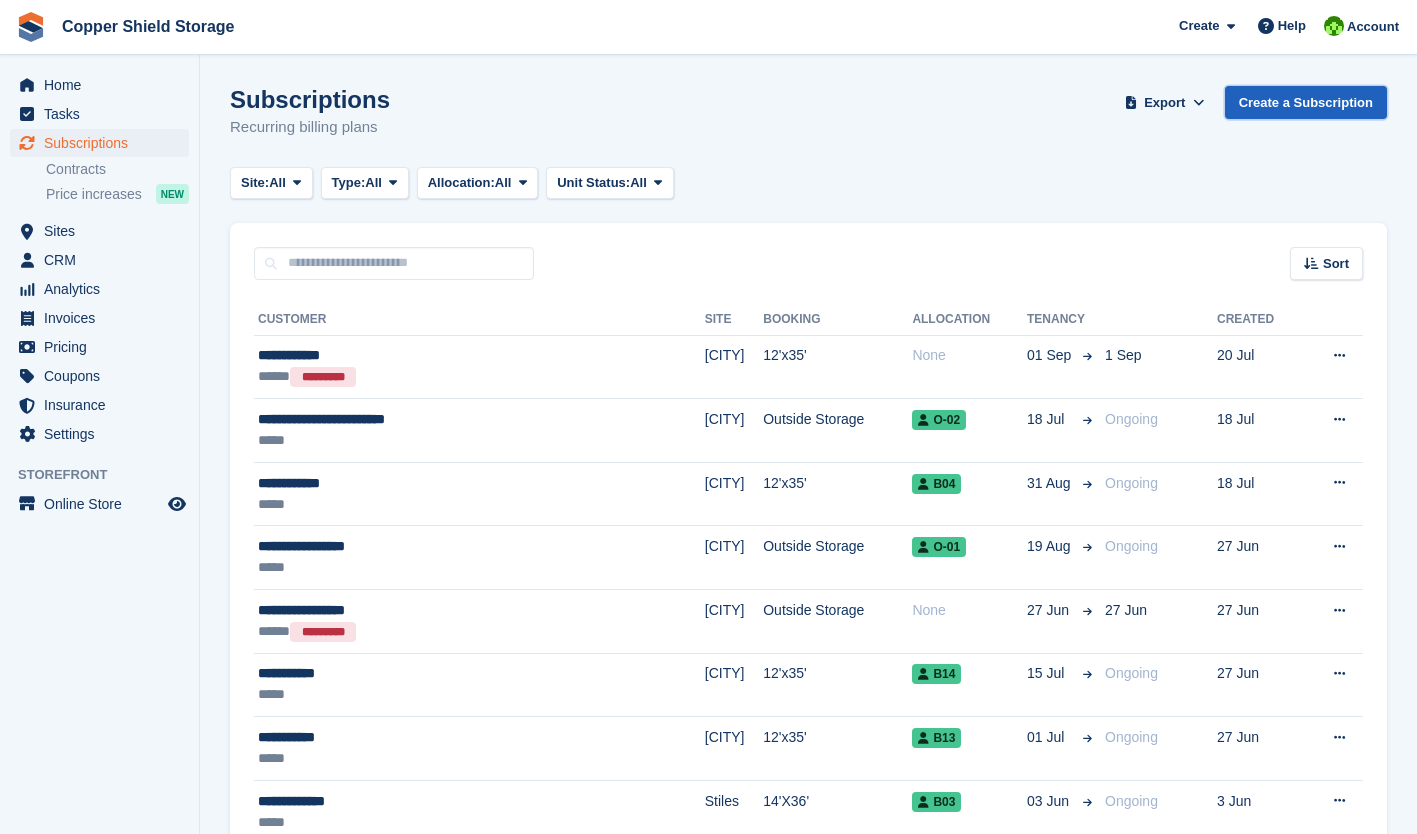 click on "Create a Subscription" at bounding box center [1306, 102] 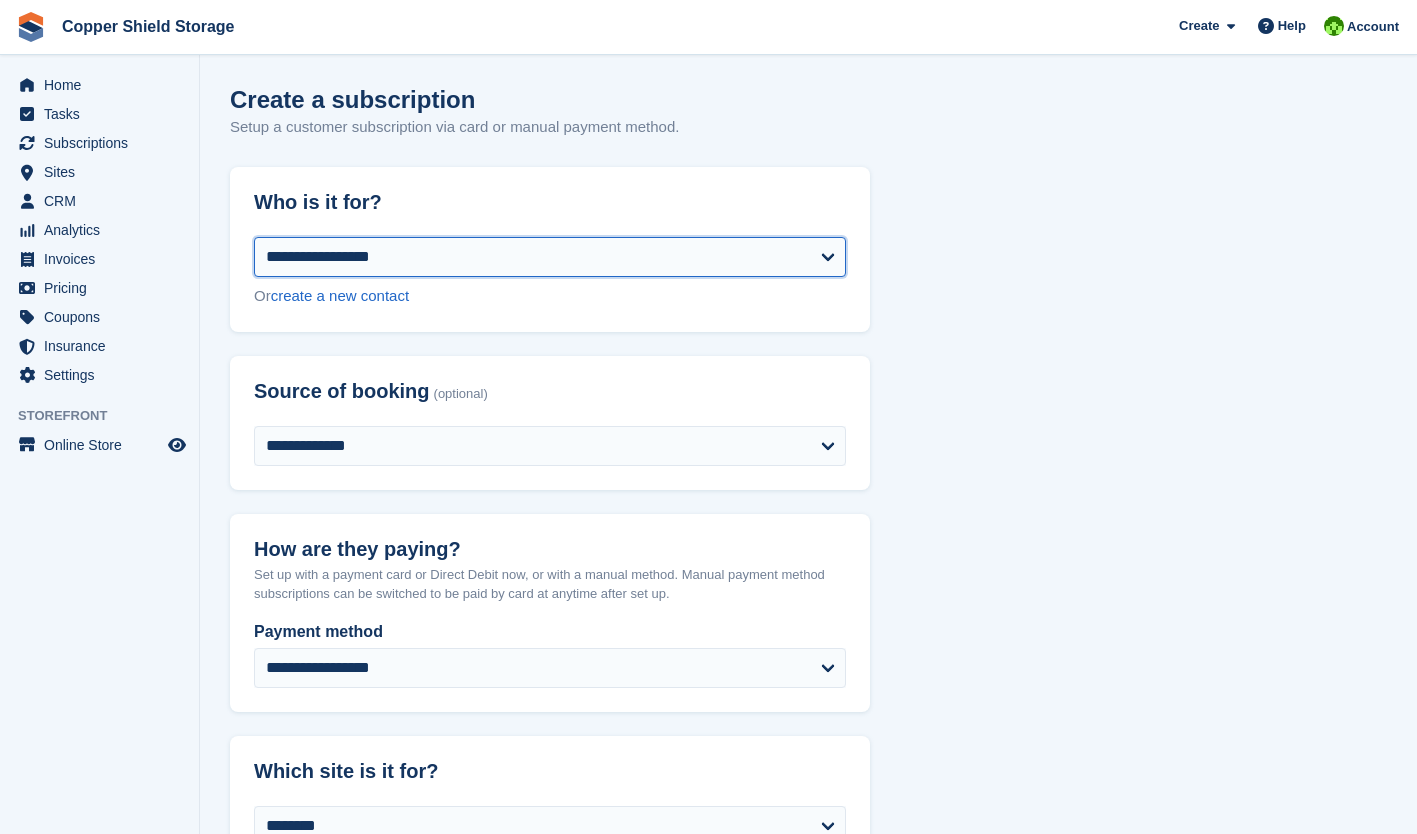 click on "**********" at bounding box center (550, 257) 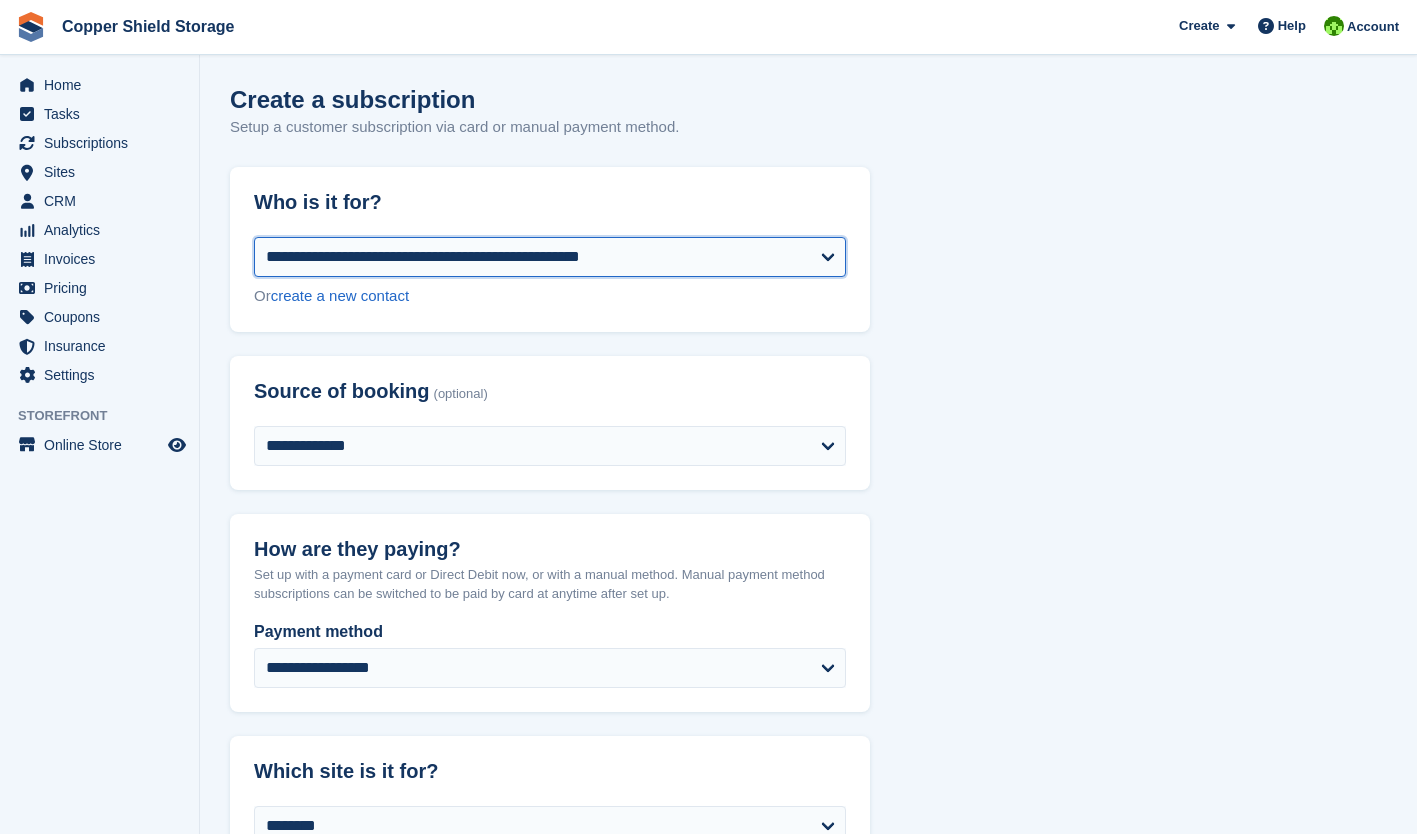 click on "**********" at bounding box center [550, 257] 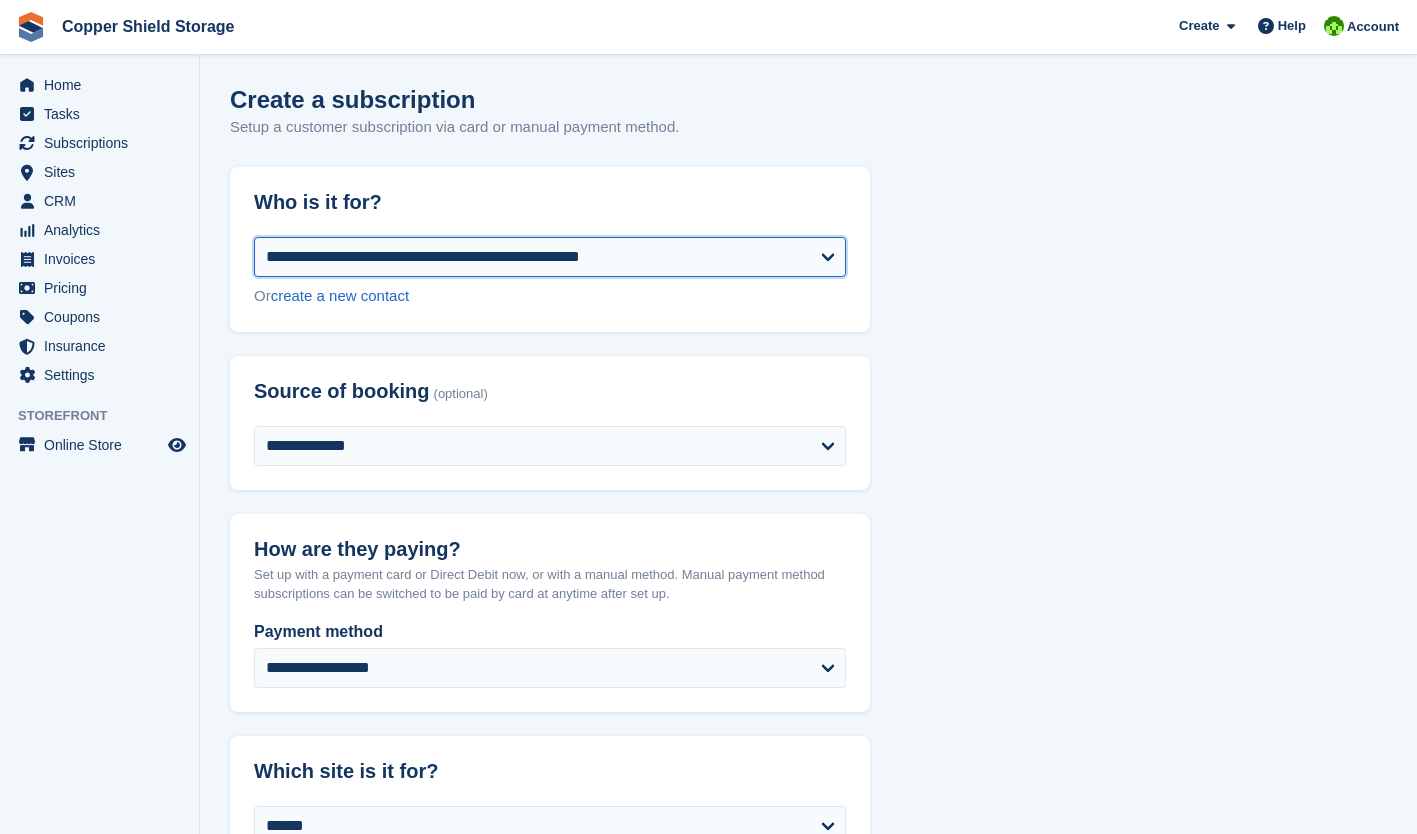 click on "**********" at bounding box center [550, 257] 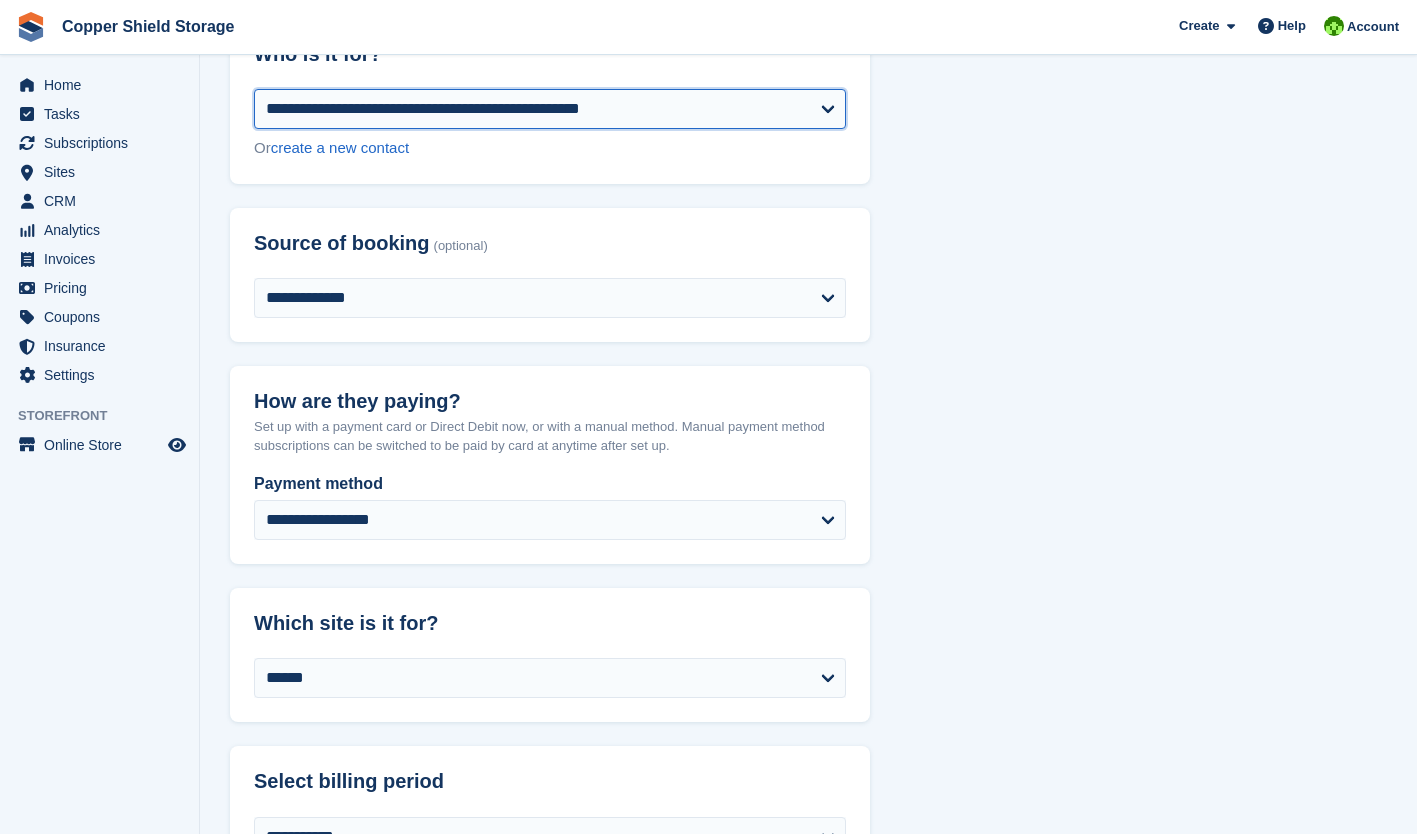scroll, scrollTop: 147, scrollLeft: 0, axis: vertical 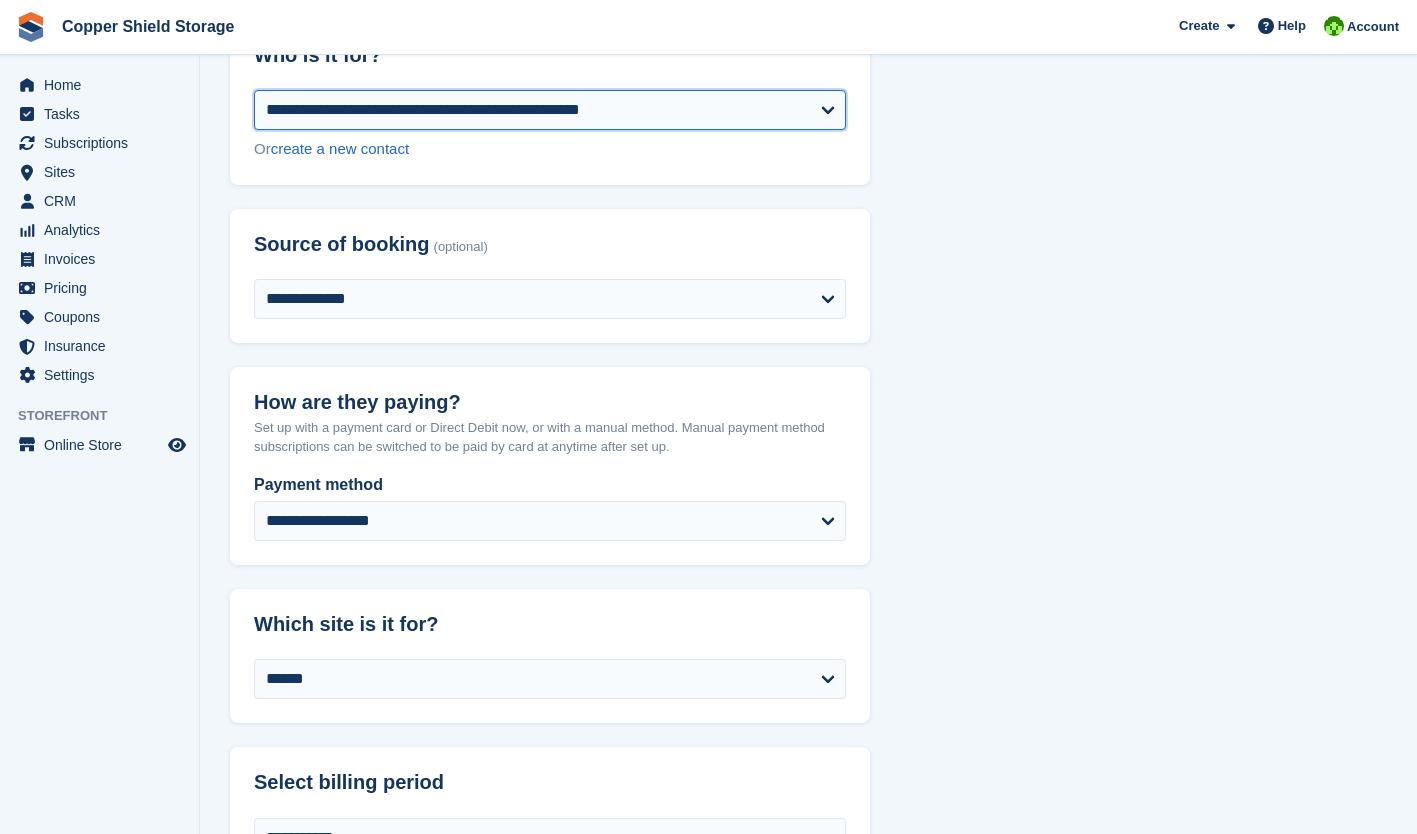 click on "**********" at bounding box center [550, 110] 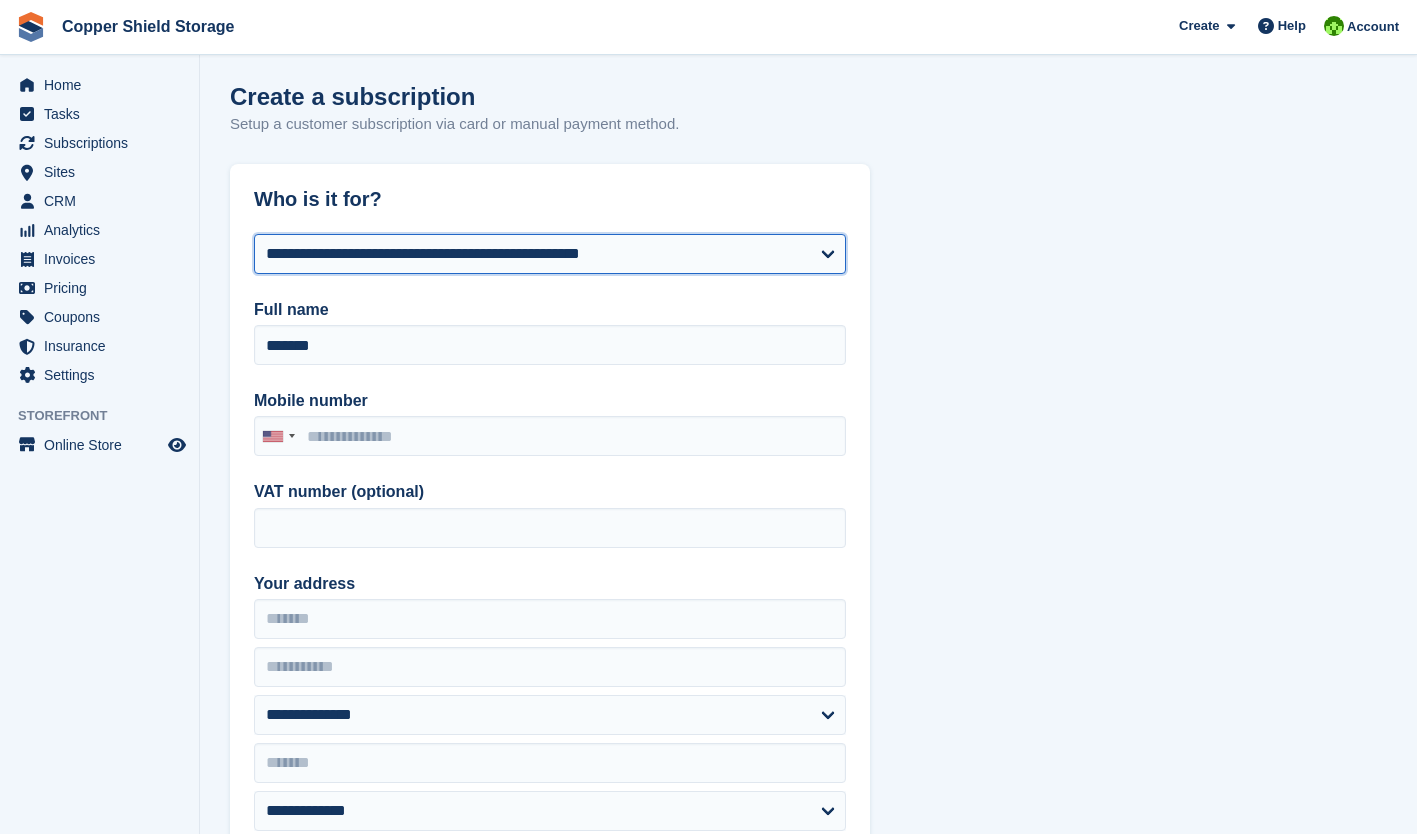 scroll, scrollTop: 2, scrollLeft: 0, axis: vertical 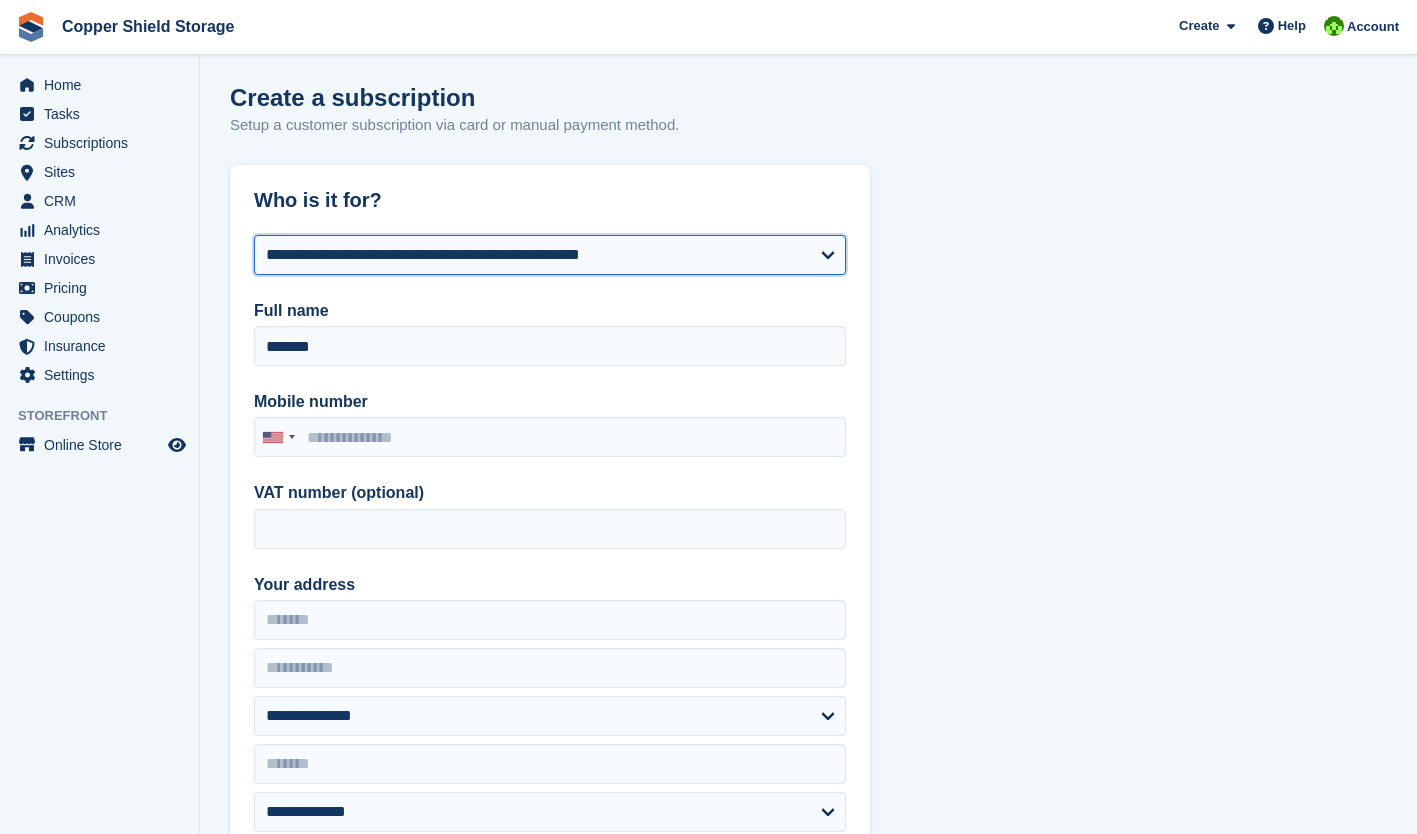 click on "**********" at bounding box center [550, 255] 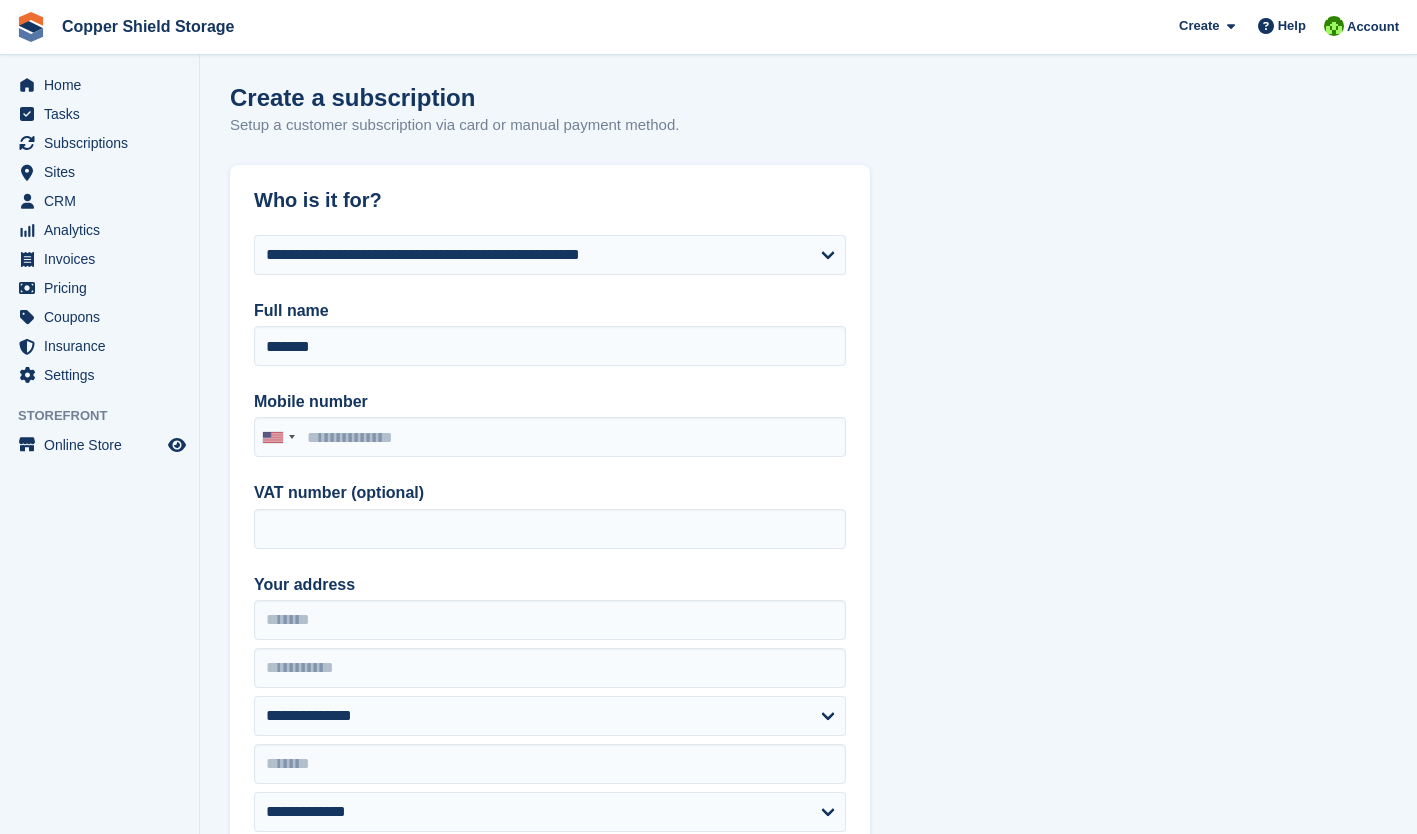 click on "**********" at bounding box center [808, 1735] 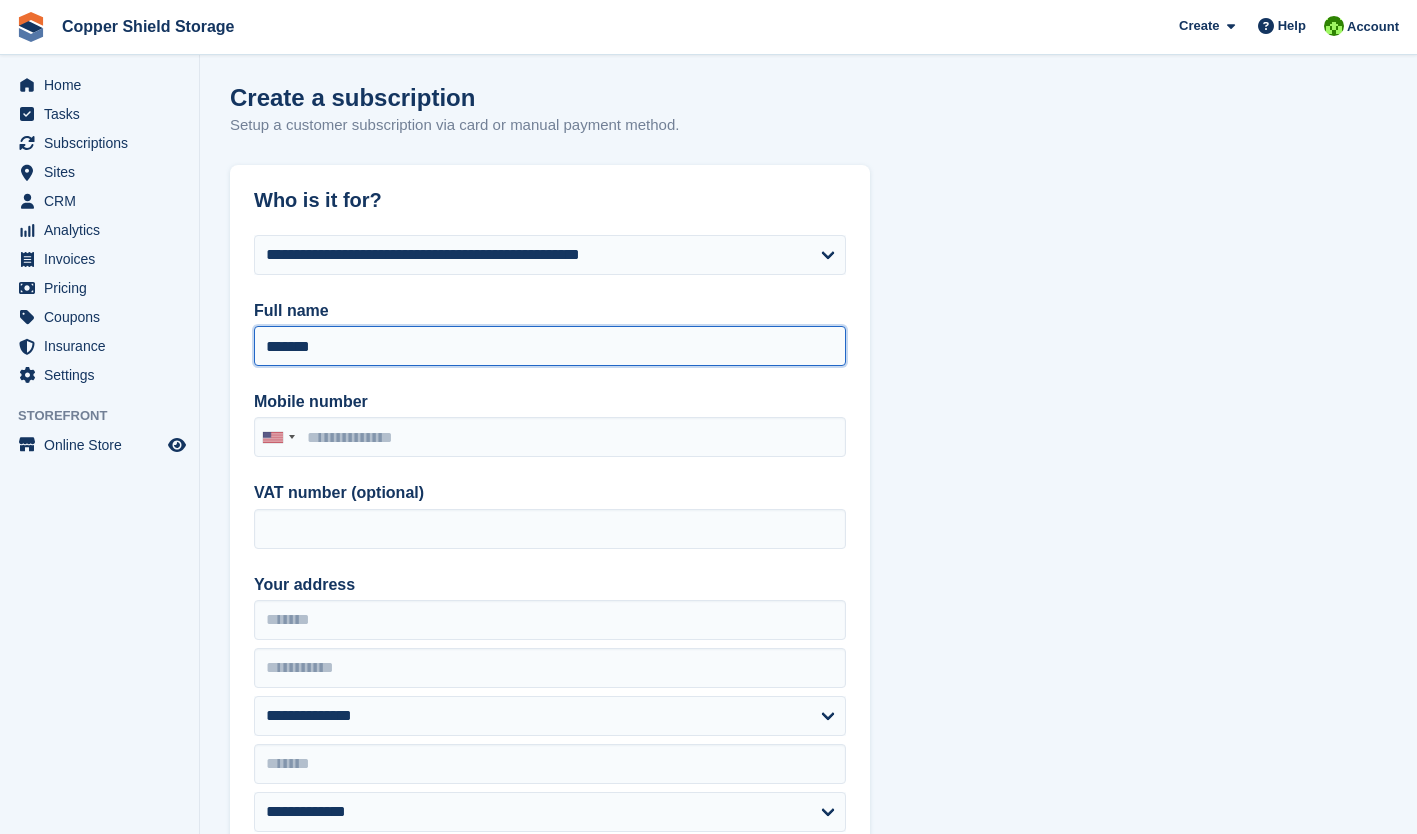click on "******" at bounding box center [550, 346] 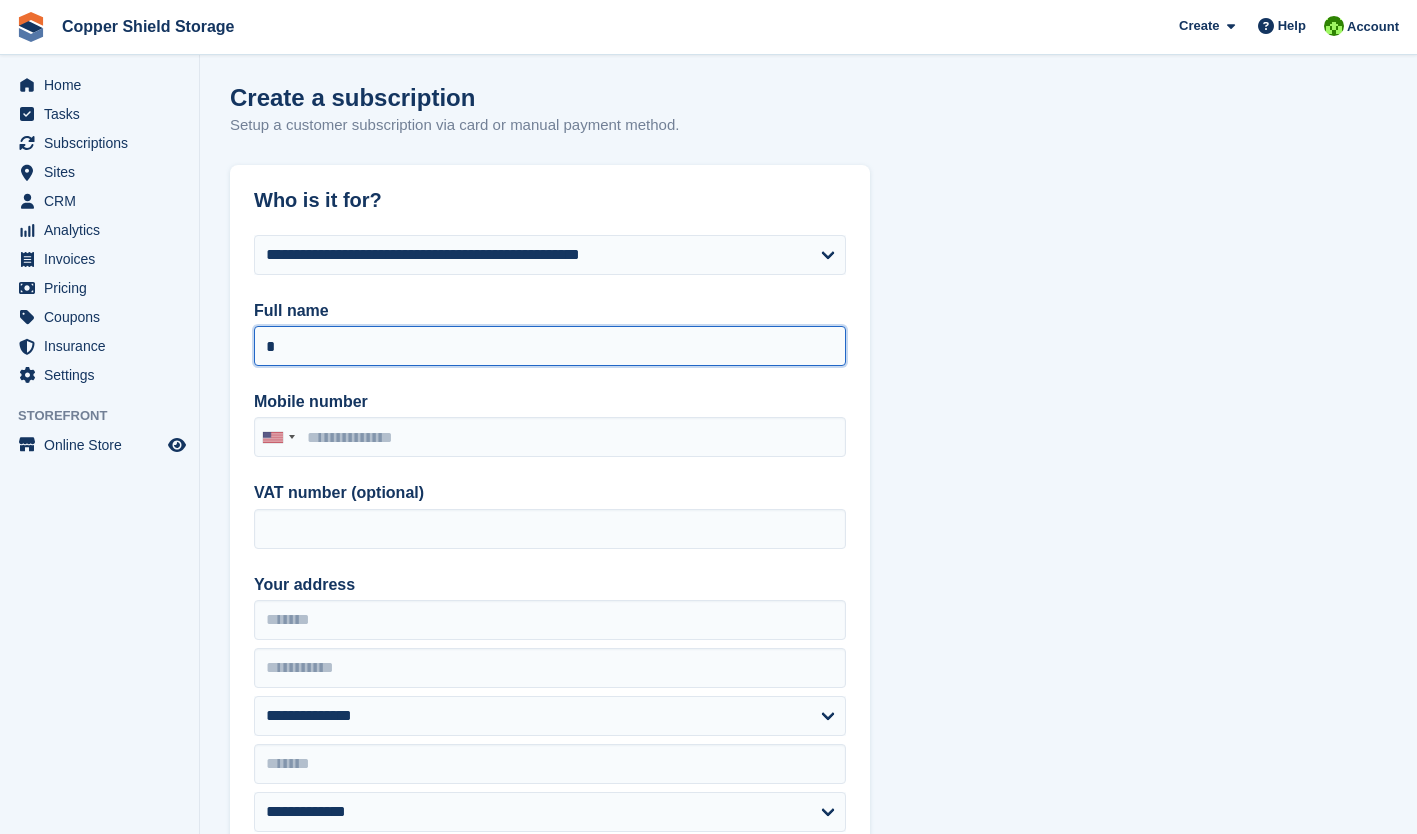 type on "******" 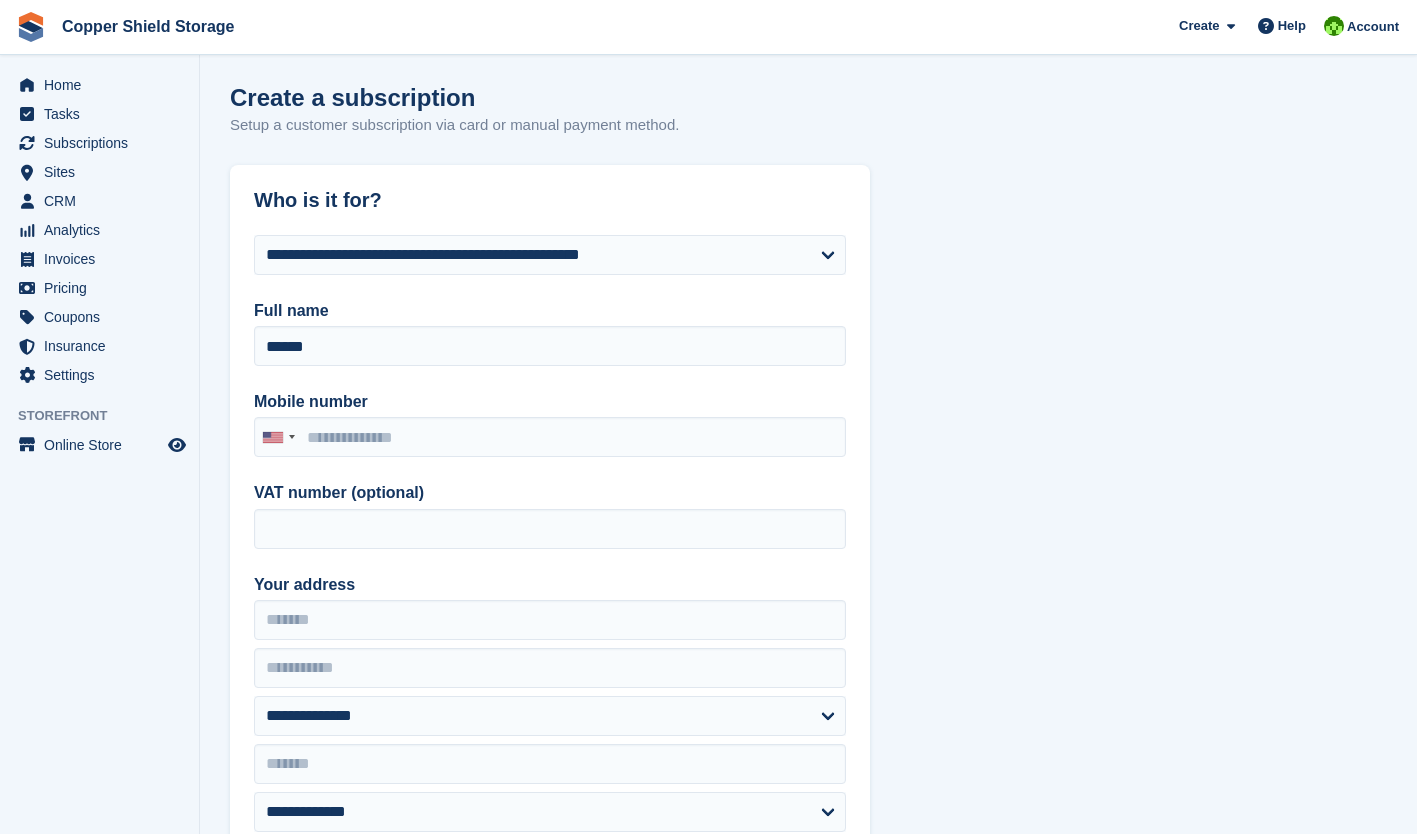 click on "**********" at bounding box center [808, 1735] 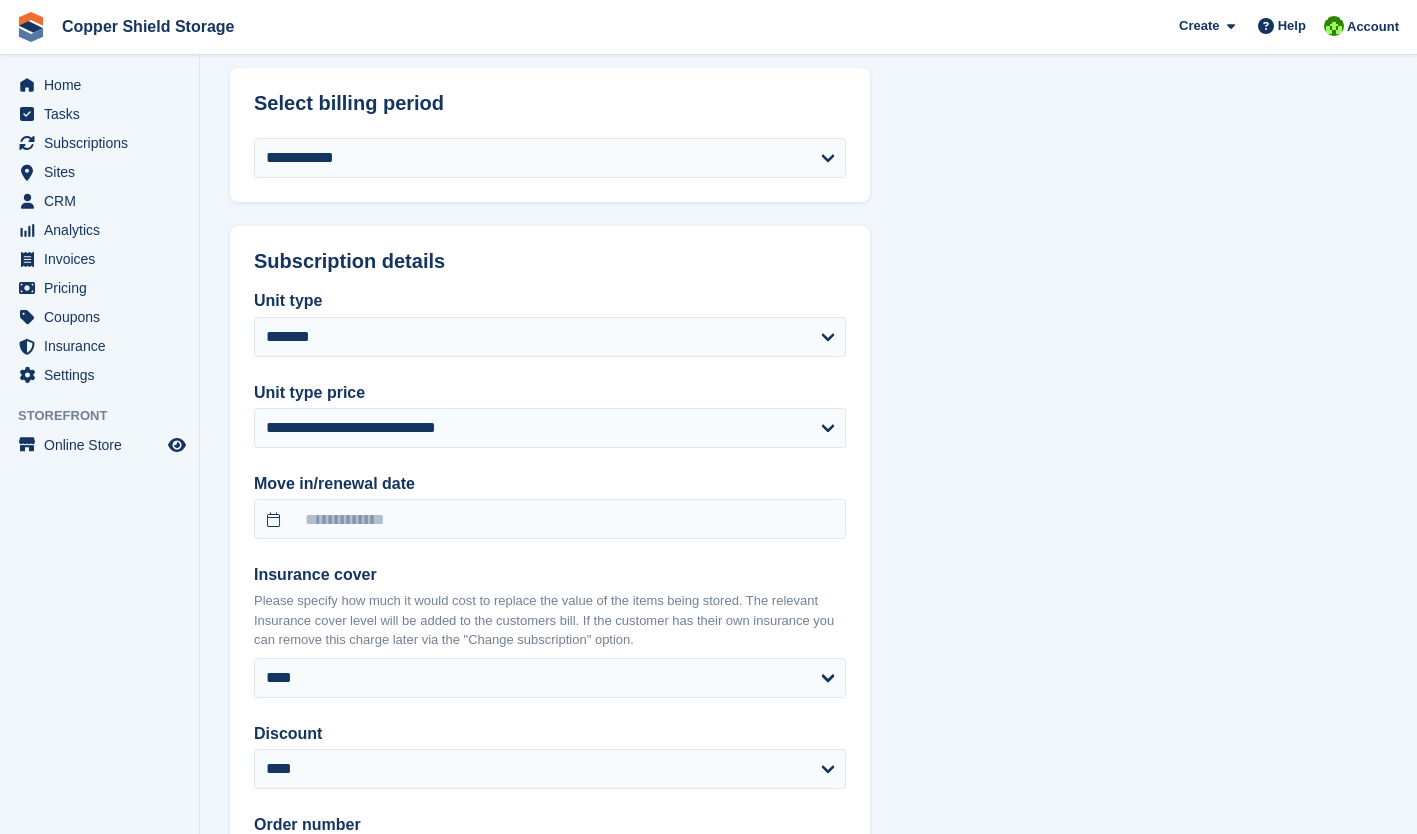 scroll, scrollTop: 1394, scrollLeft: 0, axis: vertical 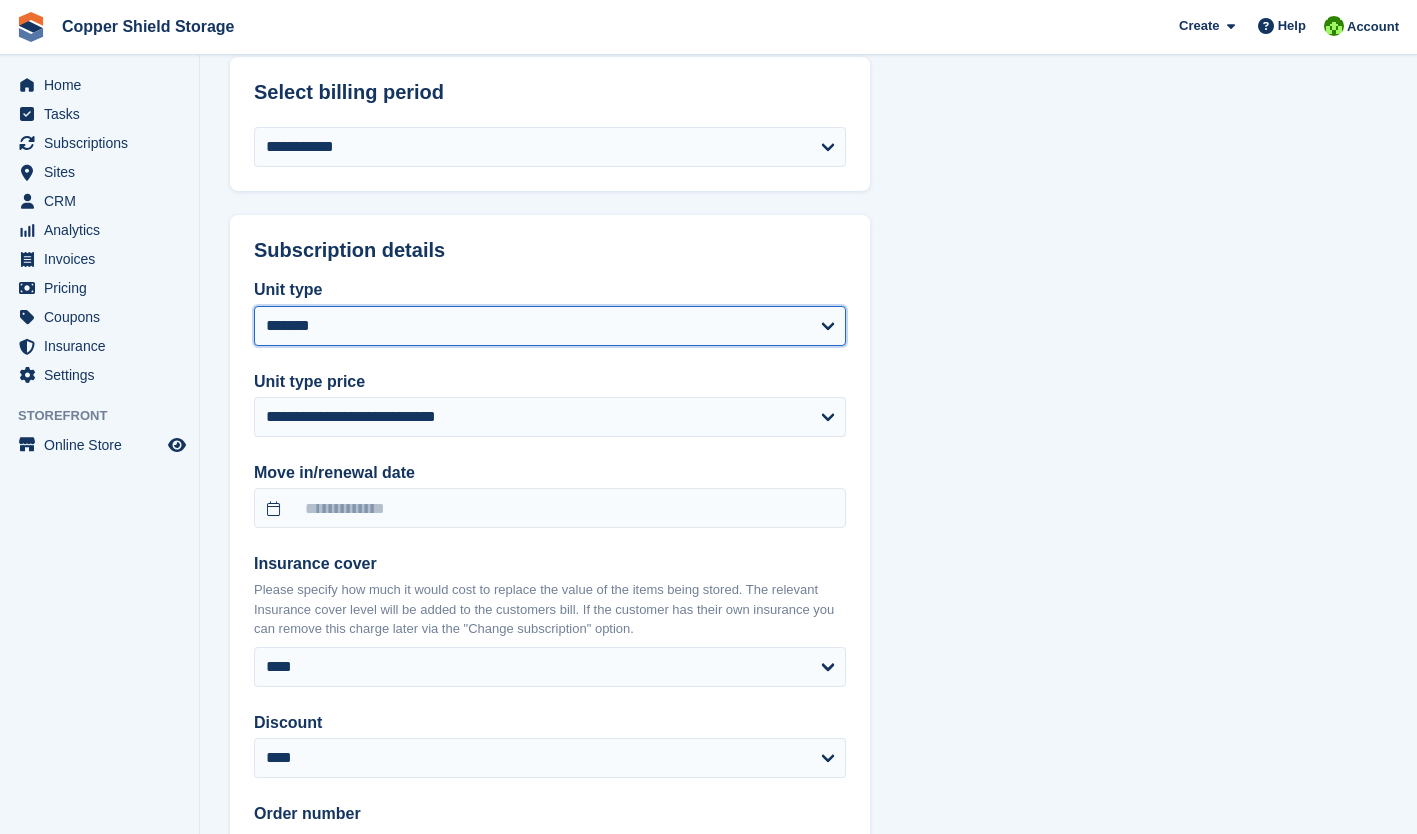 click on "**********" at bounding box center (550, 326) 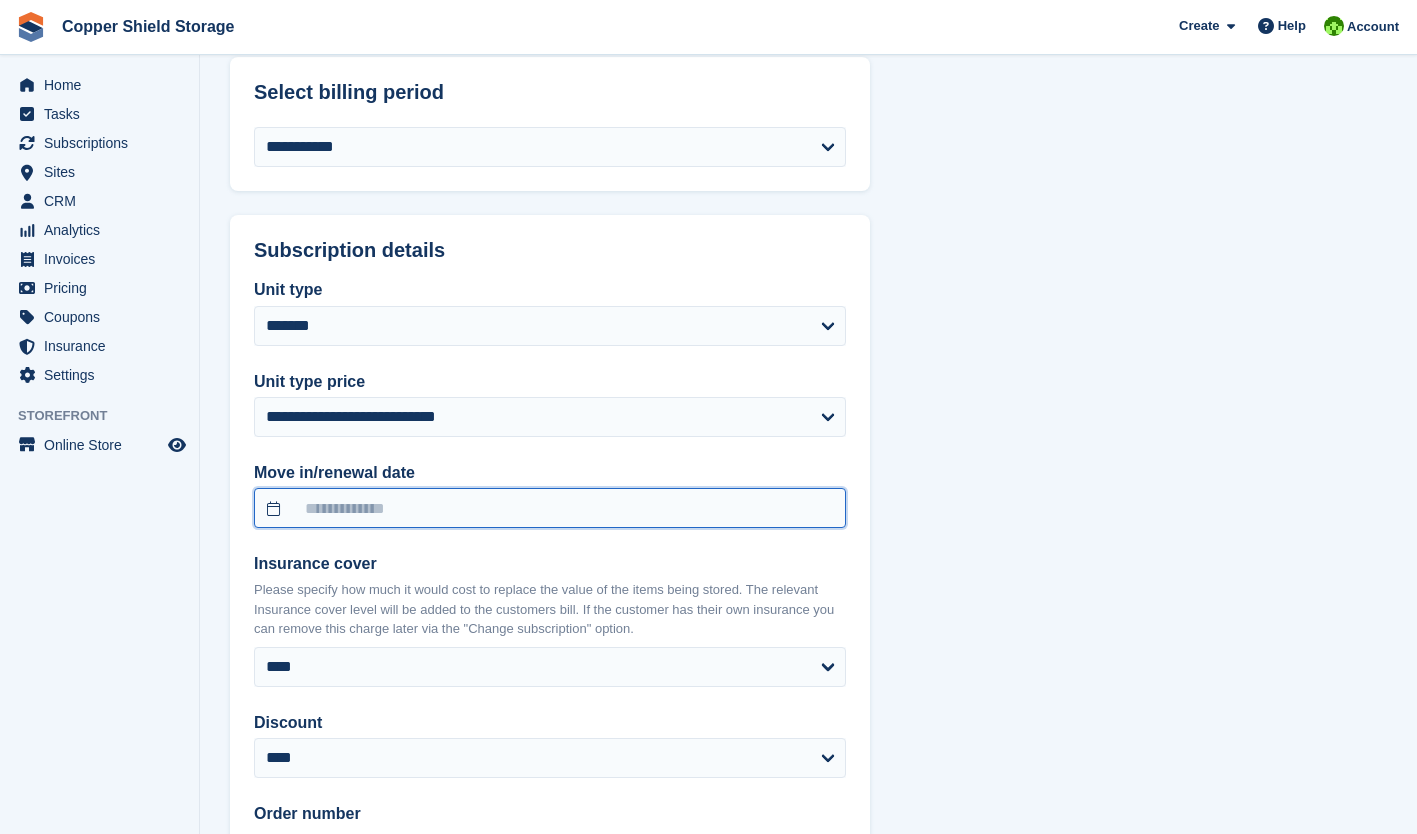 click at bounding box center [550, 508] 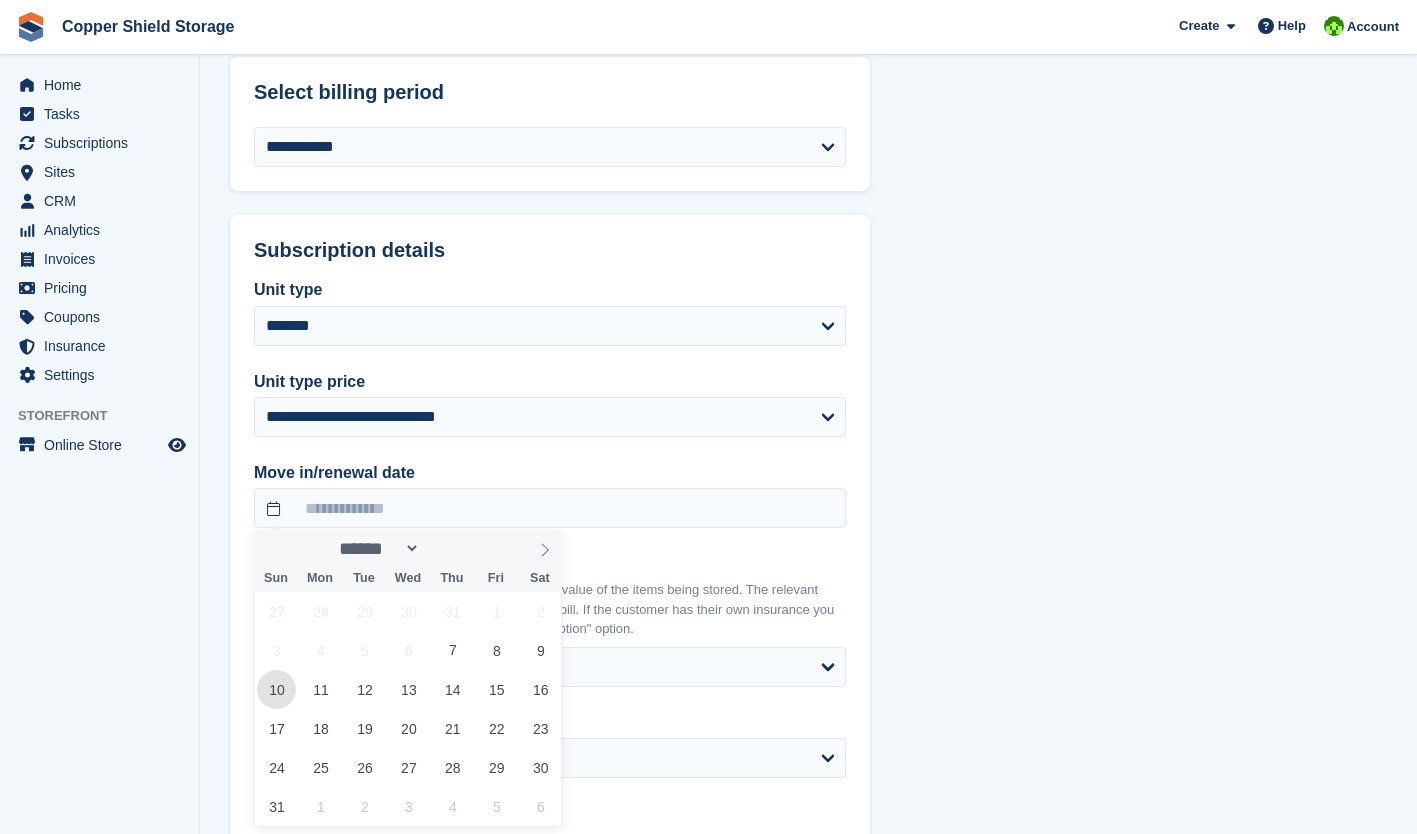 click on "10" at bounding box center [276, 689] 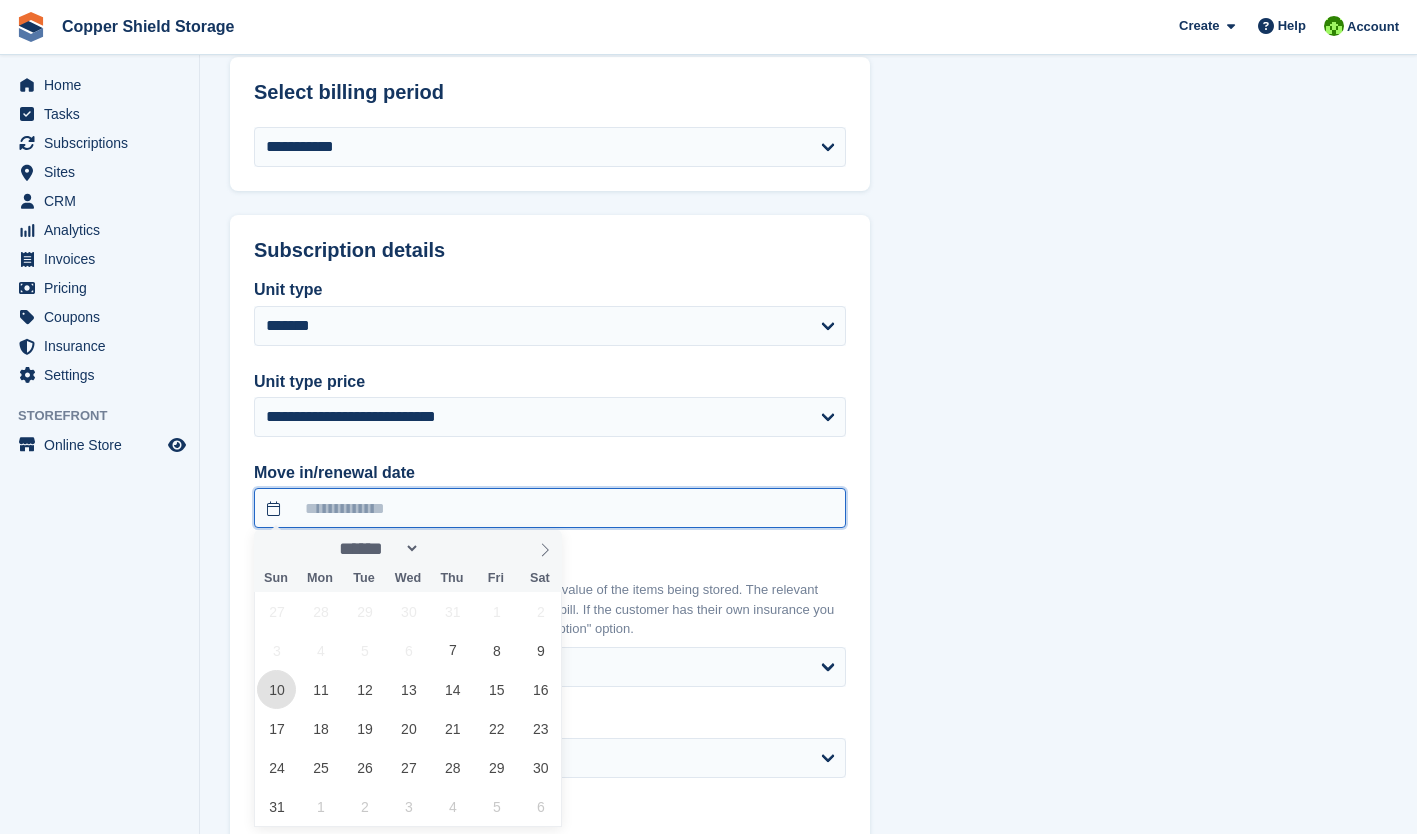 type on "**********" 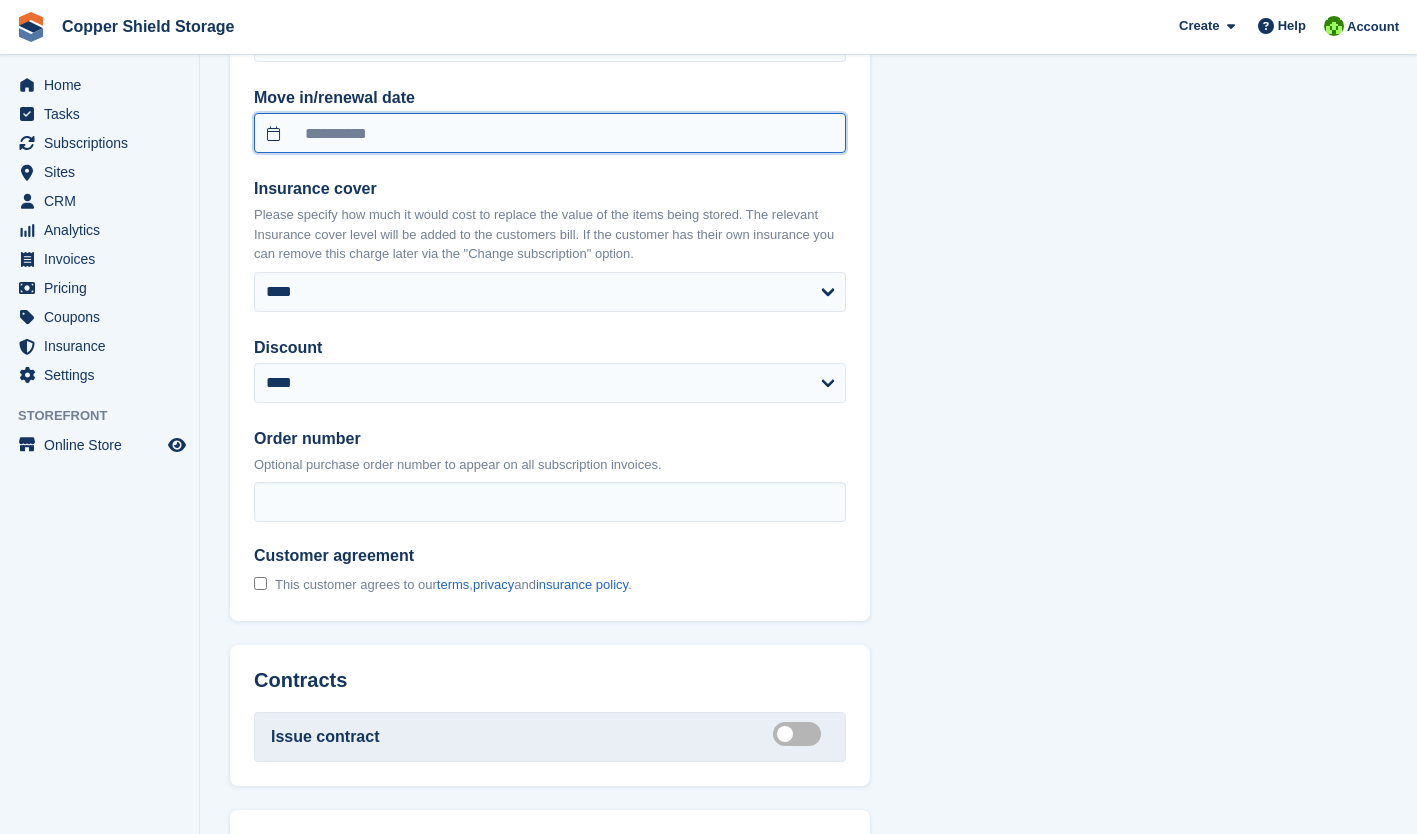 scroll, scrollTop: 1769, scrollLeft: 0, axis: vertical 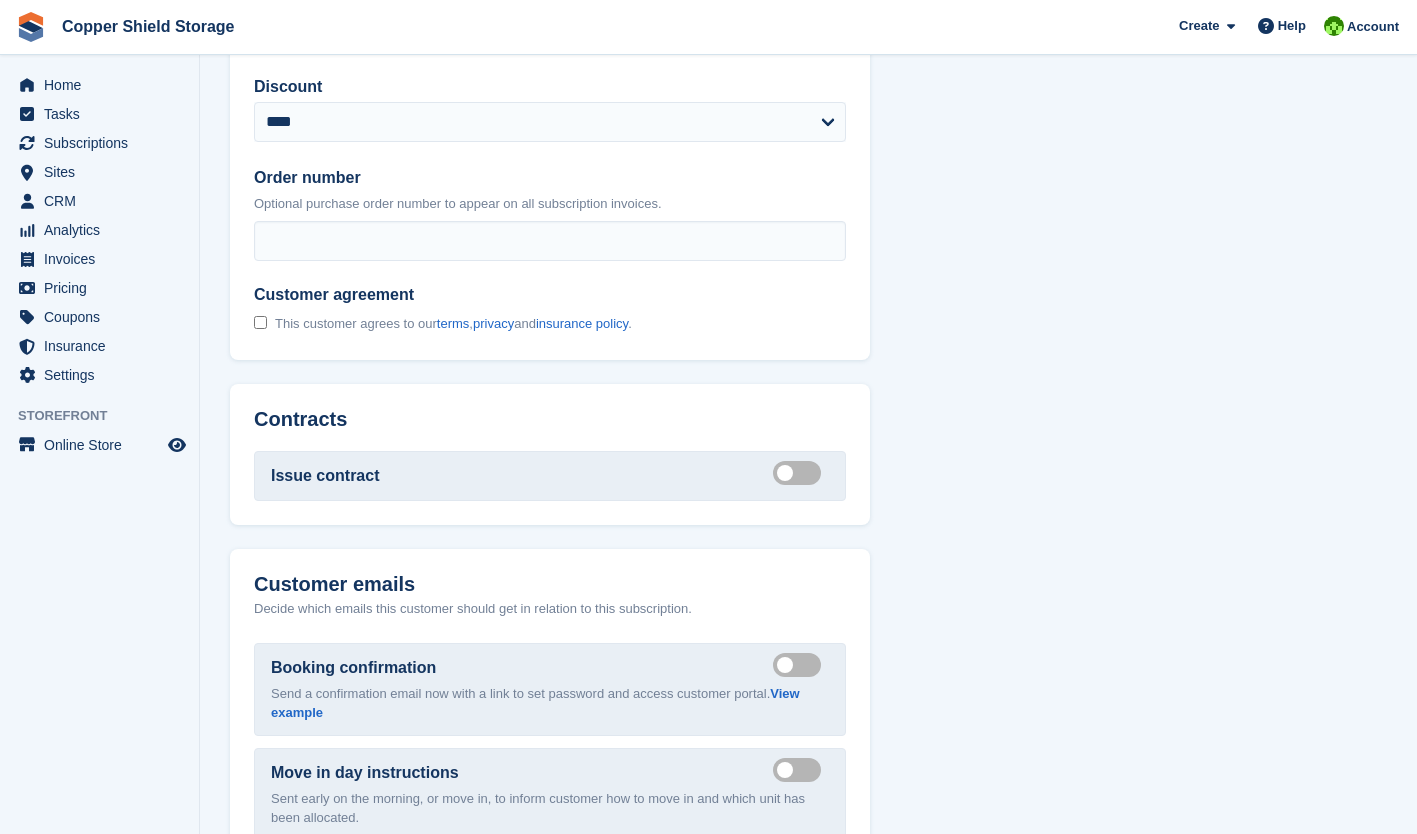 click on "Create integrated contract" at bounding box center (801, 473) 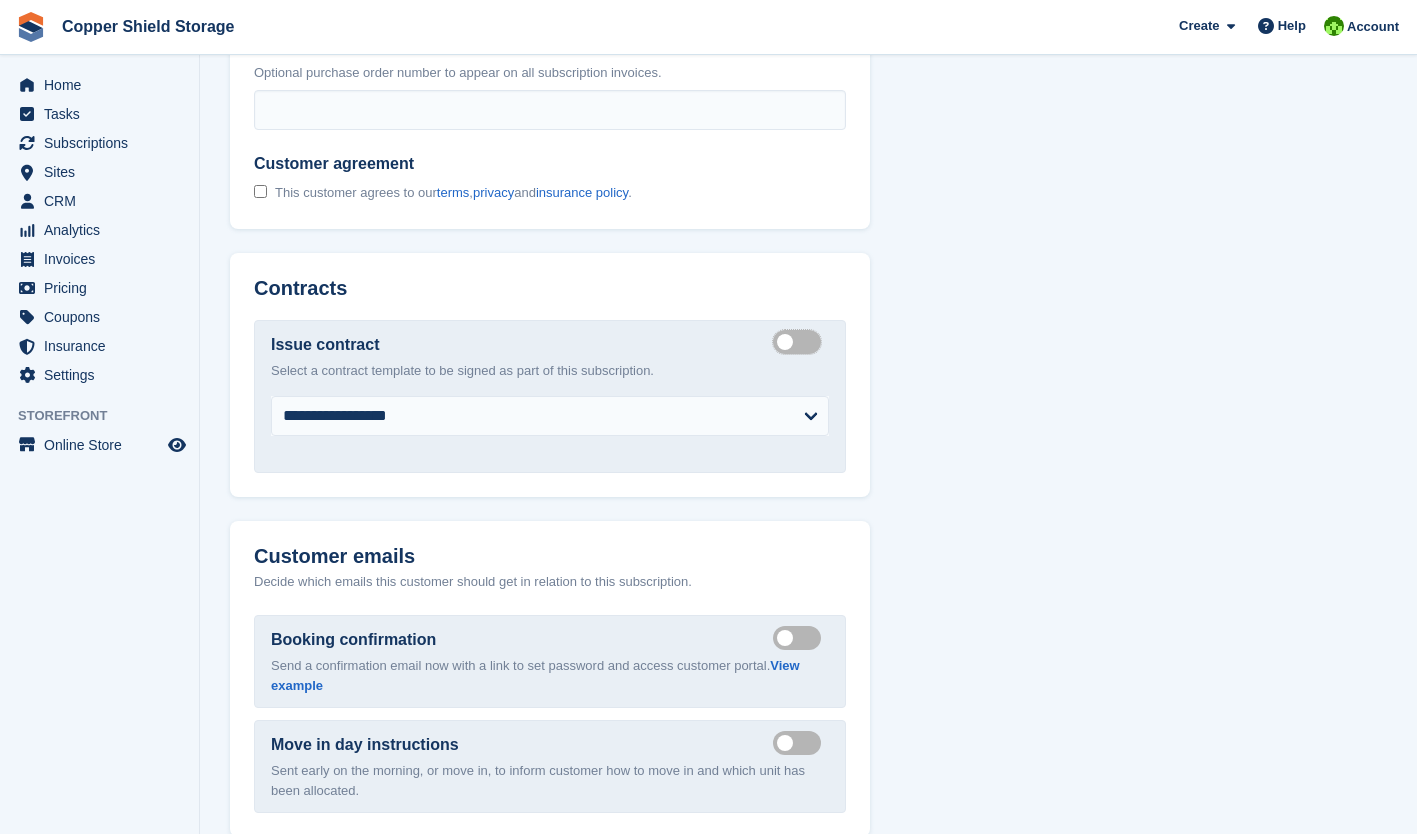 scroll, scrollTop: 2164, scrollLeft: 0, axis: vertical 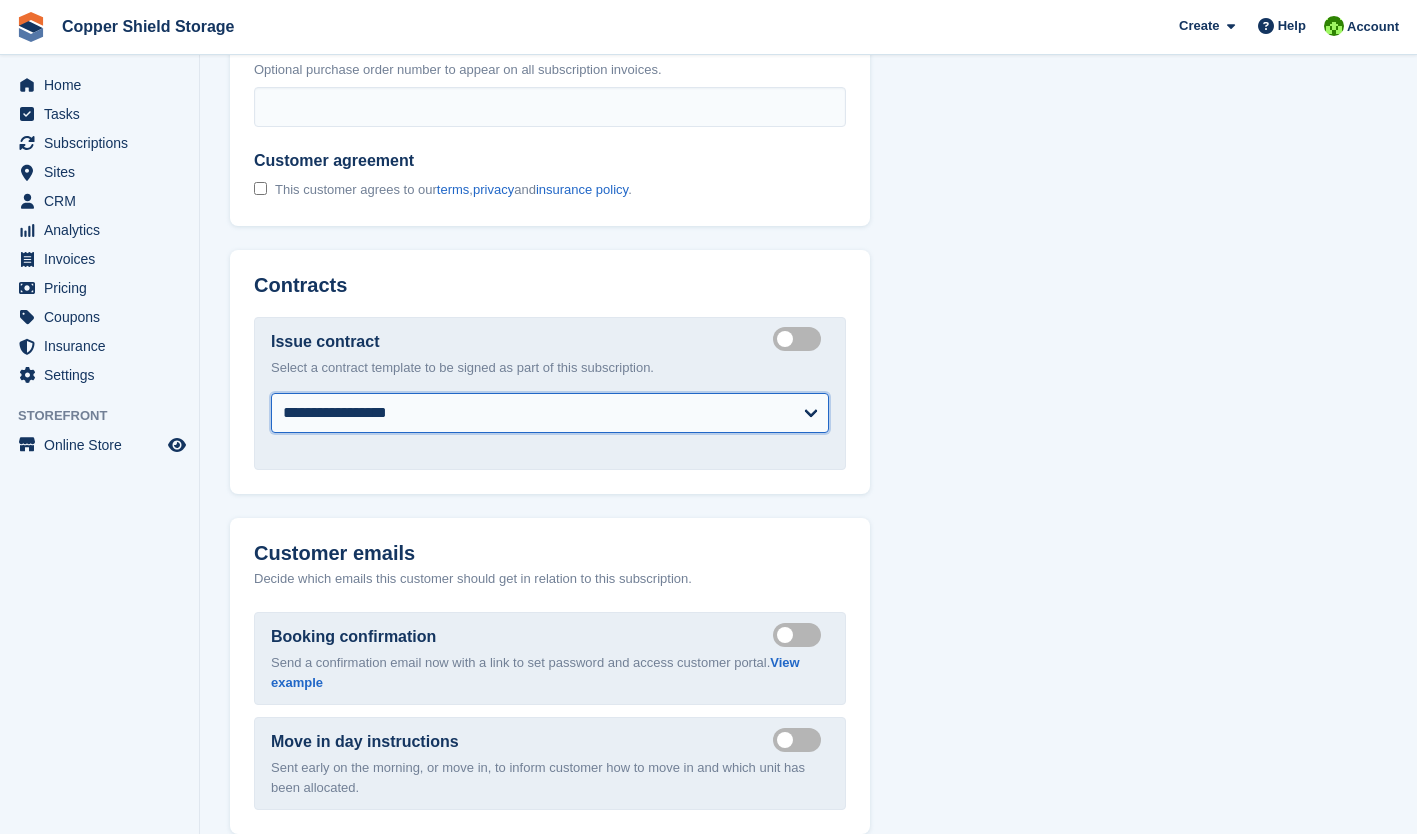 click on "**********" at bounding box center [550, 413] 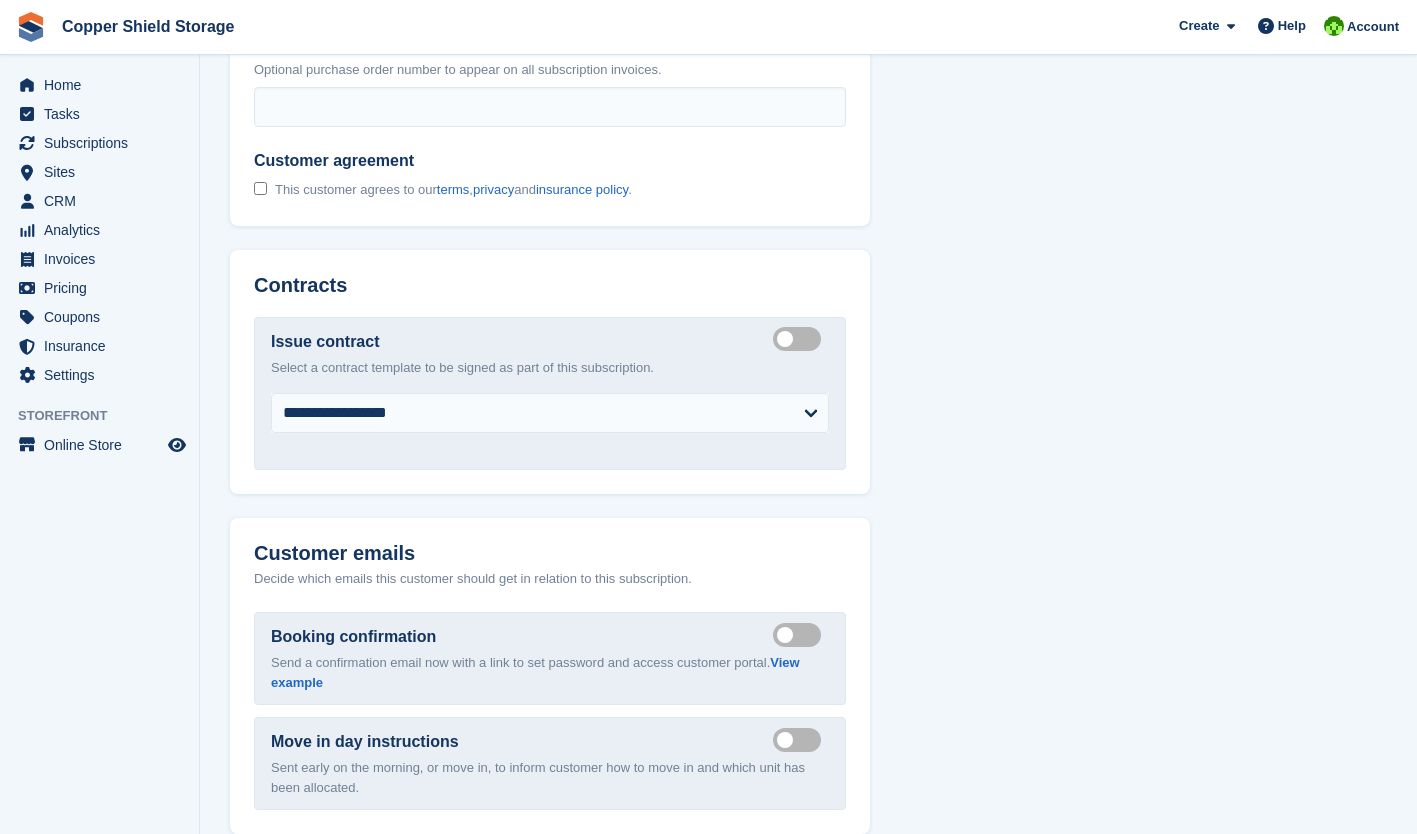 click on "**********" at bounding box center [550, -427] 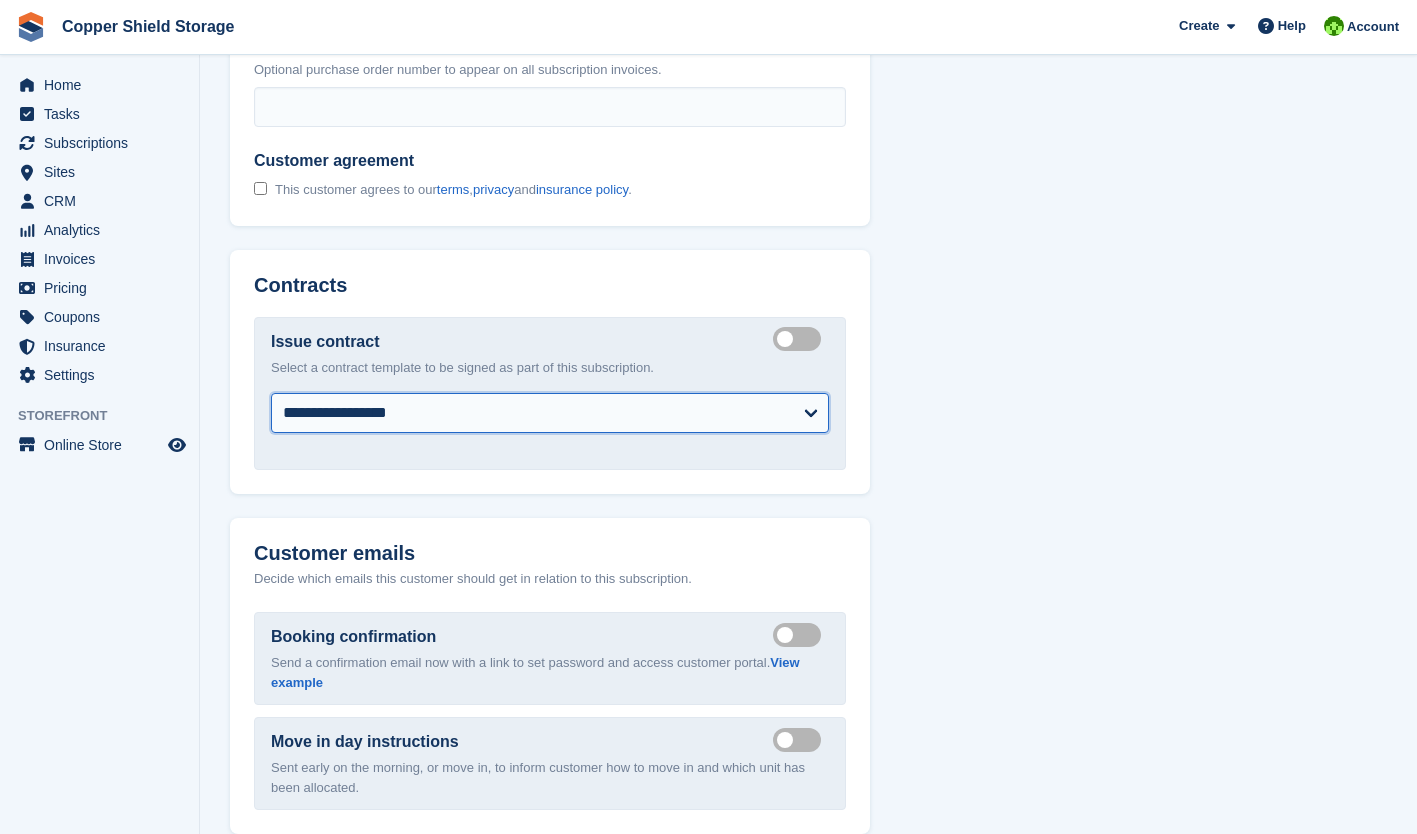 click on "**********" at bounding box center (550, 413) 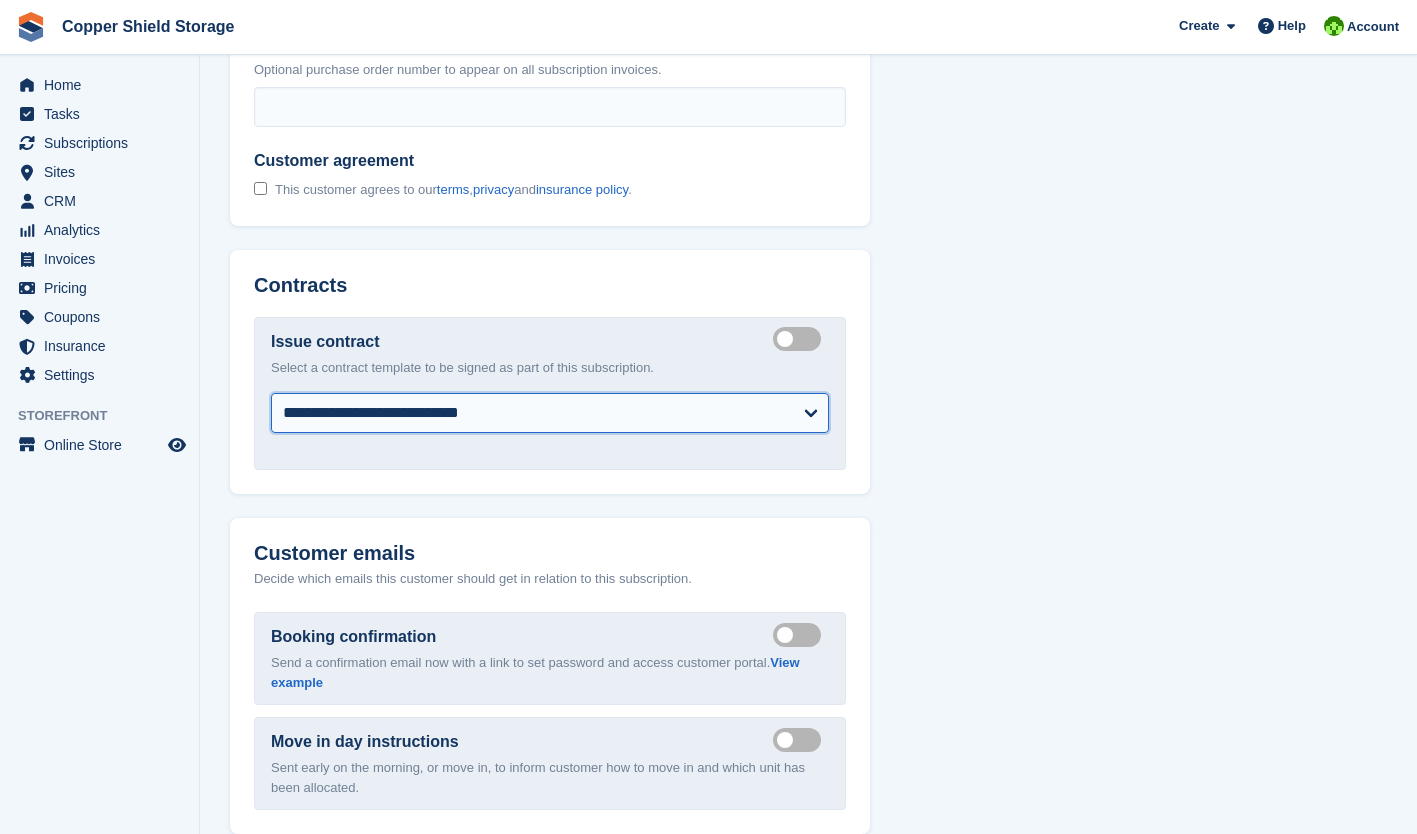 click on "**********" at bounding box center (550, 413) 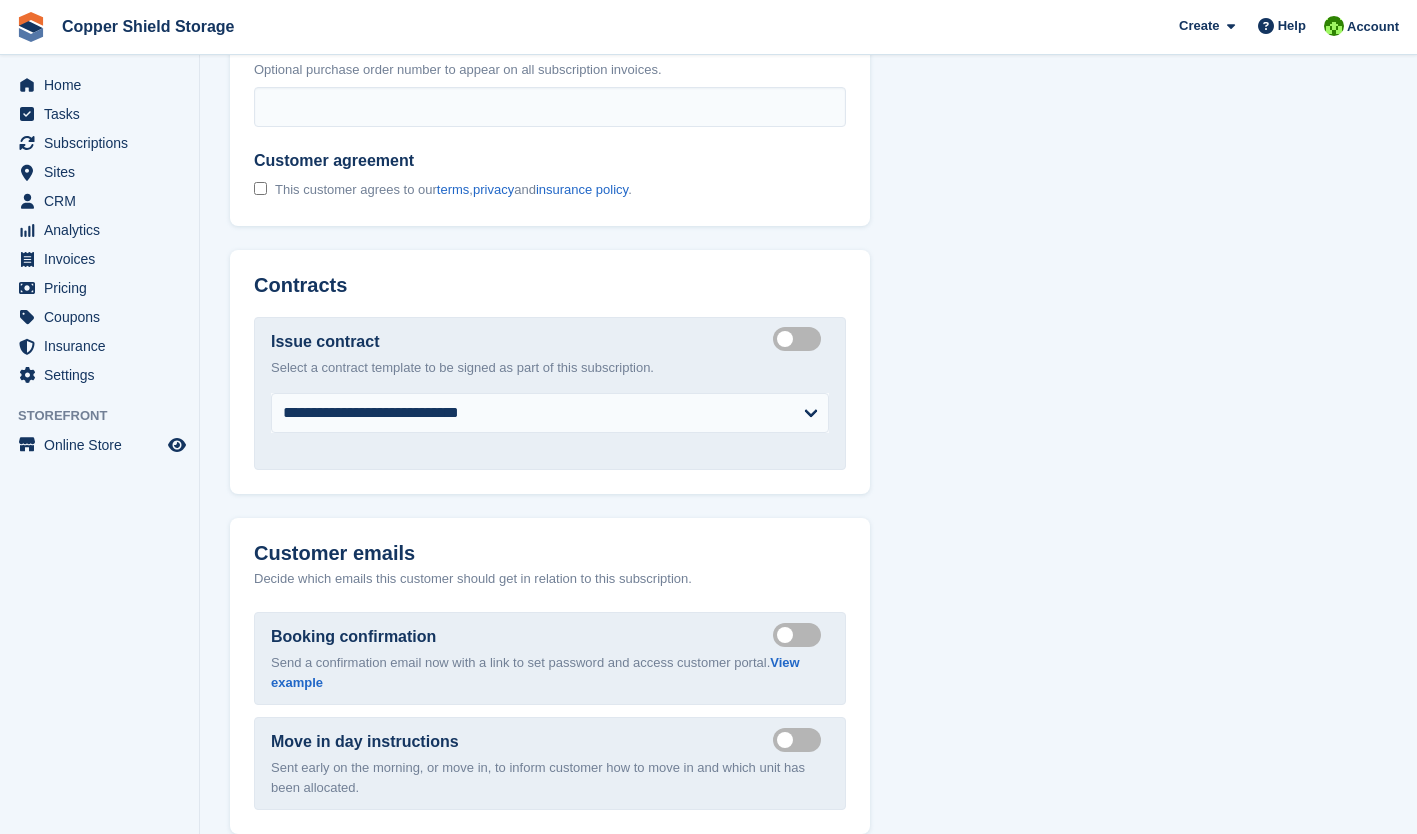 click on "**********" at bounding box center (808, -427) 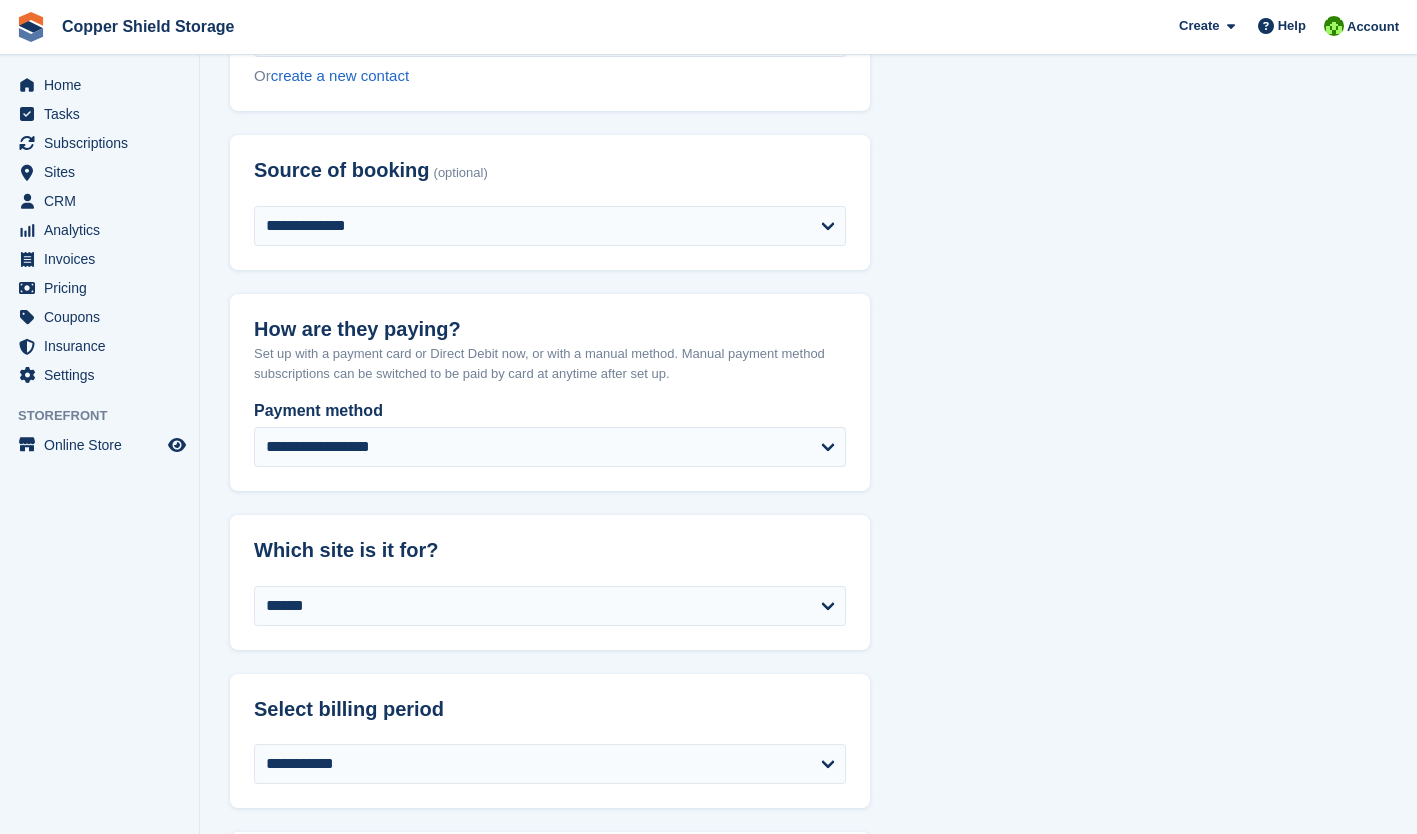 scroll, scrollTop: 775, scrollLeft: 0, axis: vertical 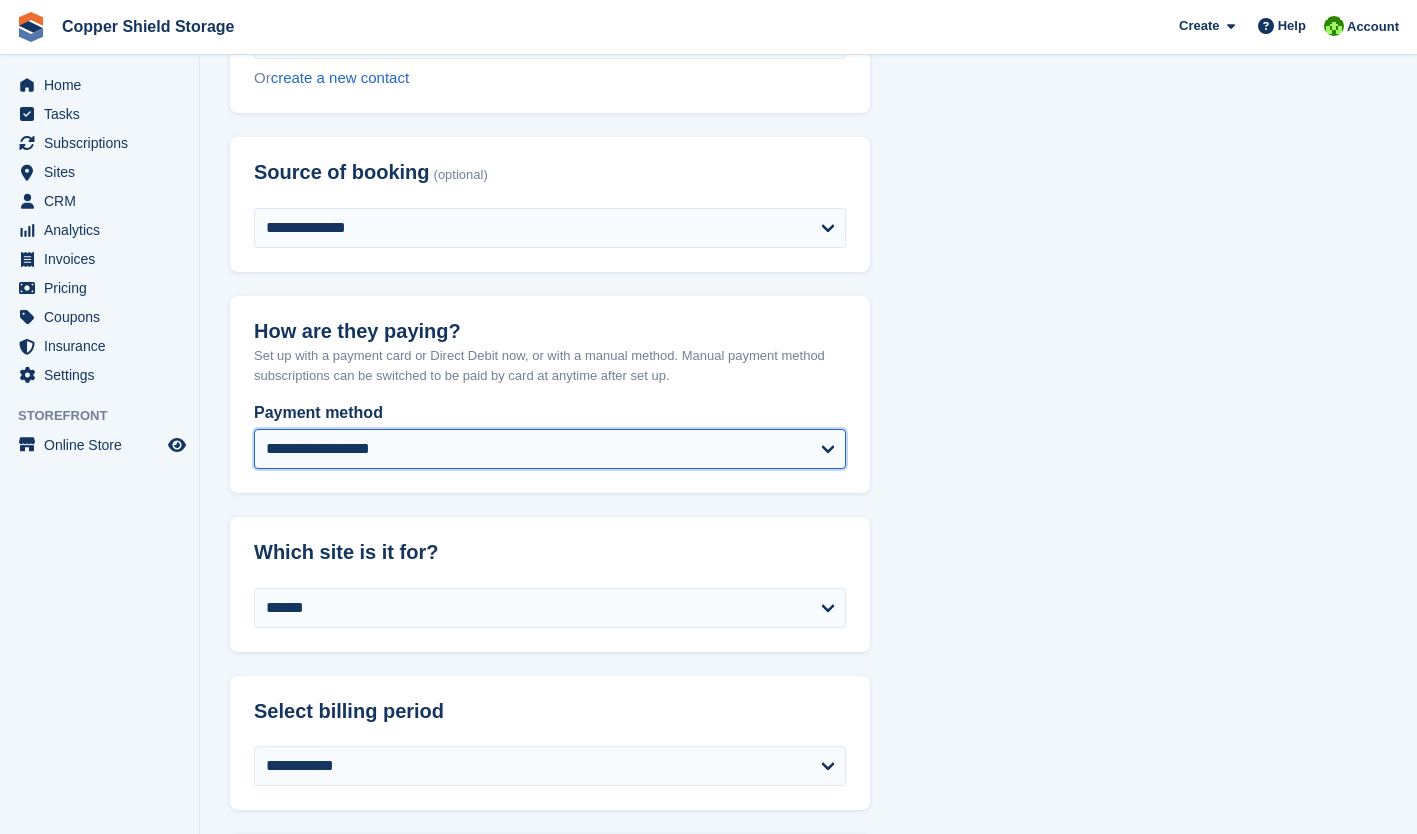 click on "**********" at bounding box center [550, 449] 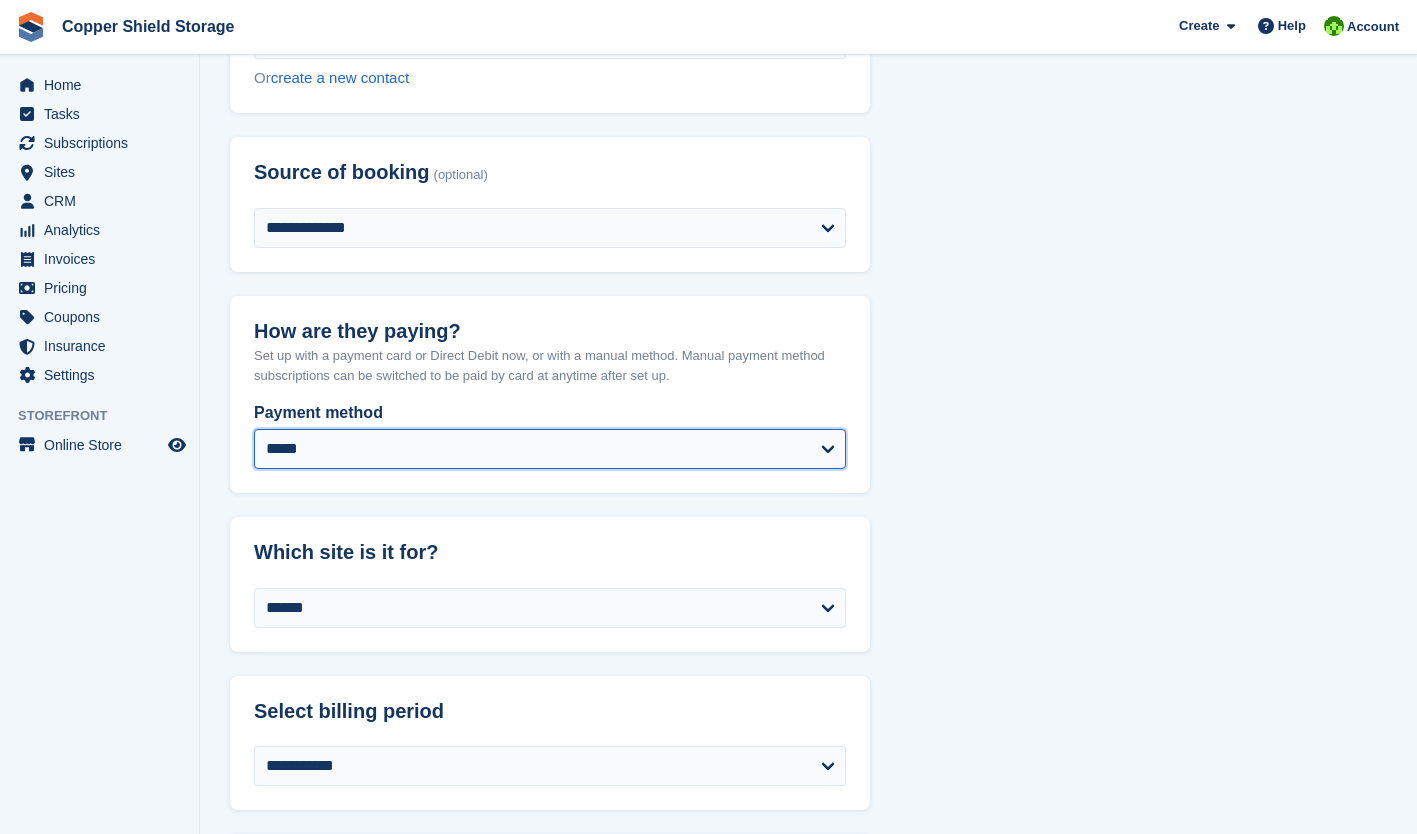 click on "**********" at bounding box center (550, 449) 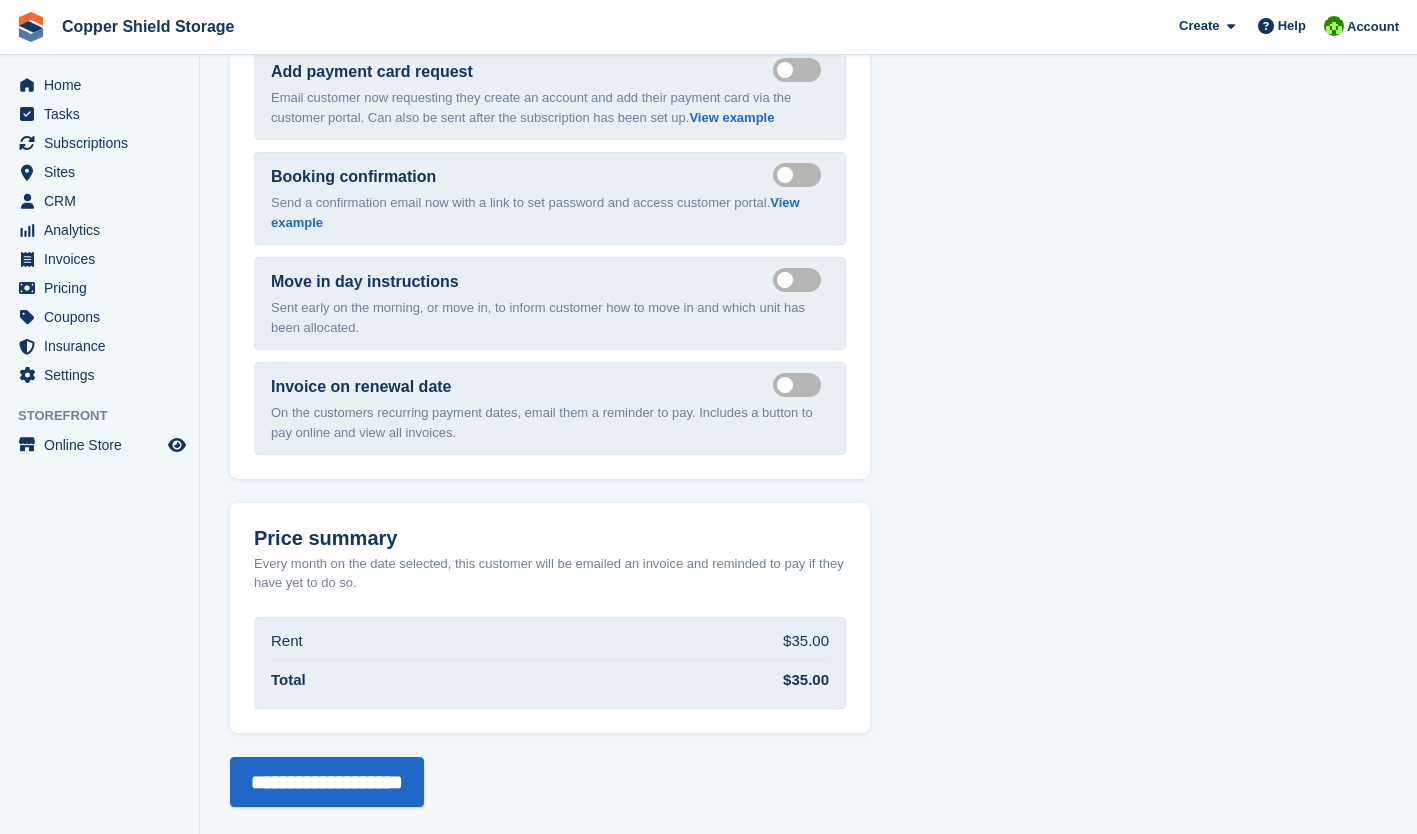 scroll, scrollTop: 3053, scrollLeft: 0, axis: vertical 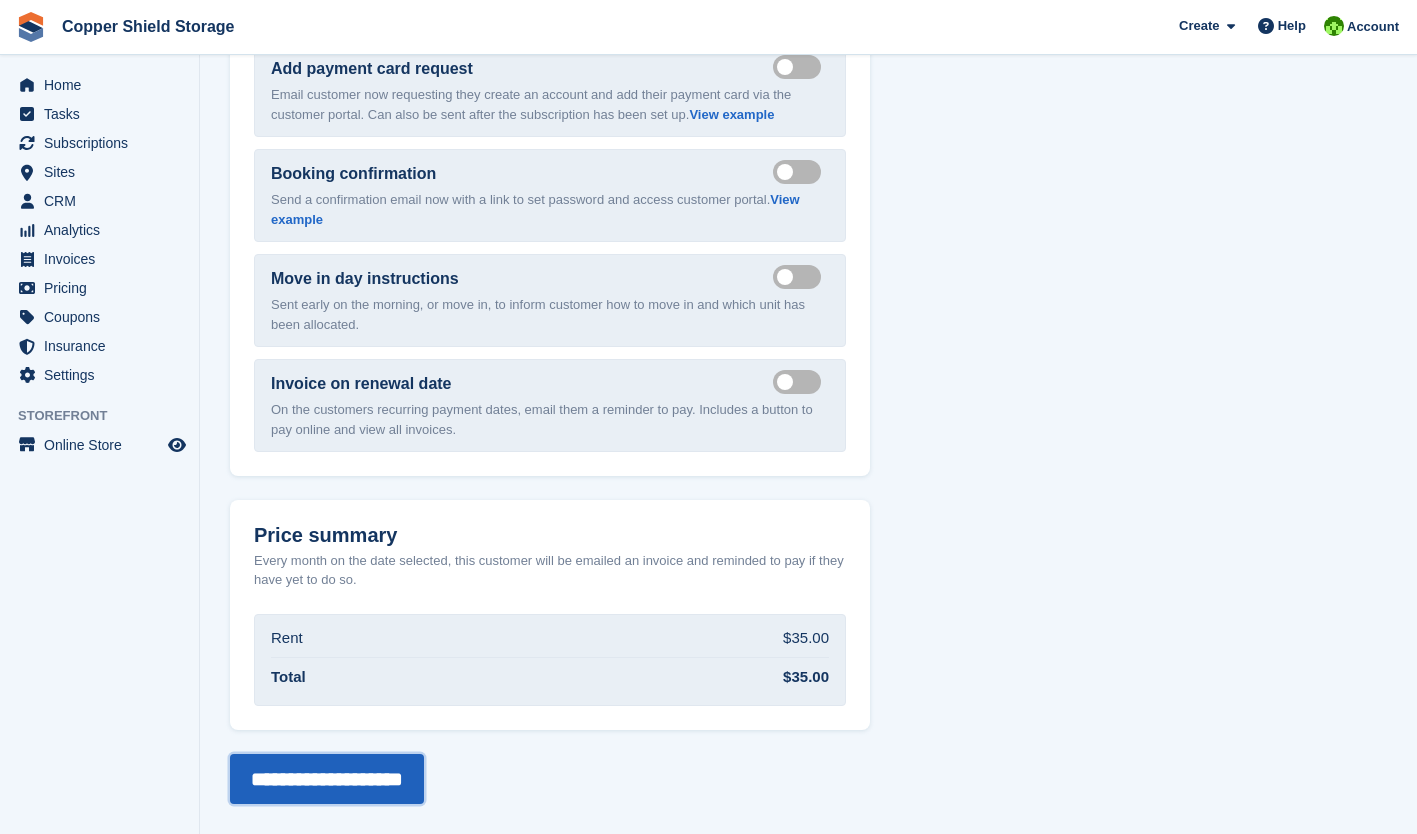 click on "**********" at bounding box center [327, 779] 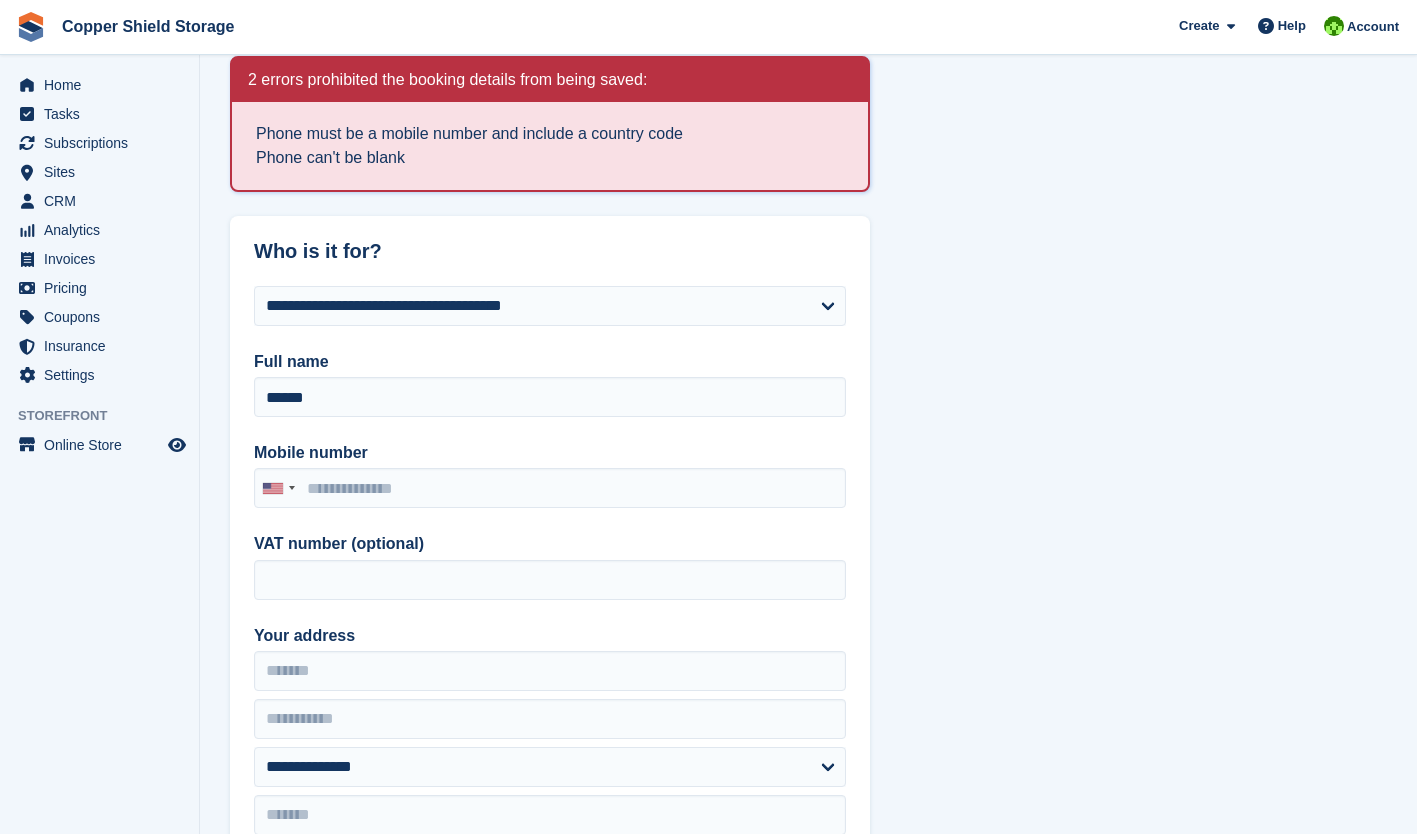 scroll, scrollTop: 102, scrollLeft: 0, axis: vertical 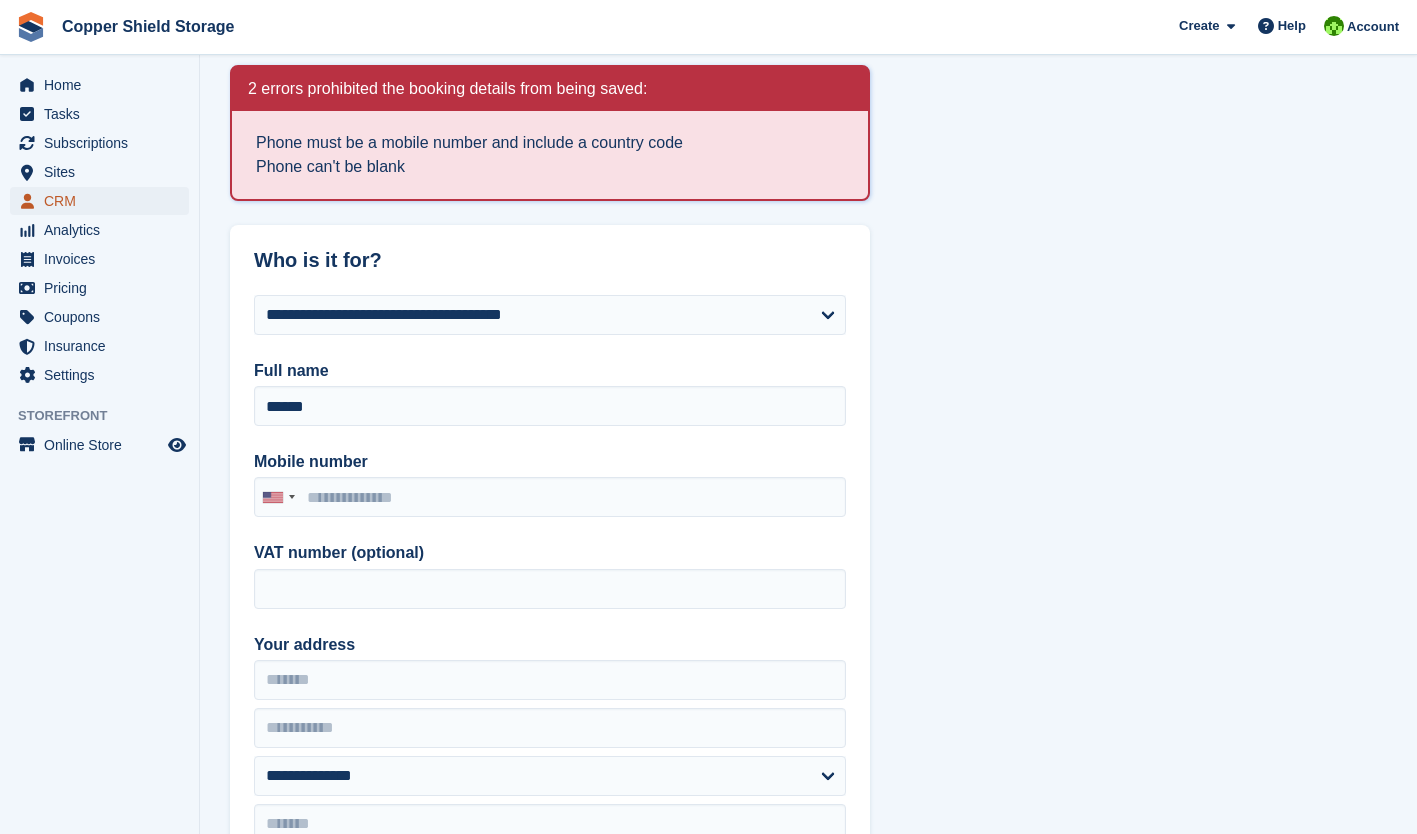 click on "CRM" at bounding box center (104, 201) 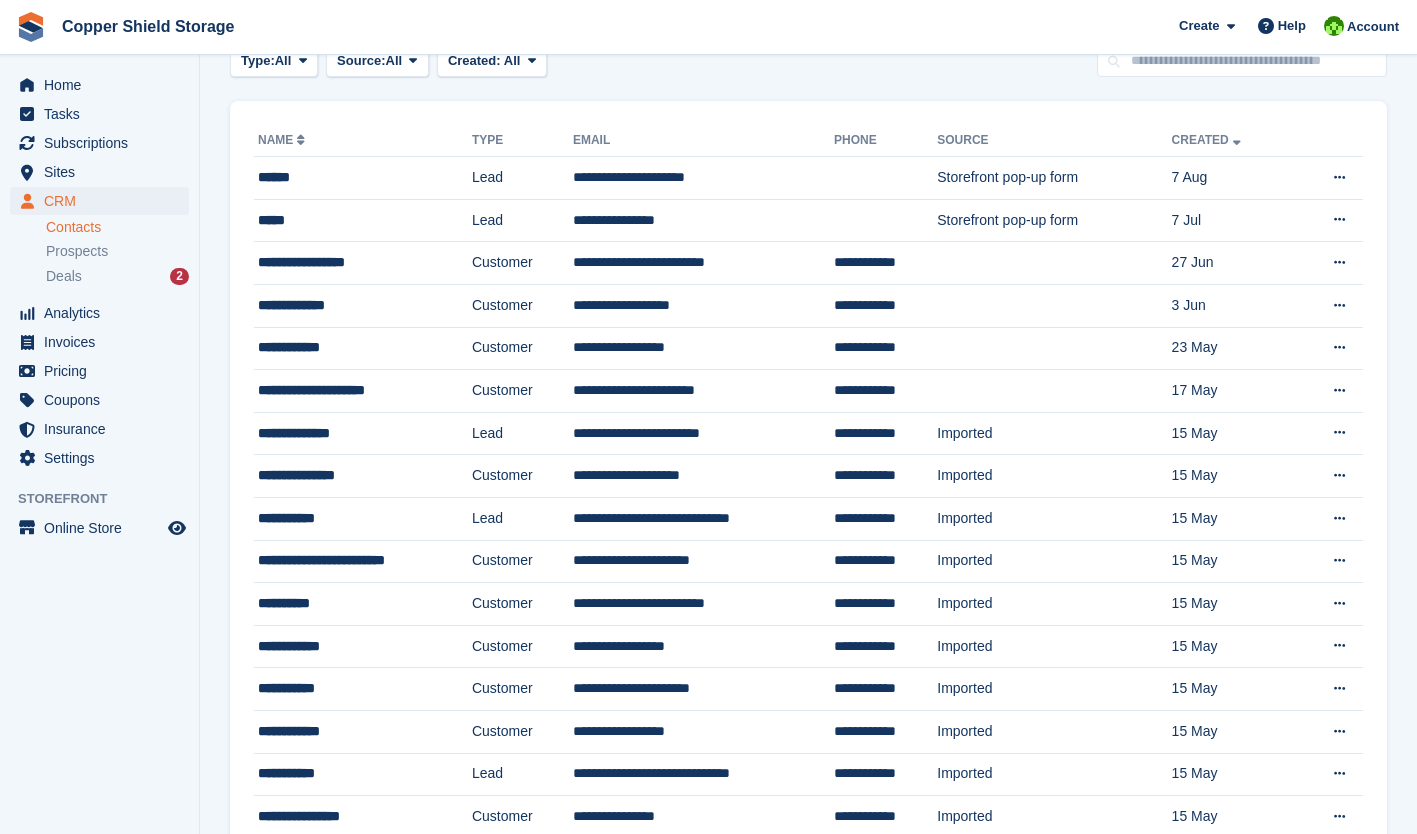 scroll, scrollTop: 0, scrollLeft: 0, axis: both 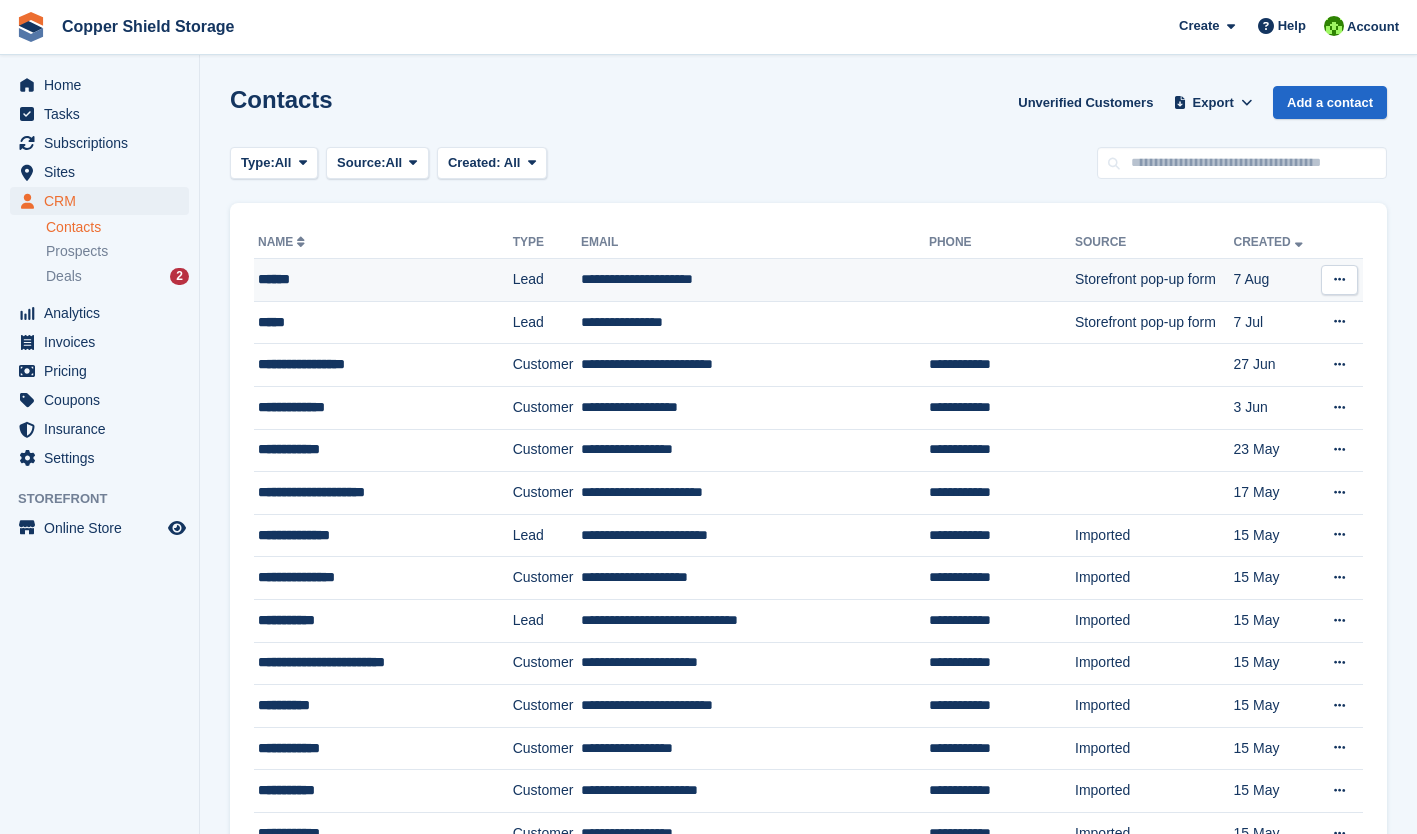 click at bounding box center (1339, 280) 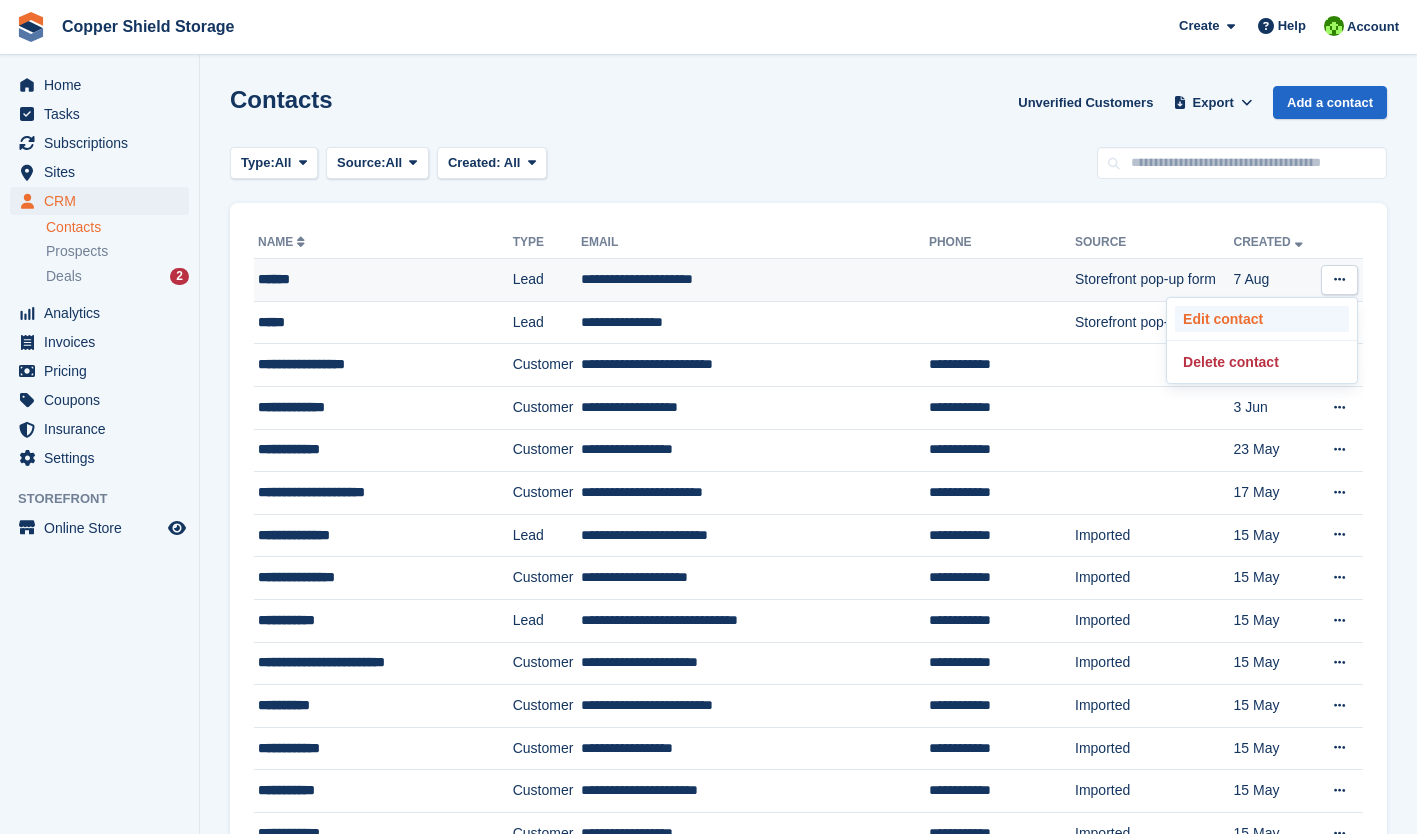 click on "Edit contact" at bounding box center [1262, 319] 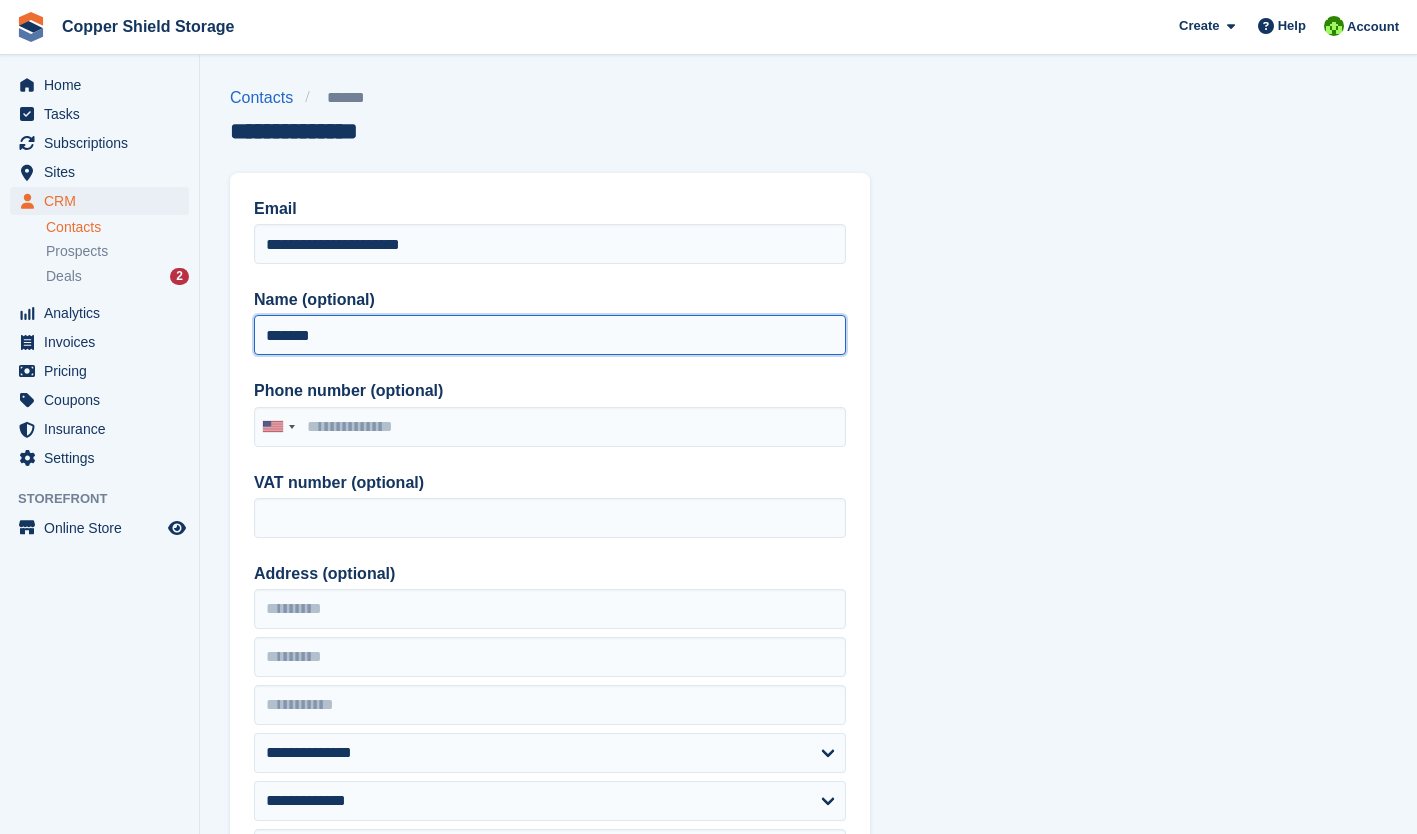 click on "******" at bounding box center [550, 335] 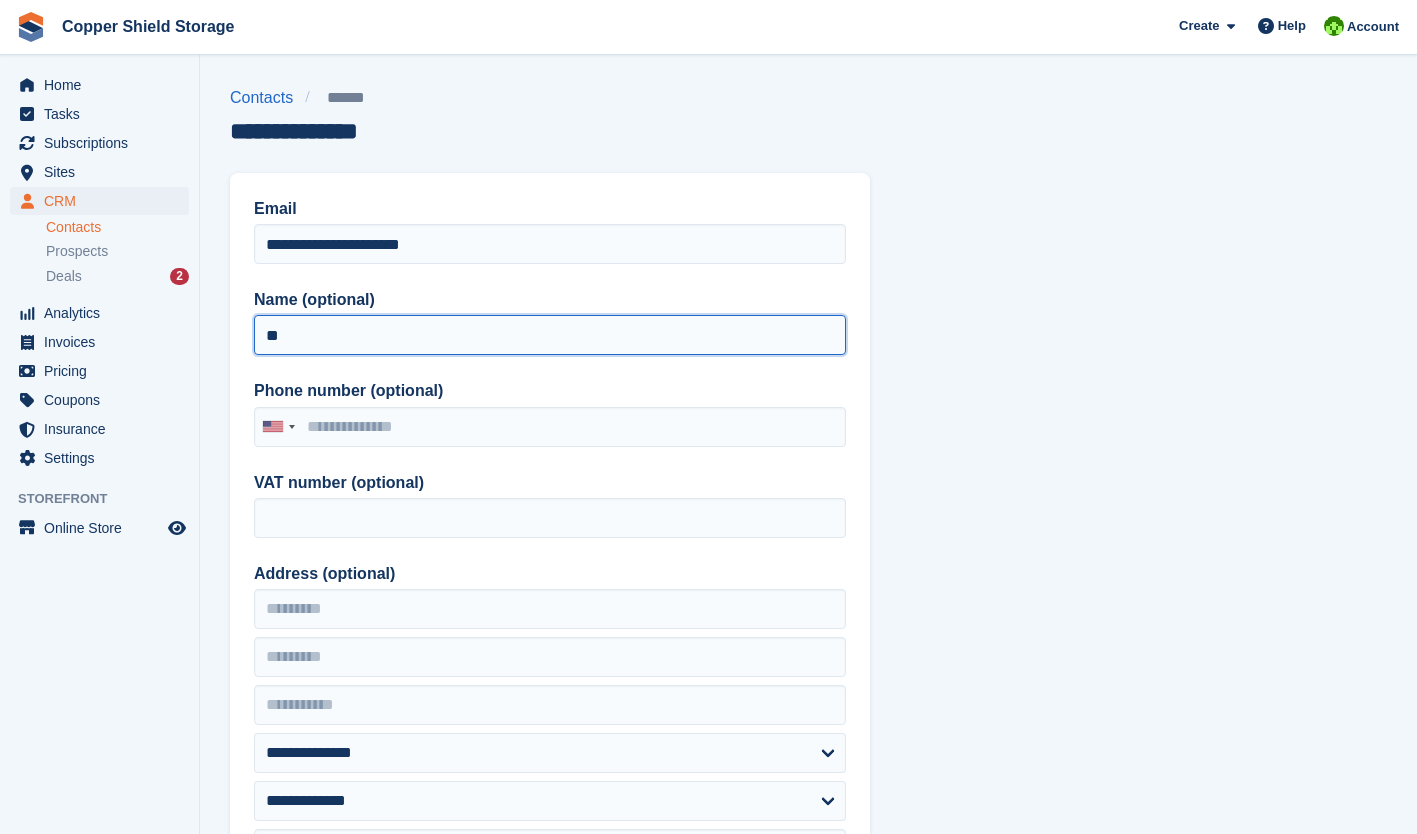 type on "*" 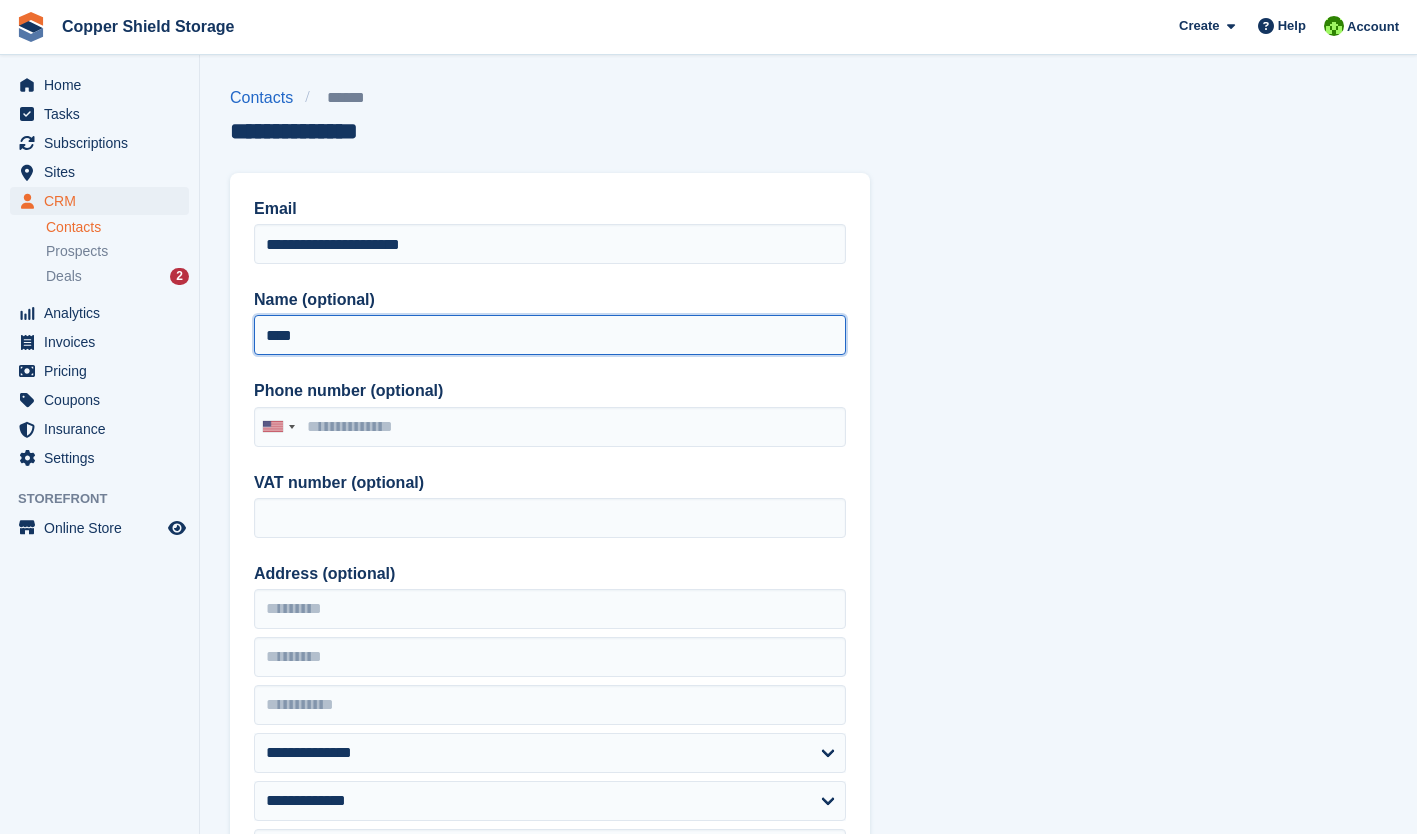 type on "******" 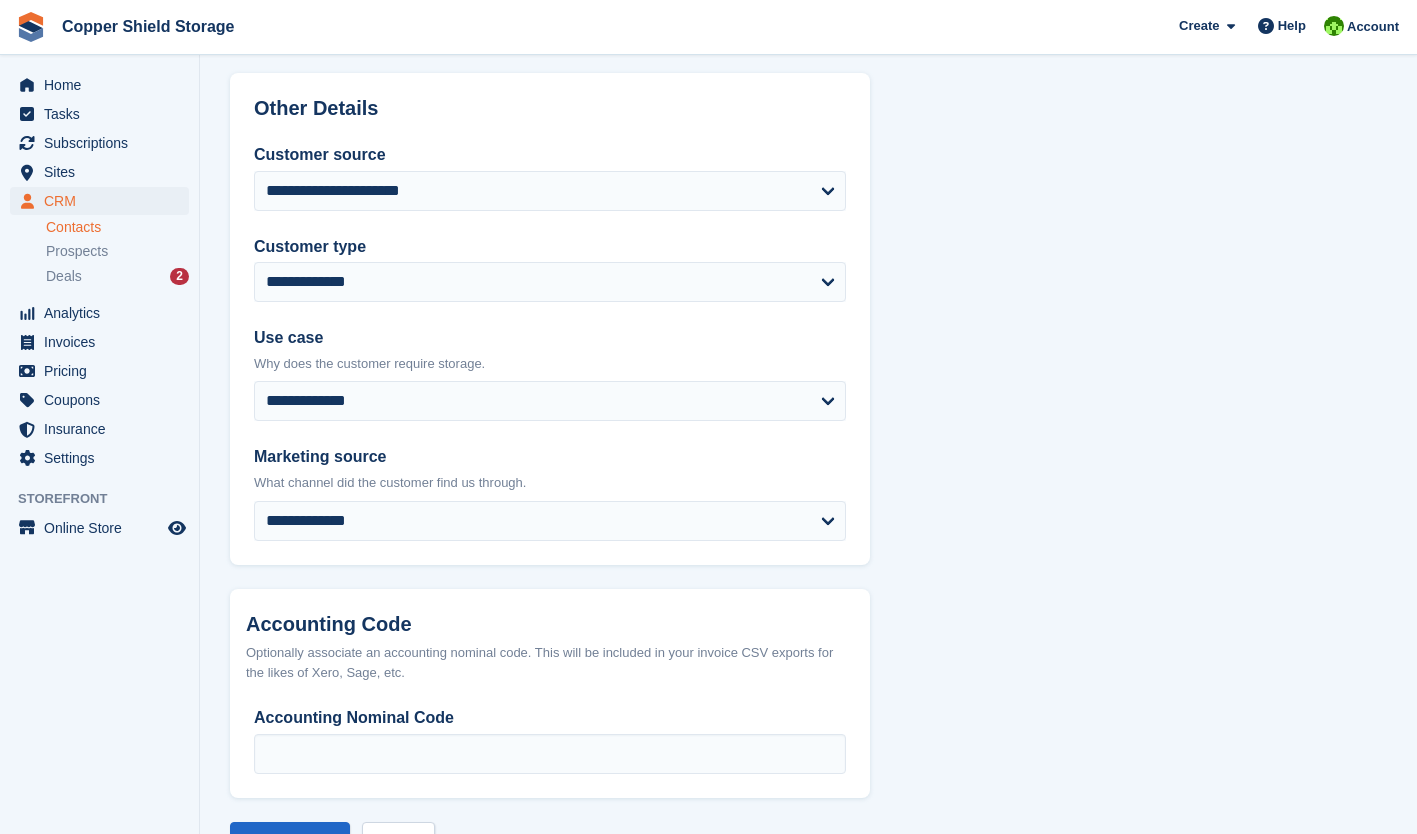 scroll, scrollTop: 917, scrollLeft: 0, axis: vertical 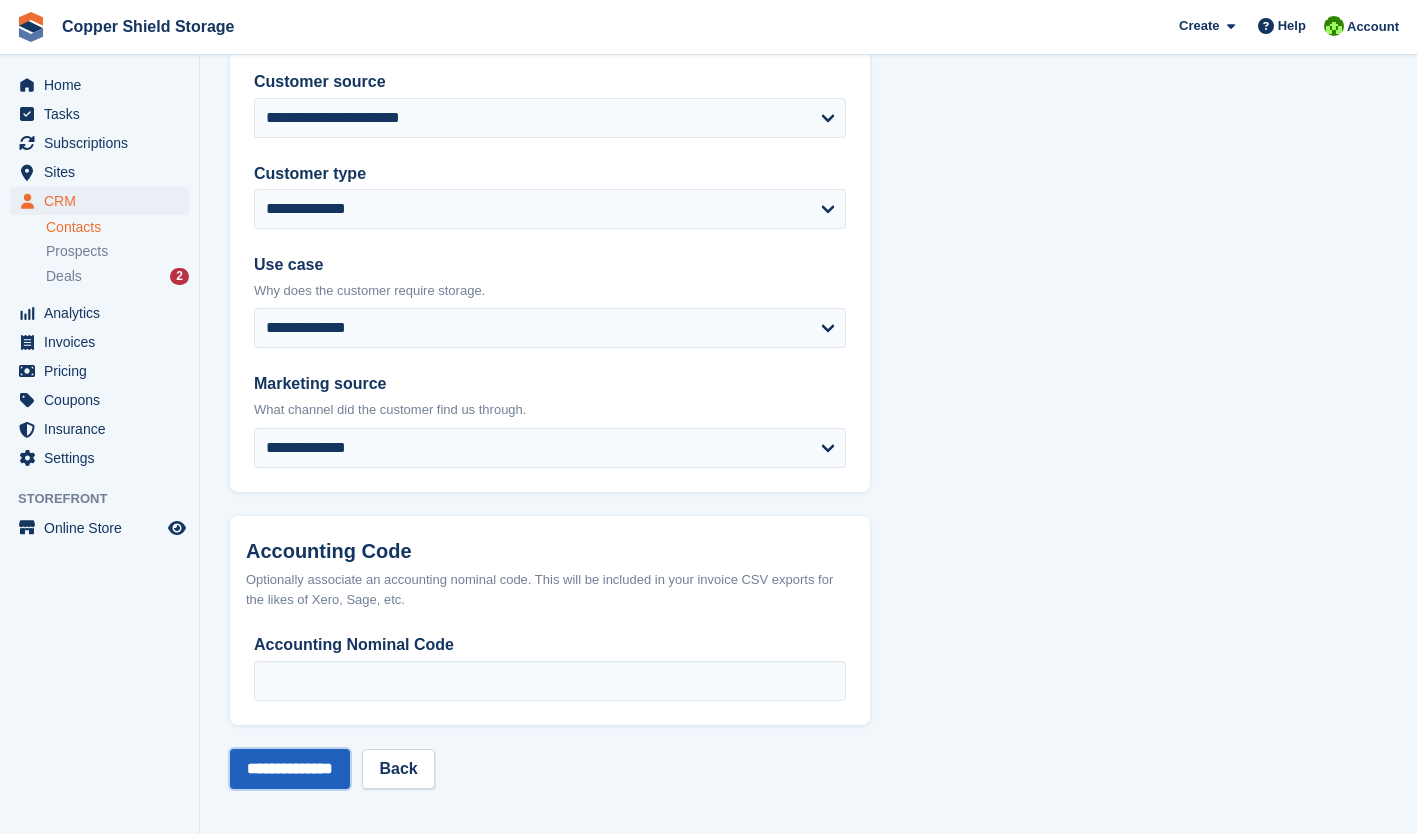 click on "**********" at bounding box center (290, 769) 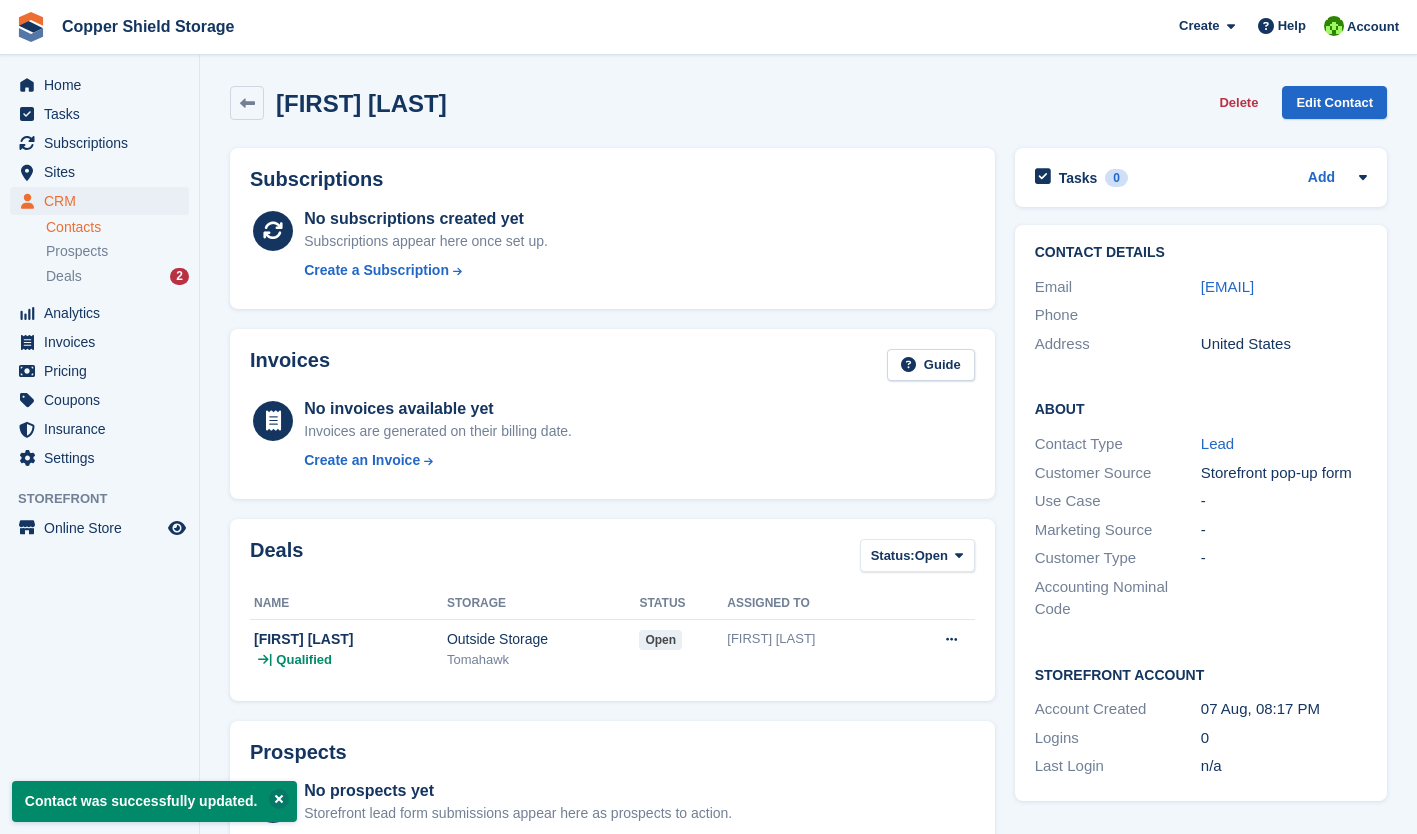 scroll, scrollTop: 0, scrollLeft: 0, axis: both 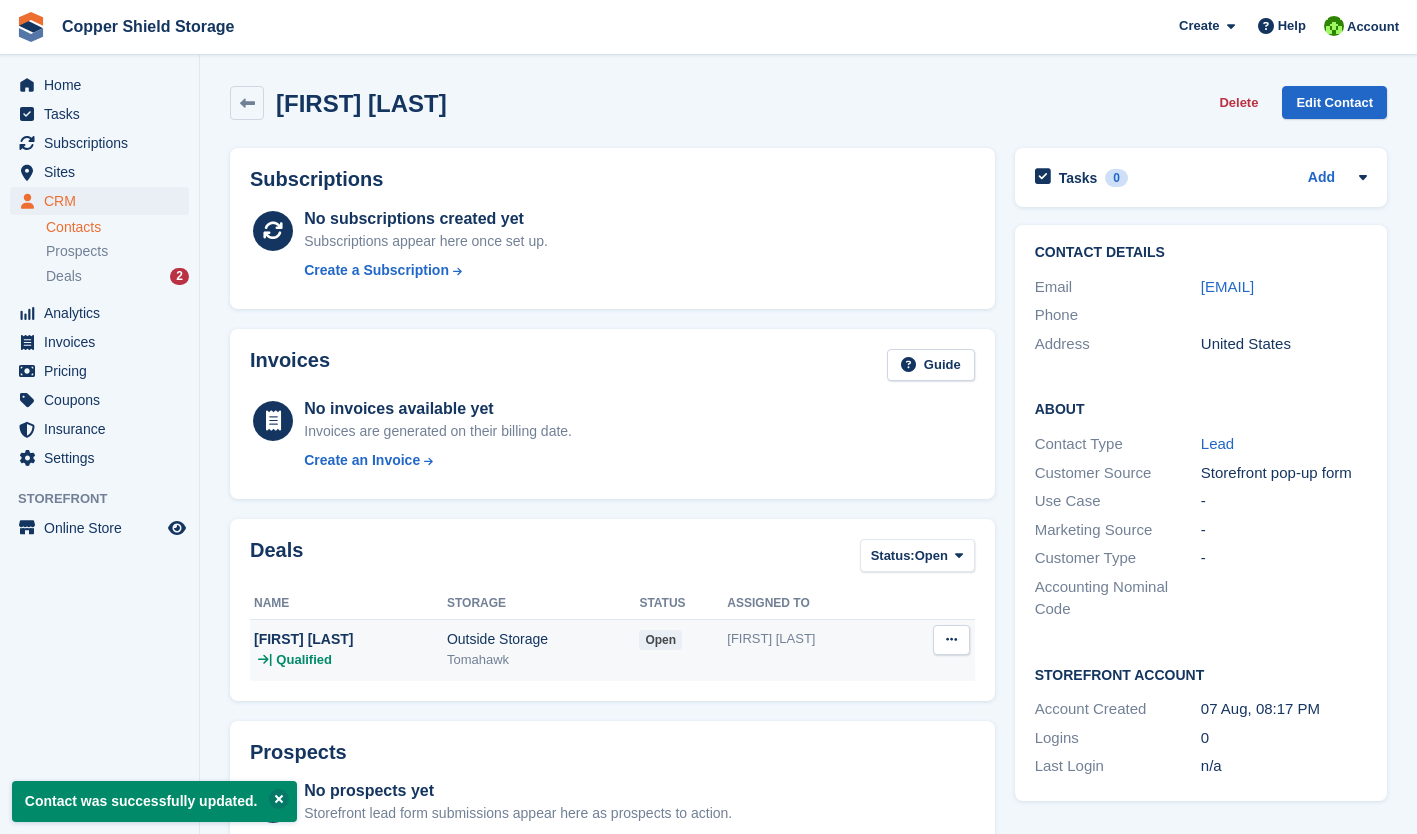 click at bounding box center (951, 639) 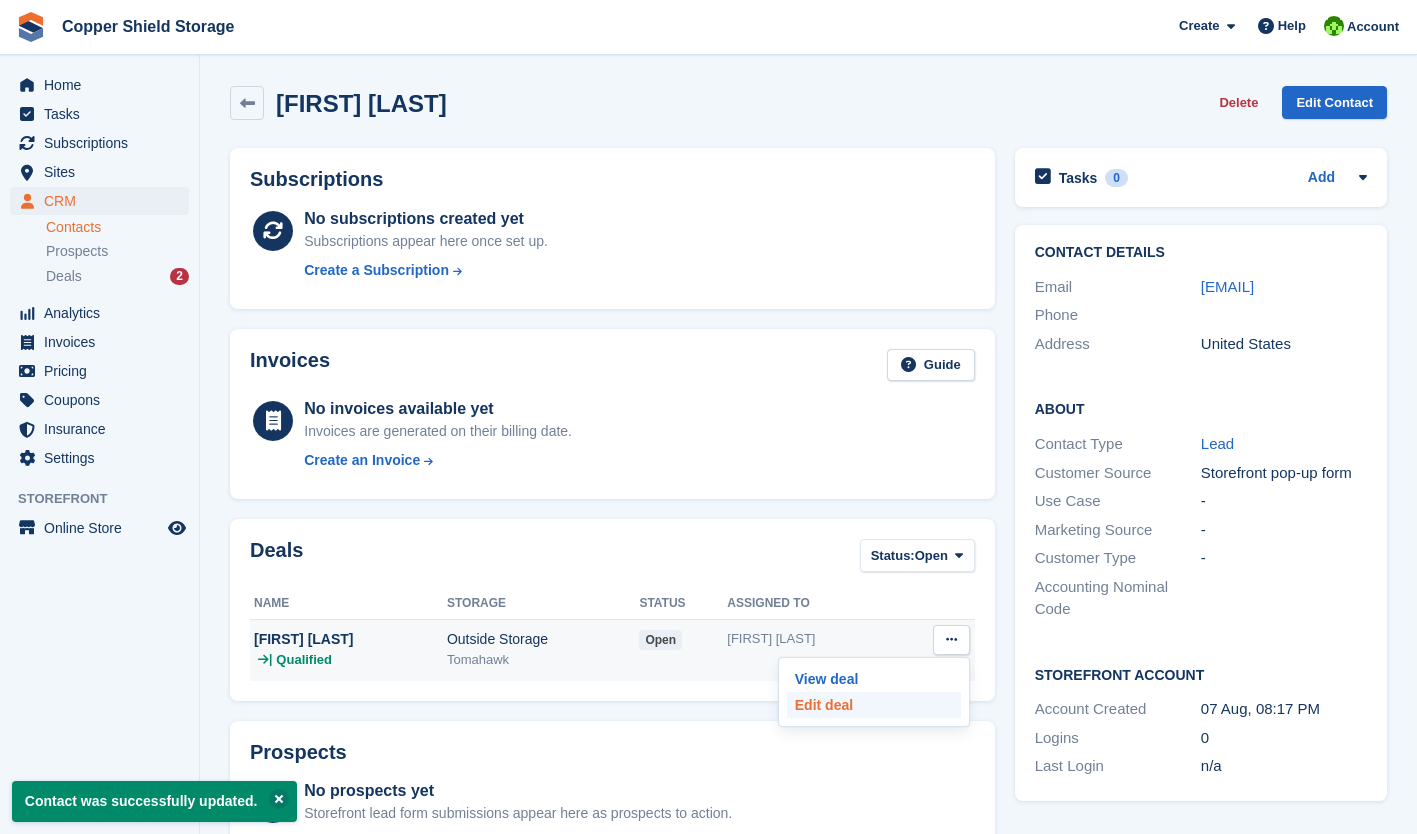 click on "Edit deal" at bounding box center (874, 705) 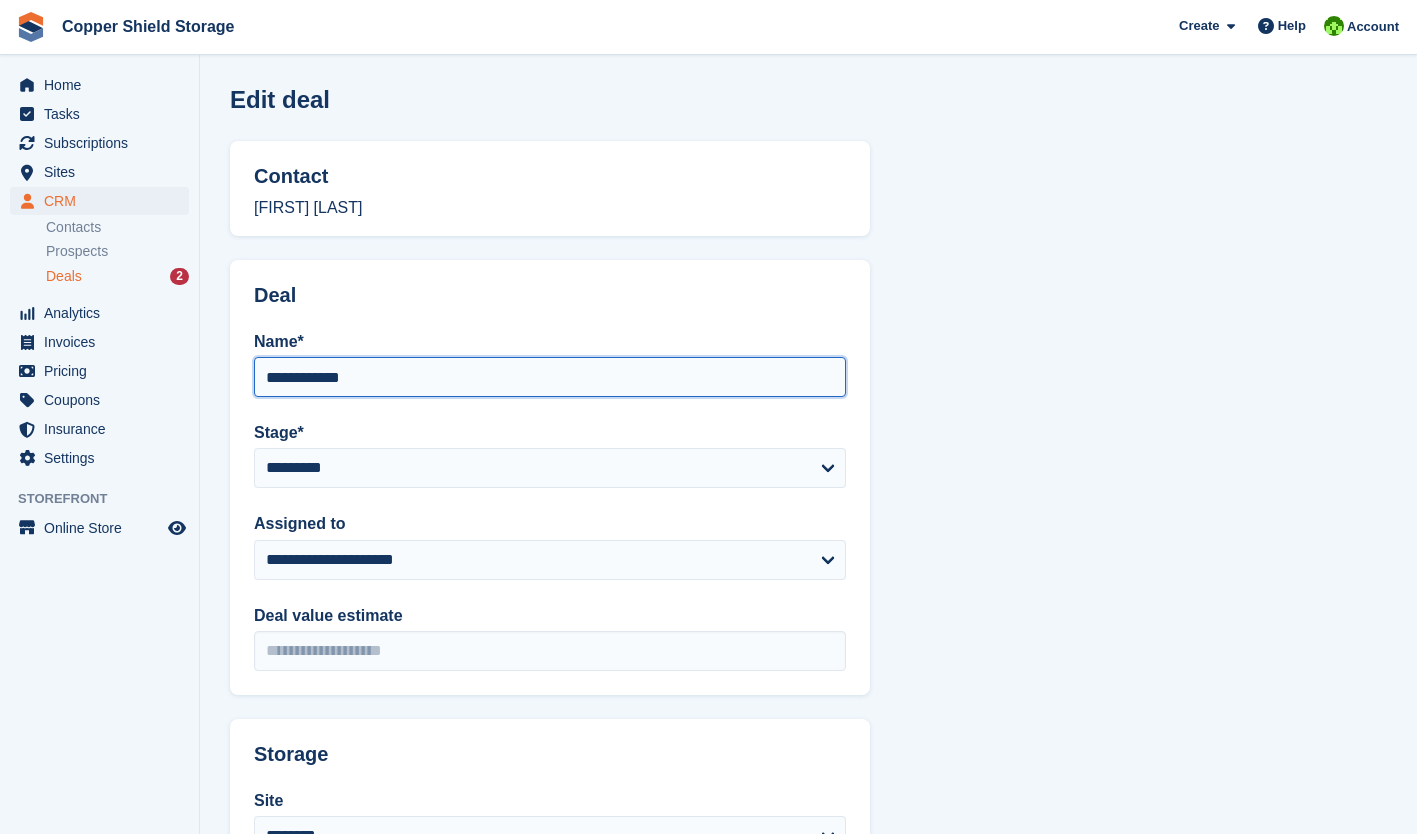 click on "**********" at bounding box center (550, 377) 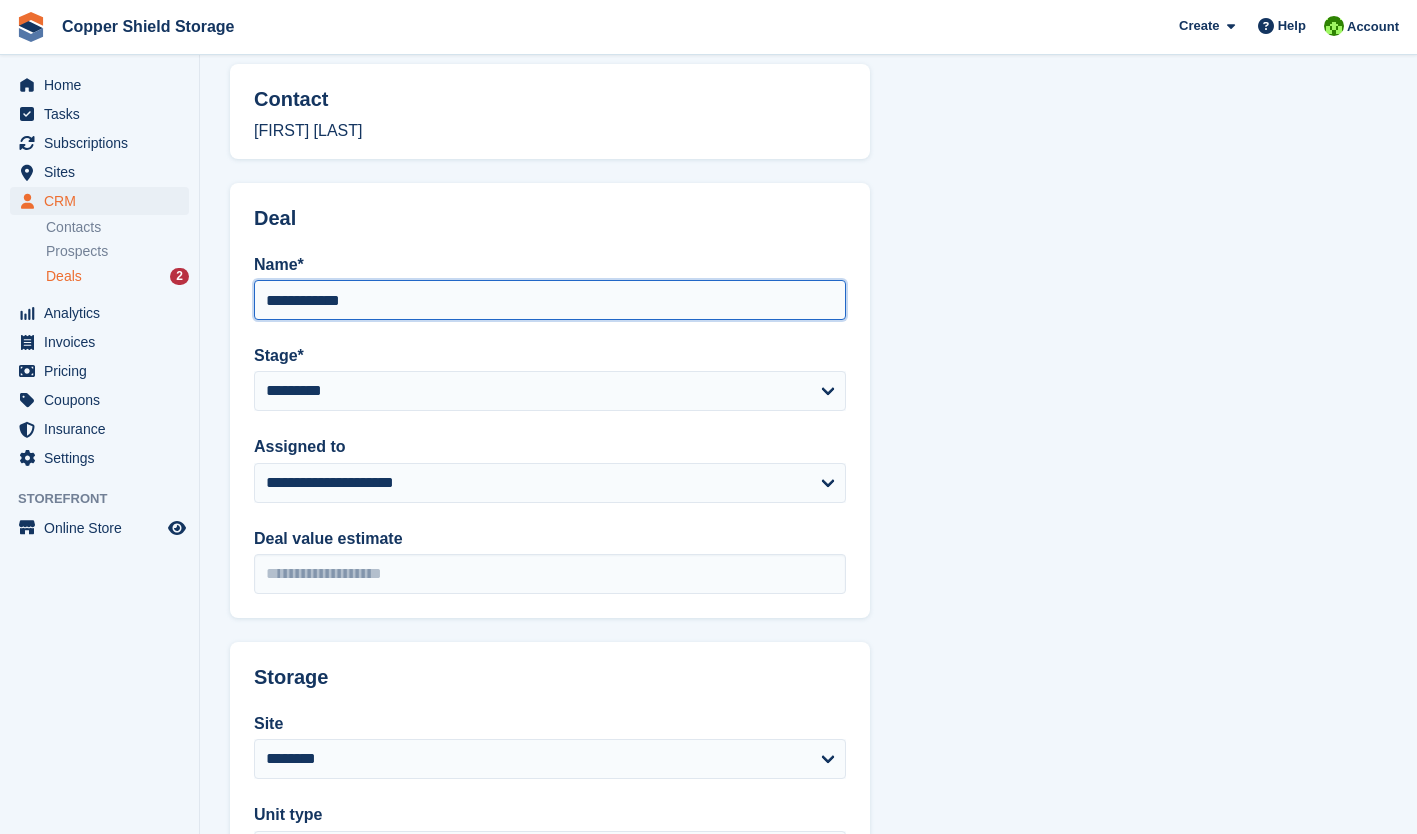 scroll, scrollTop: 0, scrollLeft: 0, axis: both 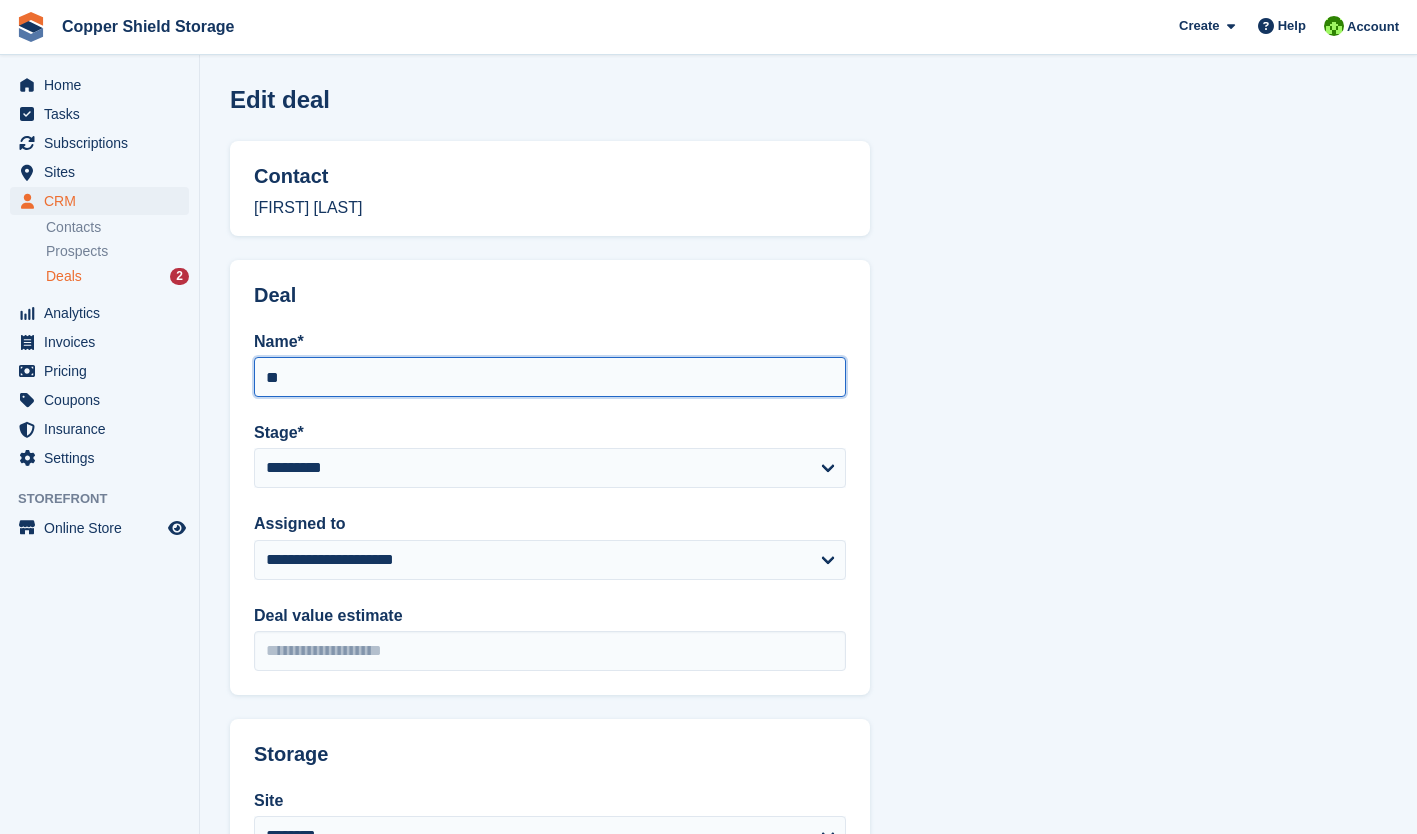 type on "*" 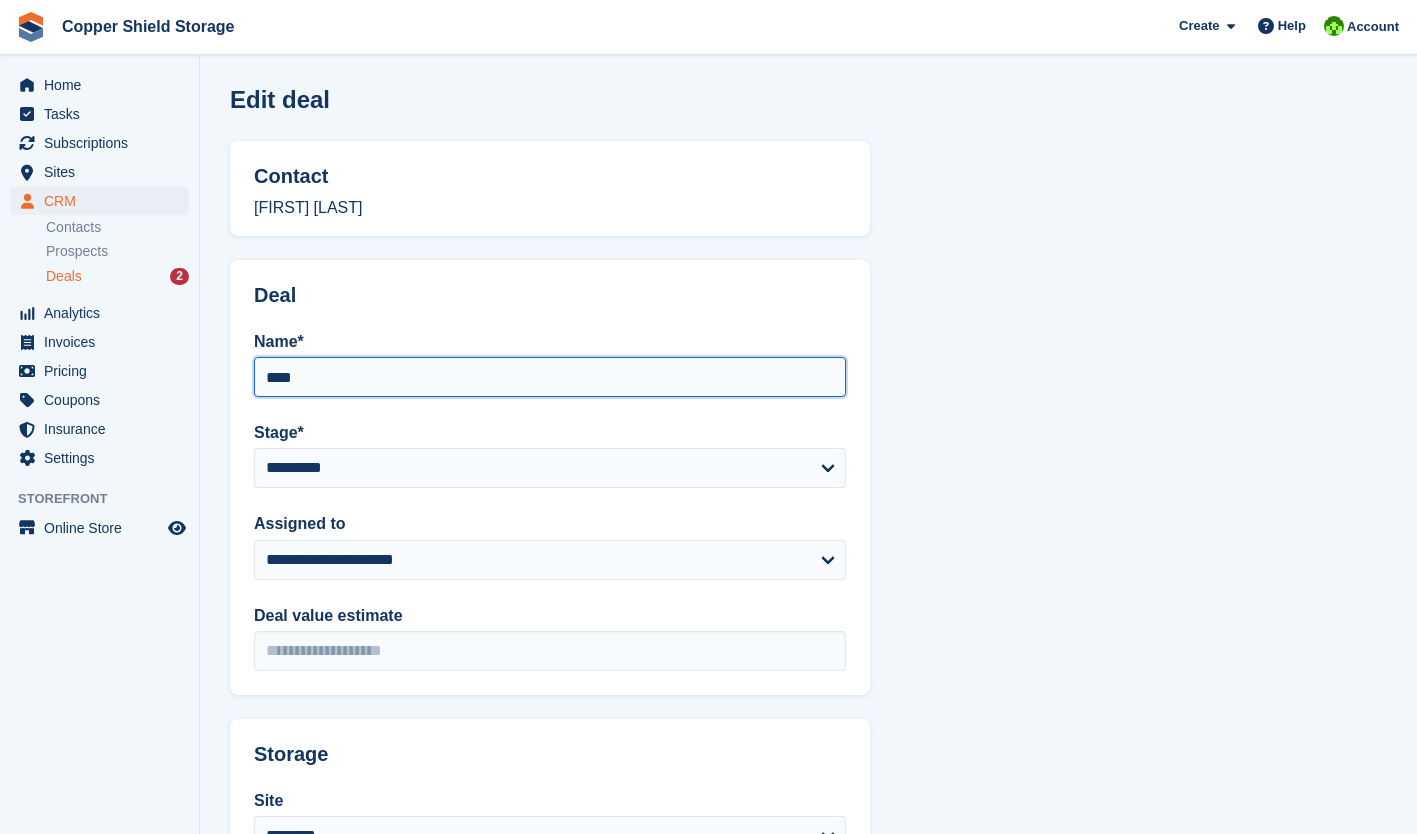 type on "****" 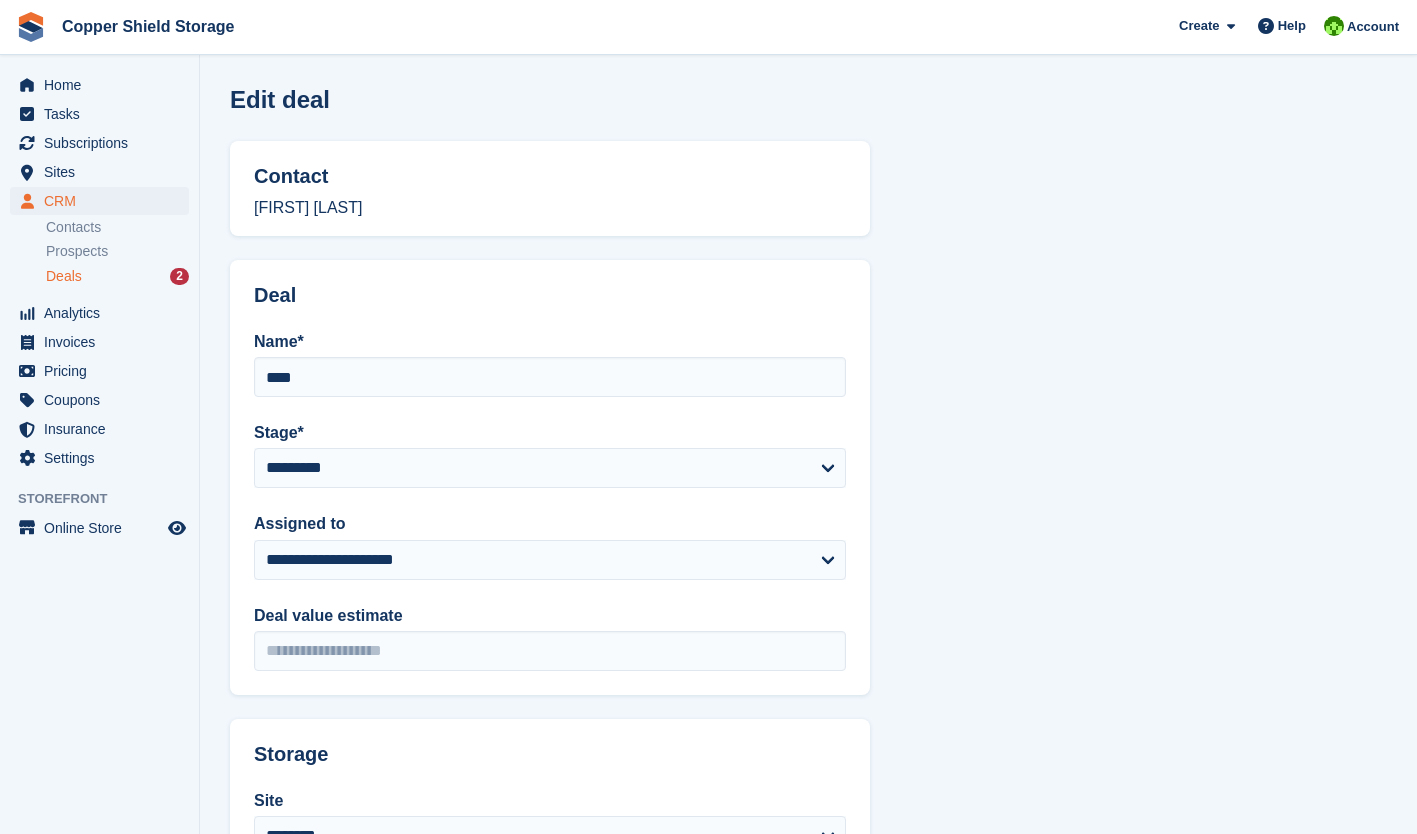 click on "**********" at bounding box center (808, 636) 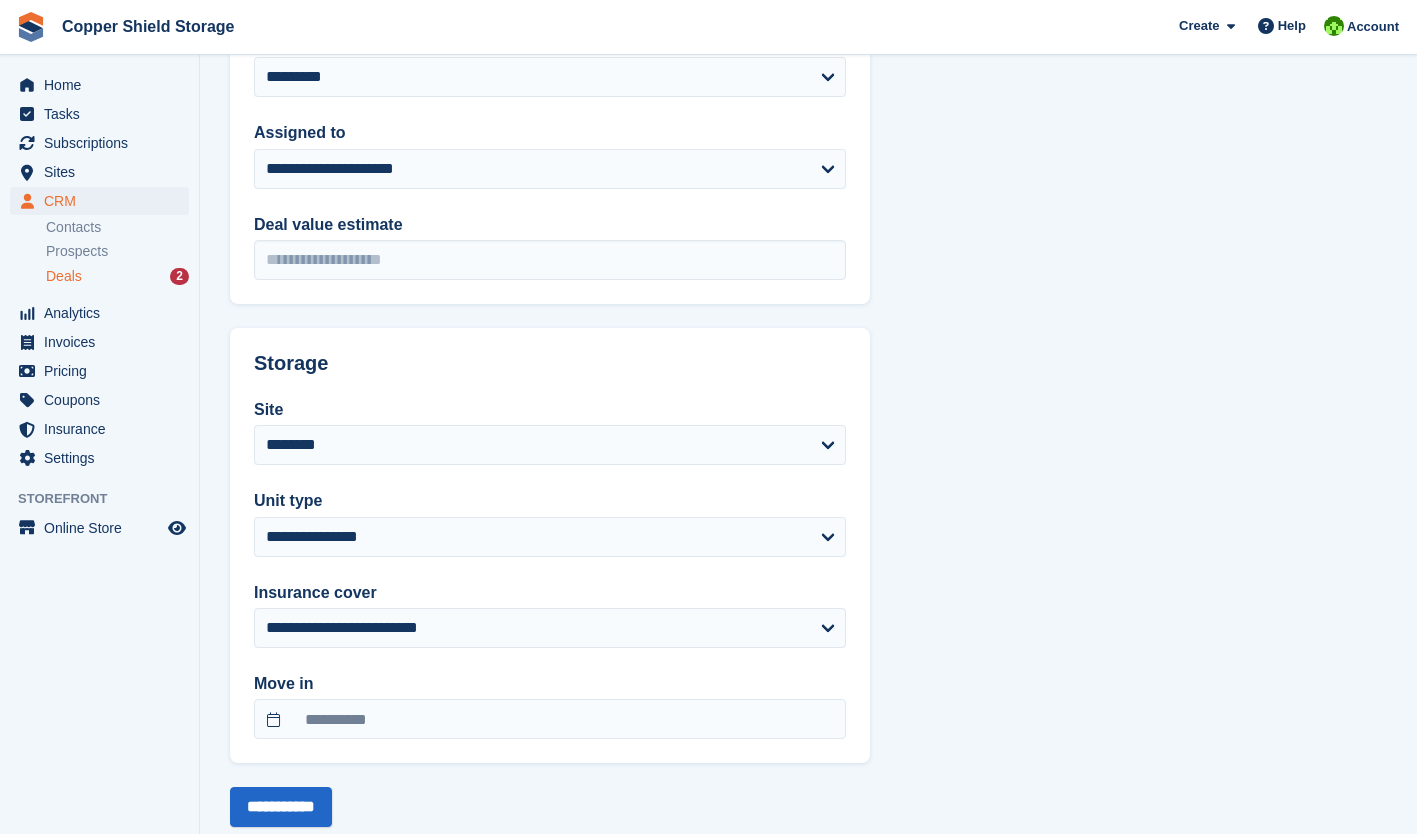 scroll, scrollTop: 438, scrollLeft: 0, axis: vertical 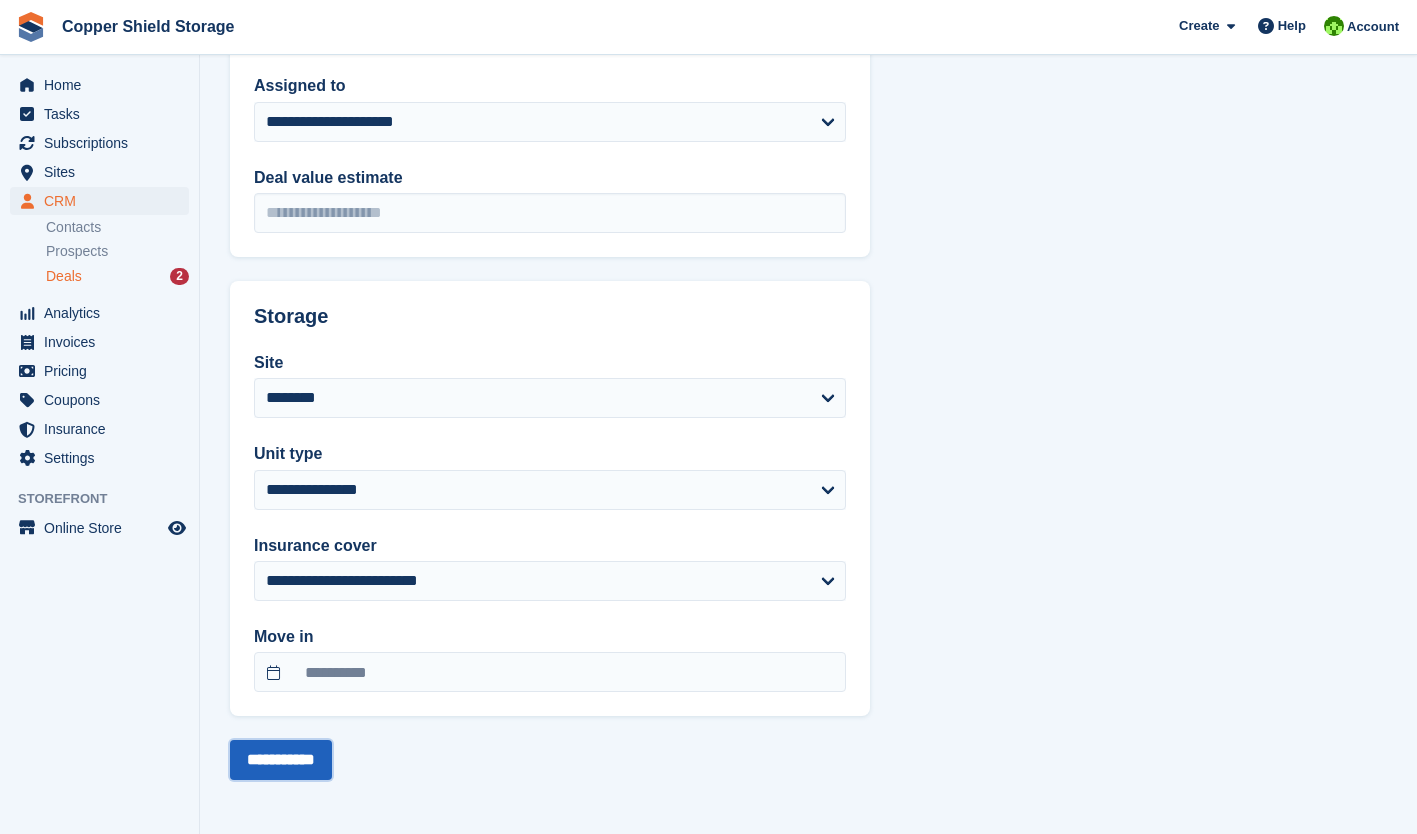 click on "**********" at bounding box center [281, 760] 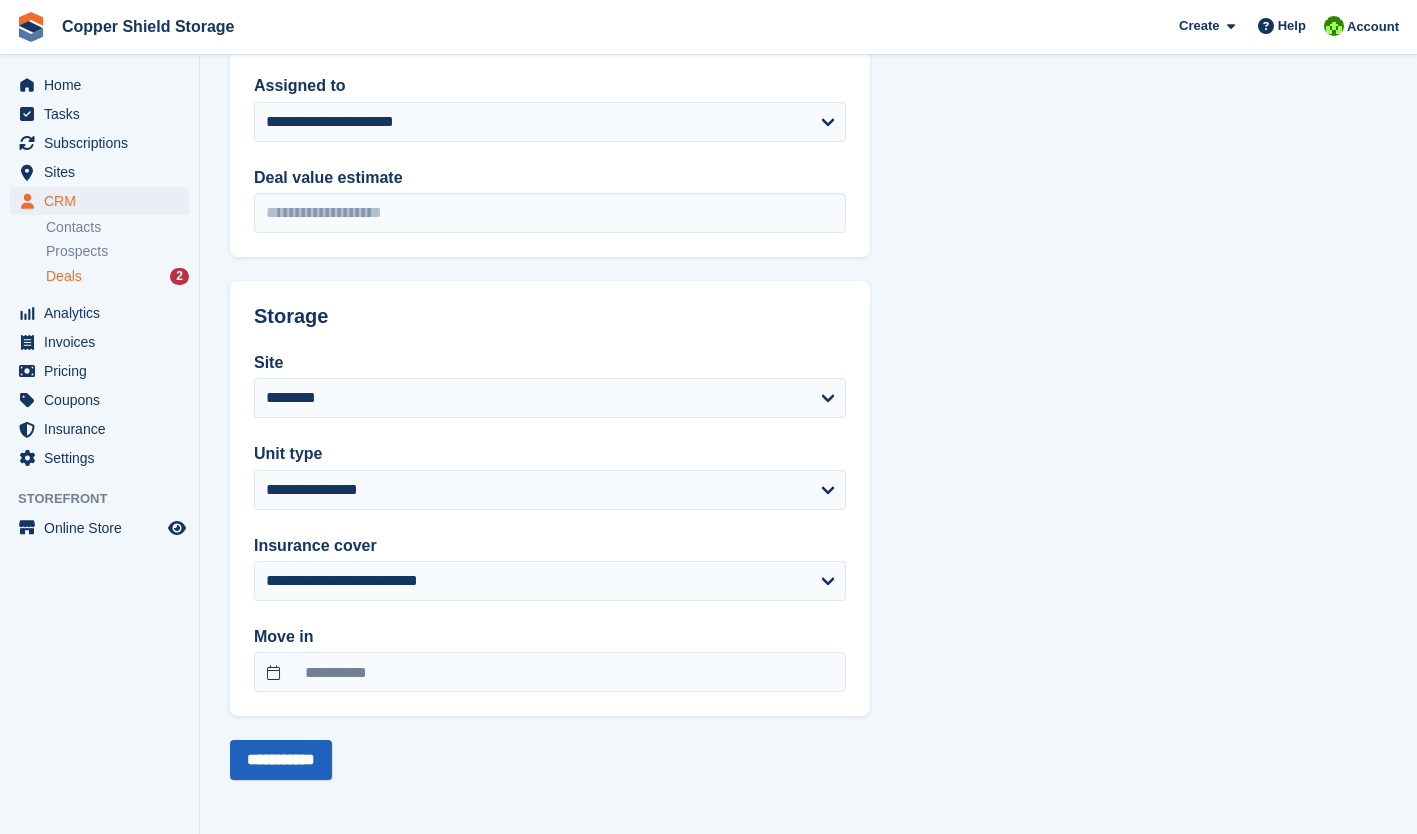 scroll, scrollTop: 0, scrollLeft: 0, axis: both 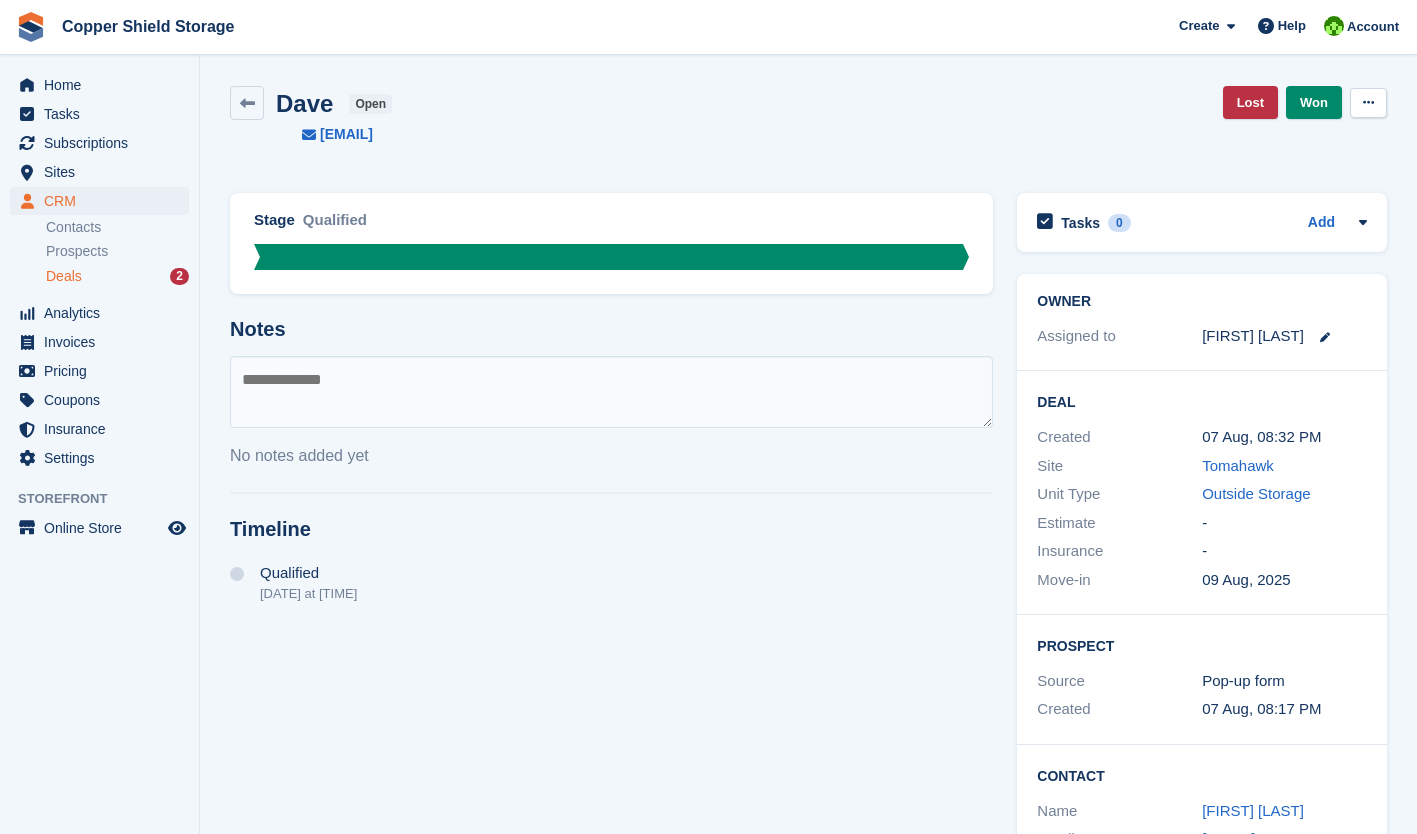 click at bounding box center (1368, 103) 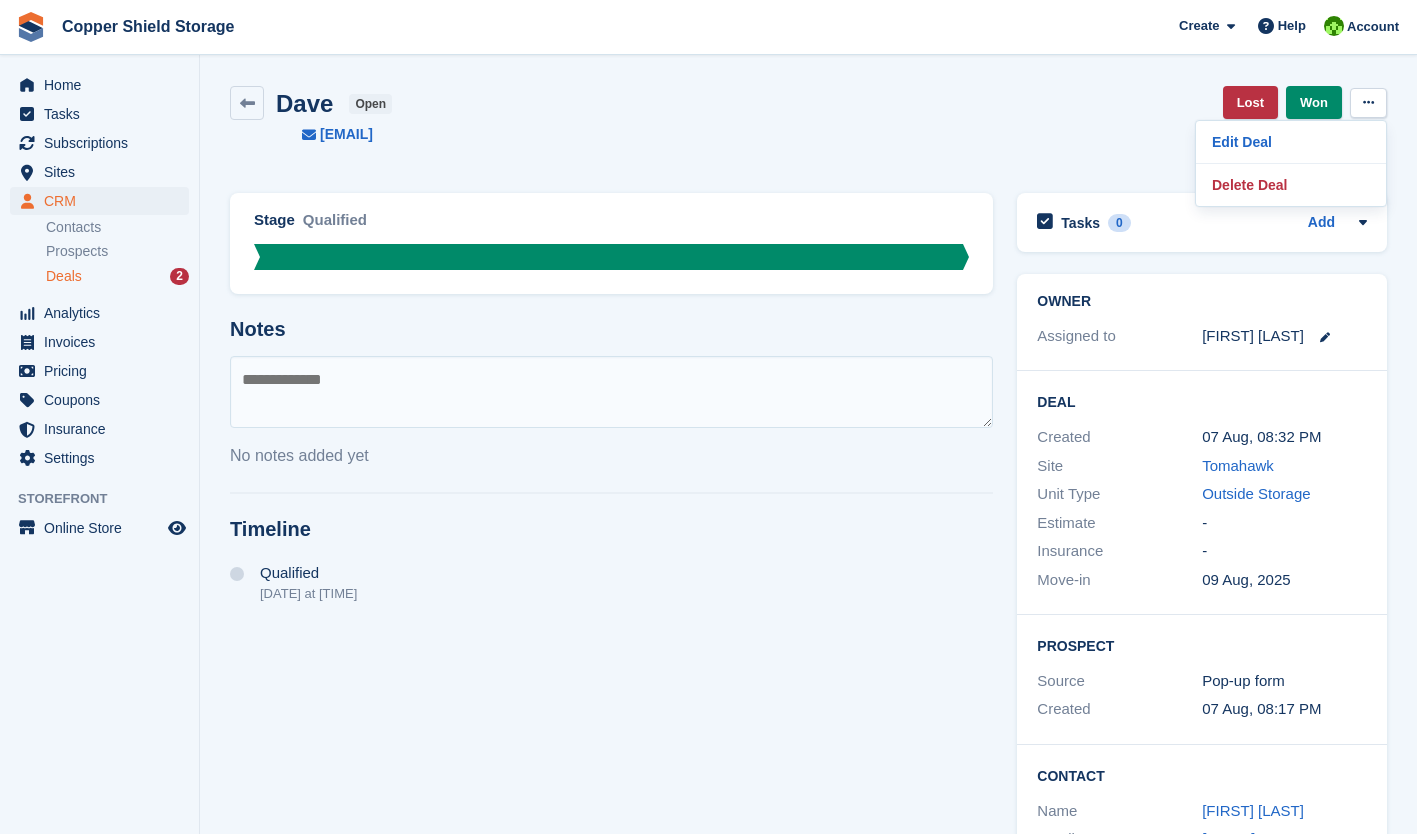 click on "[FIRST]
open
[EMAIL]
Lost
Won
Edit Deal
Delete Deal" at bounding box center [808, 115] 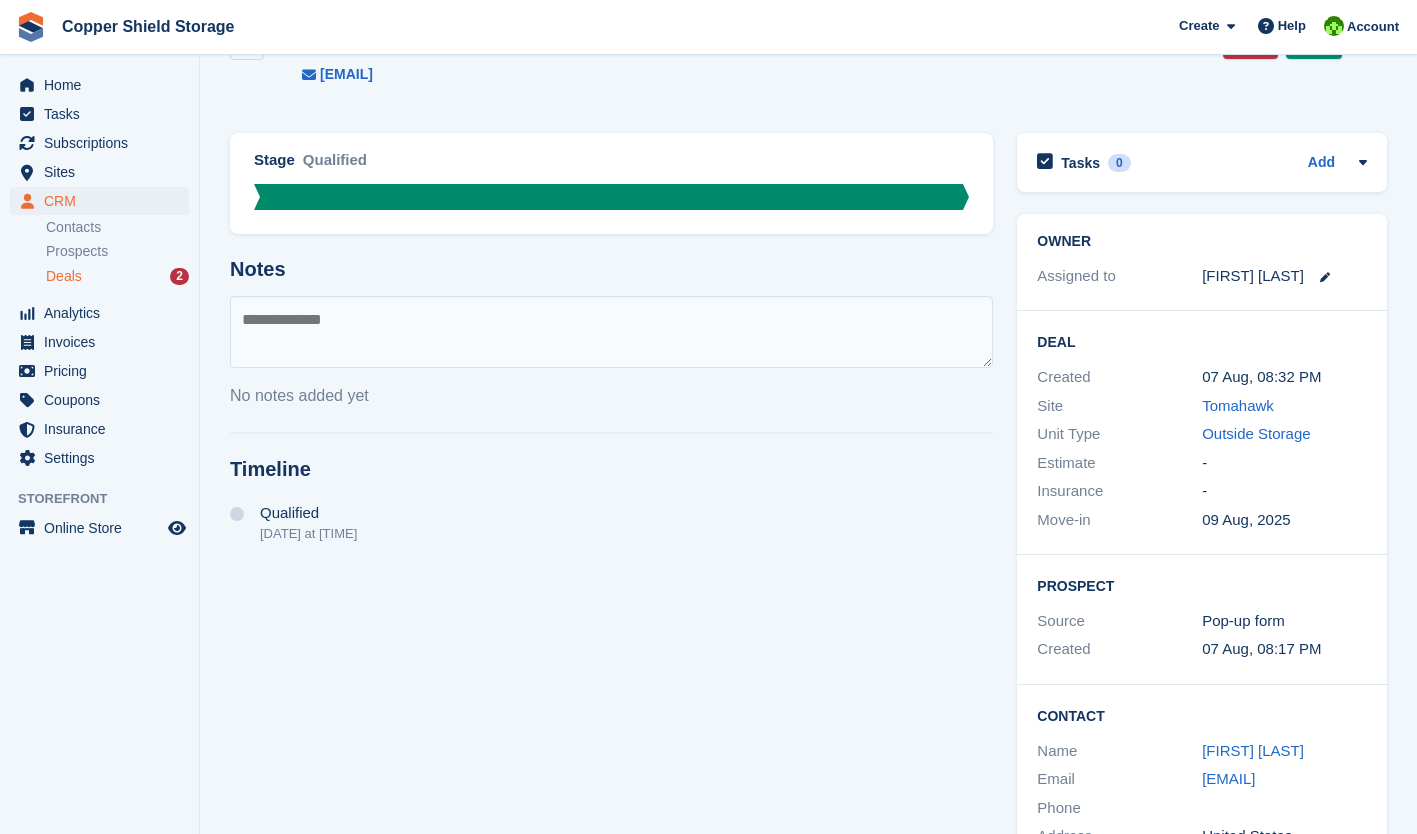 scroll, scrollTop: 0, scrollLeft: 0, axis: both 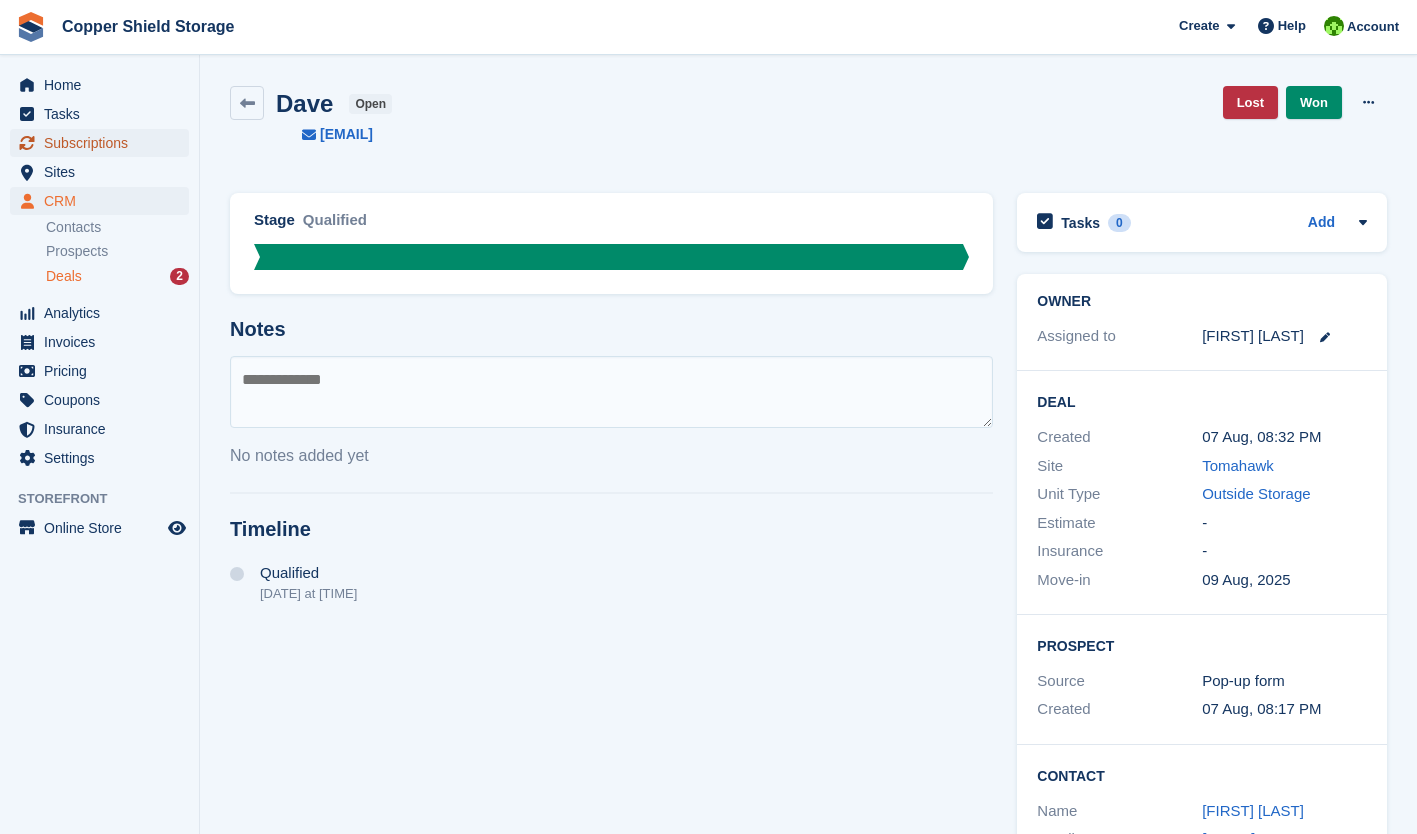 click on "Subscriptions" at bounding box center (104, 143) 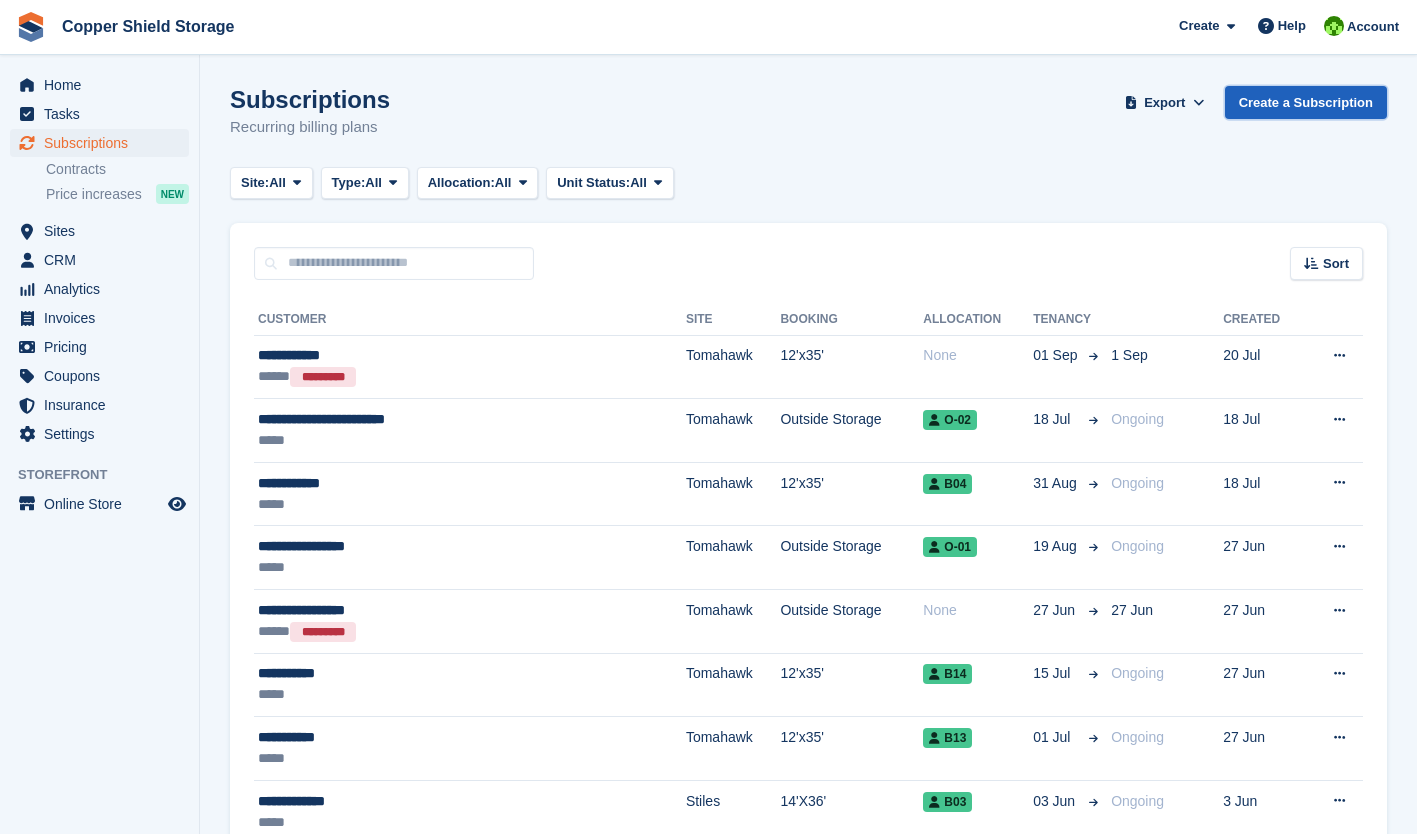 click on "Create a Subscription" at bounding box center [1306, 102] 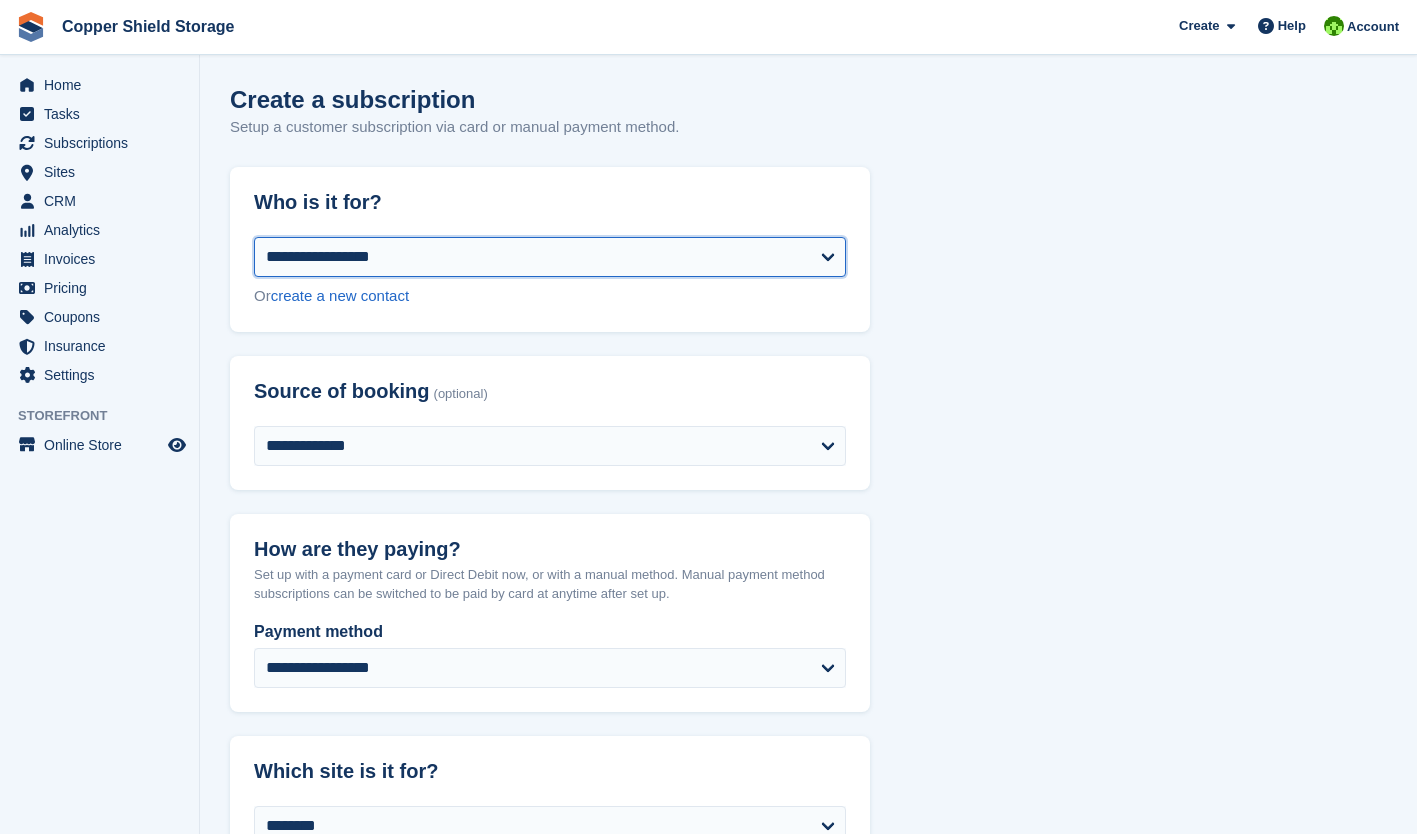 click on "**********" at bounding box center (550, 257) 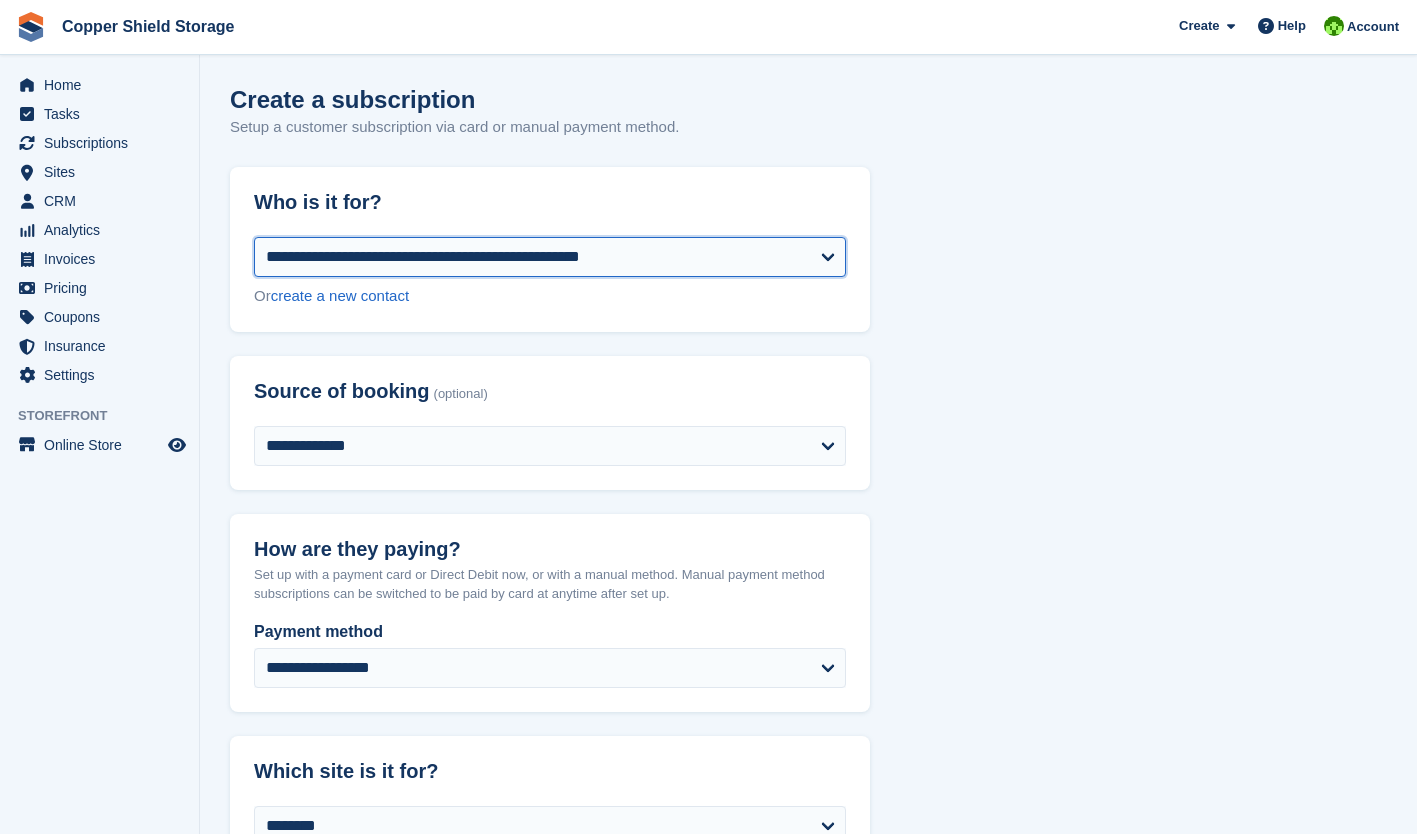 click on "**********" at bounding box center [550, 257] 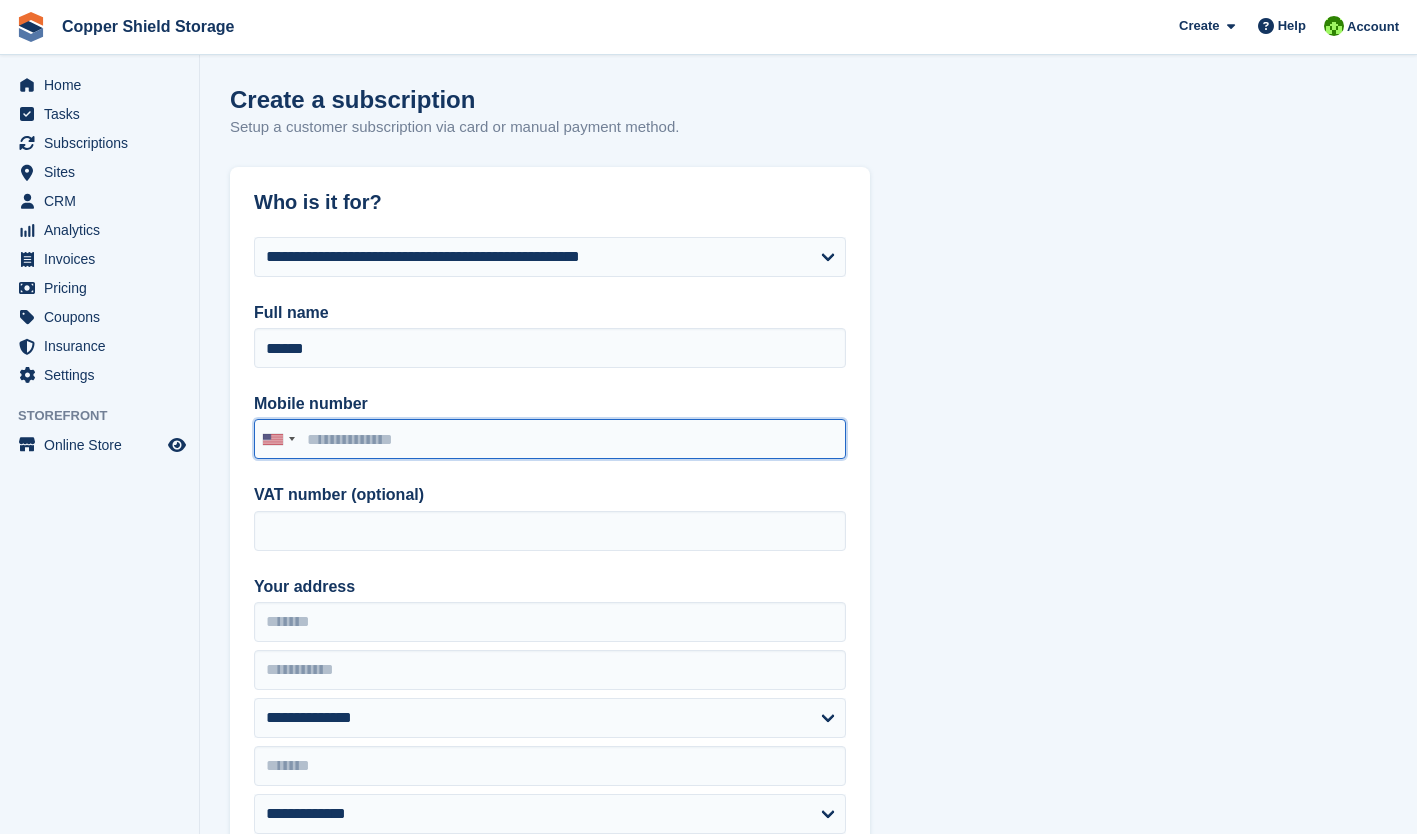click on "Mobile number" at bounding box center (550, 439) 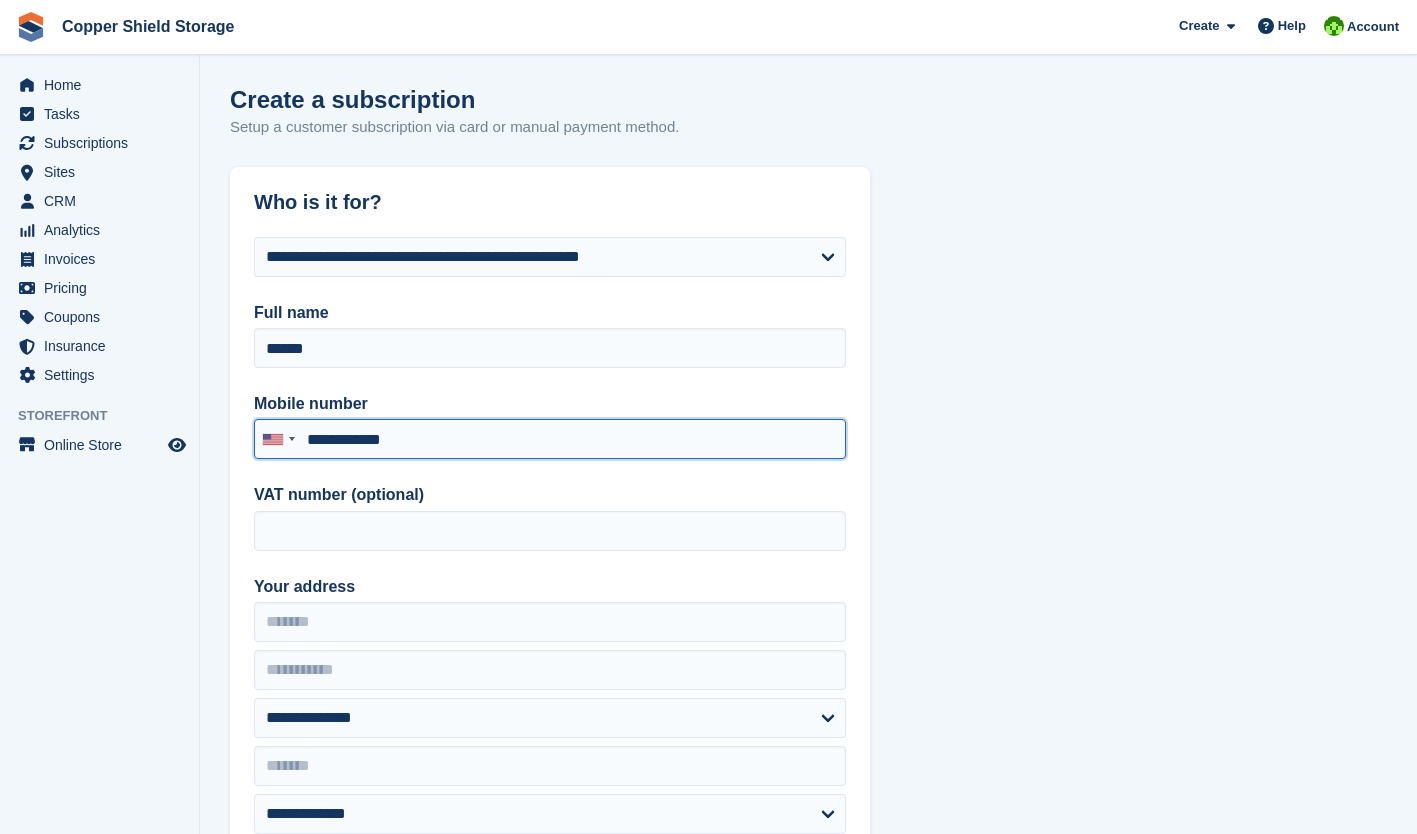 click on "**********" at bounding box center [550, 439] 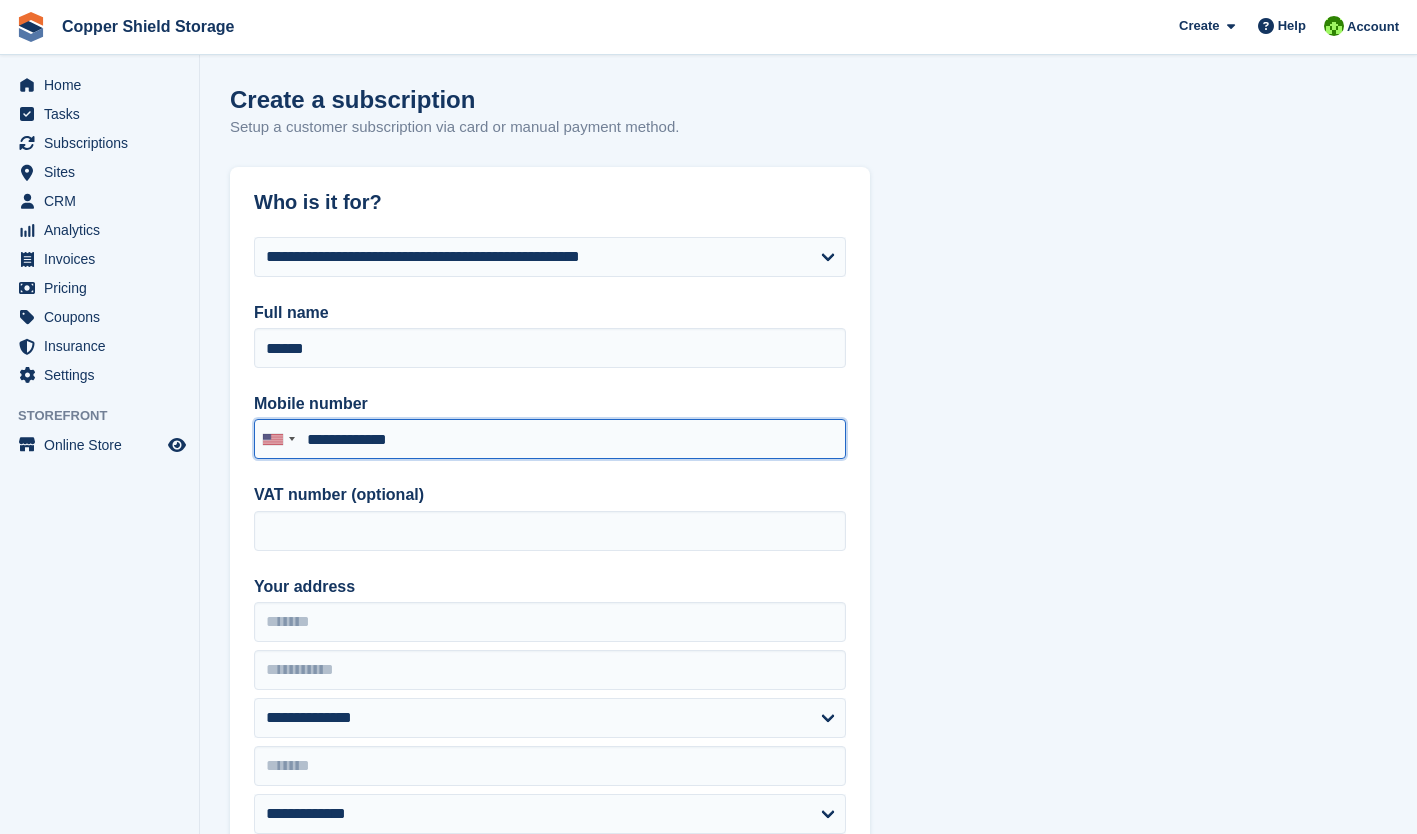 click on "**********" at bounding box center (550, 439) 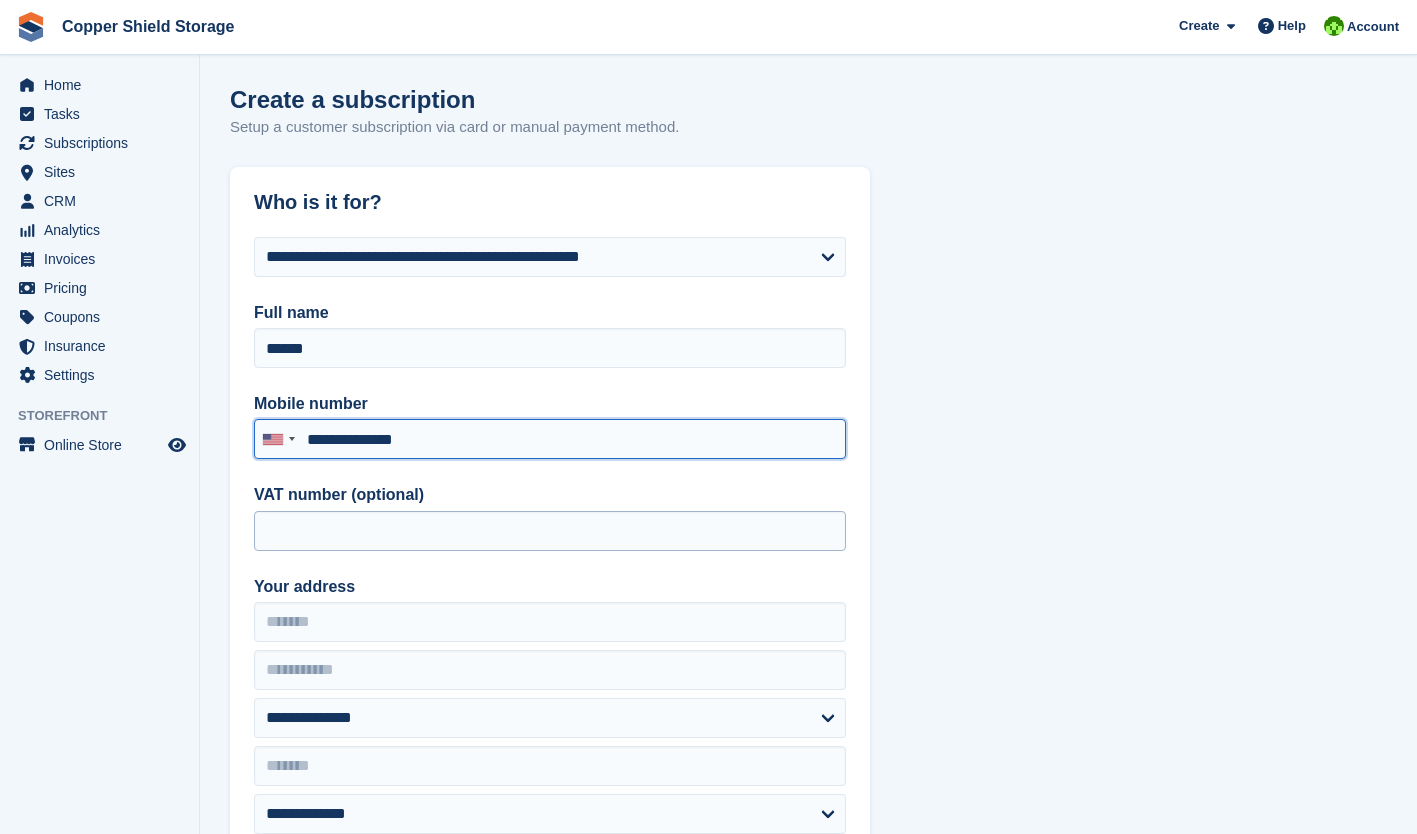 type on "**********" 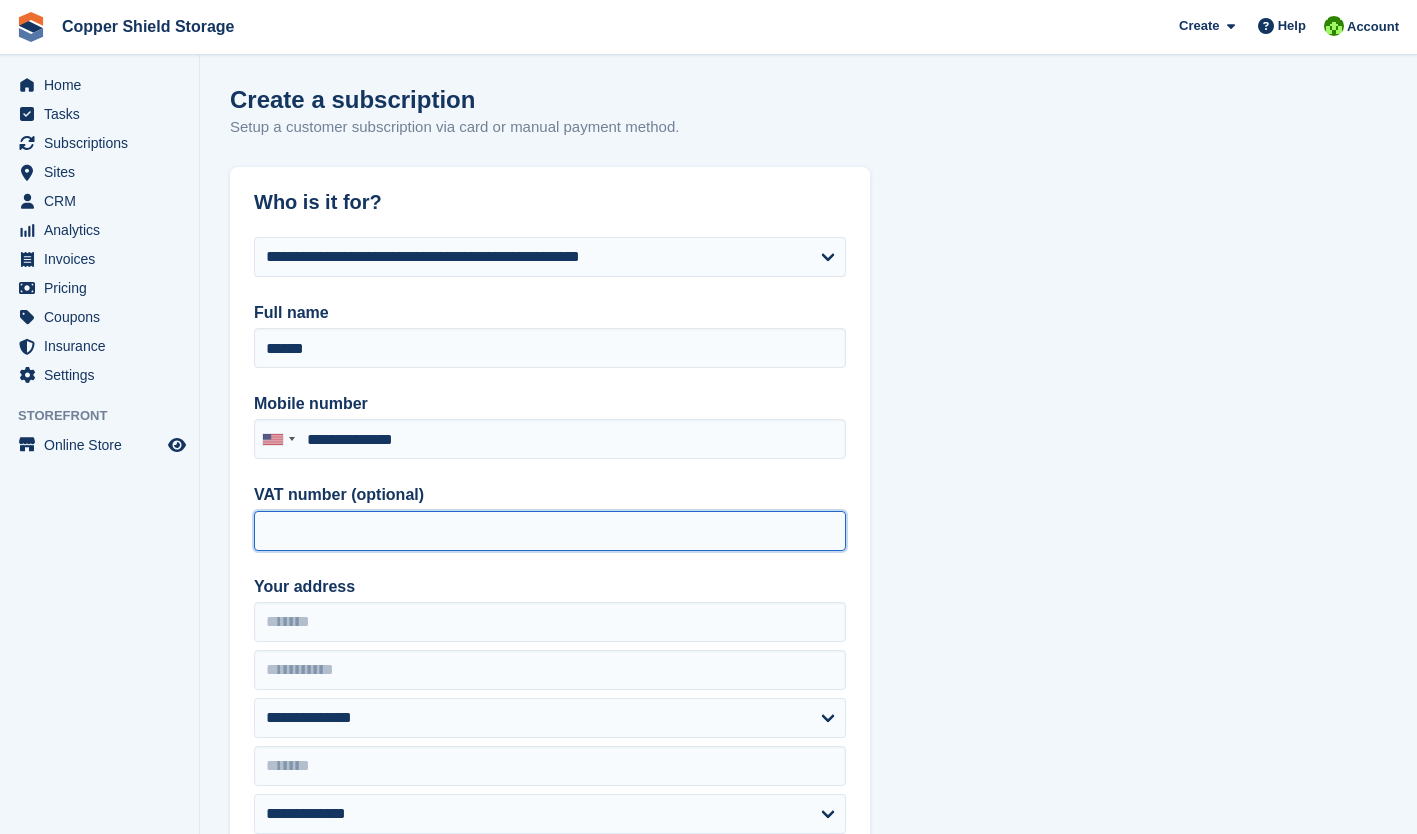click on "VAT number (optional)" at bounding box center (550, 531) 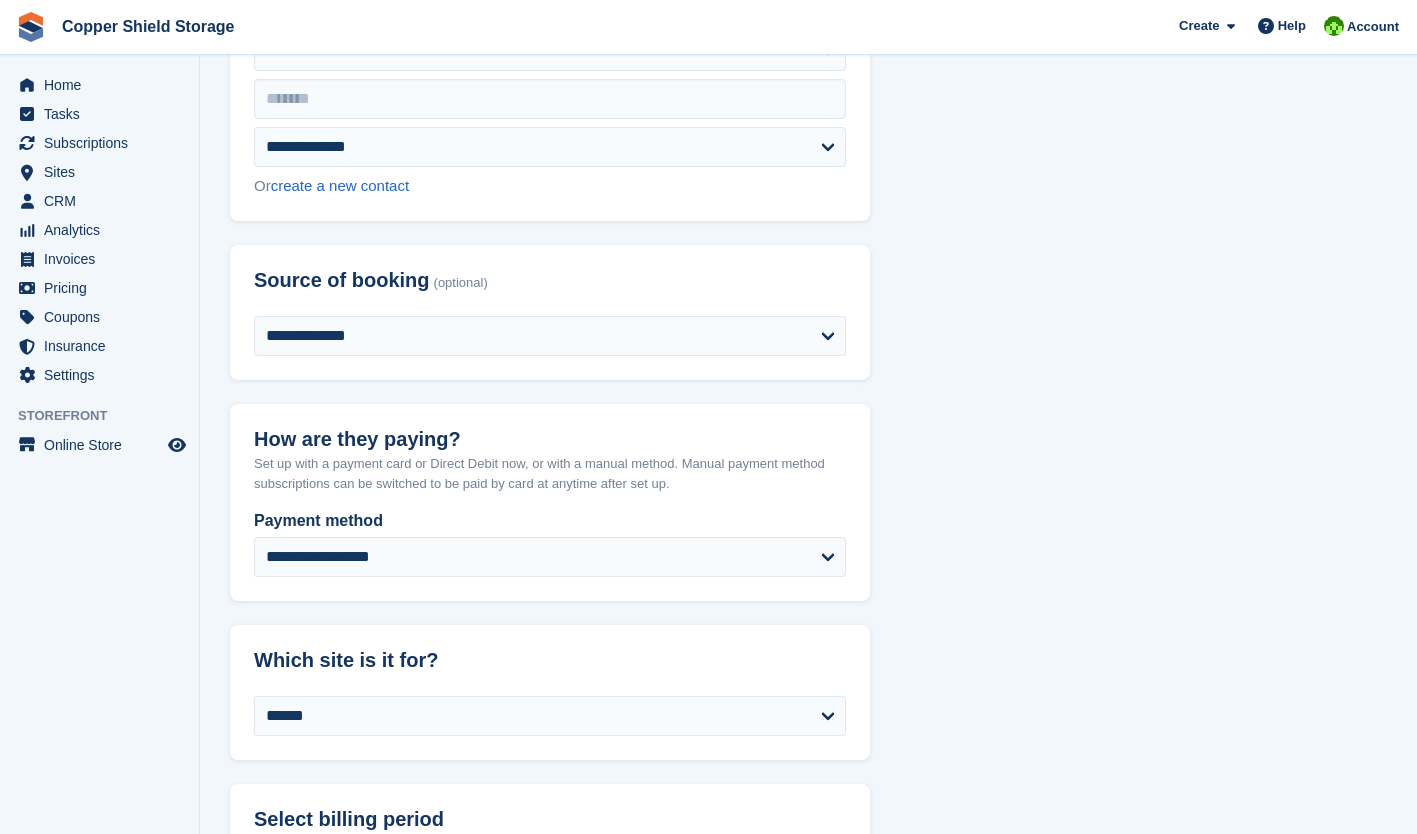 scroll, scrollTop: 696, scrollLeft: 0, axis: vertical 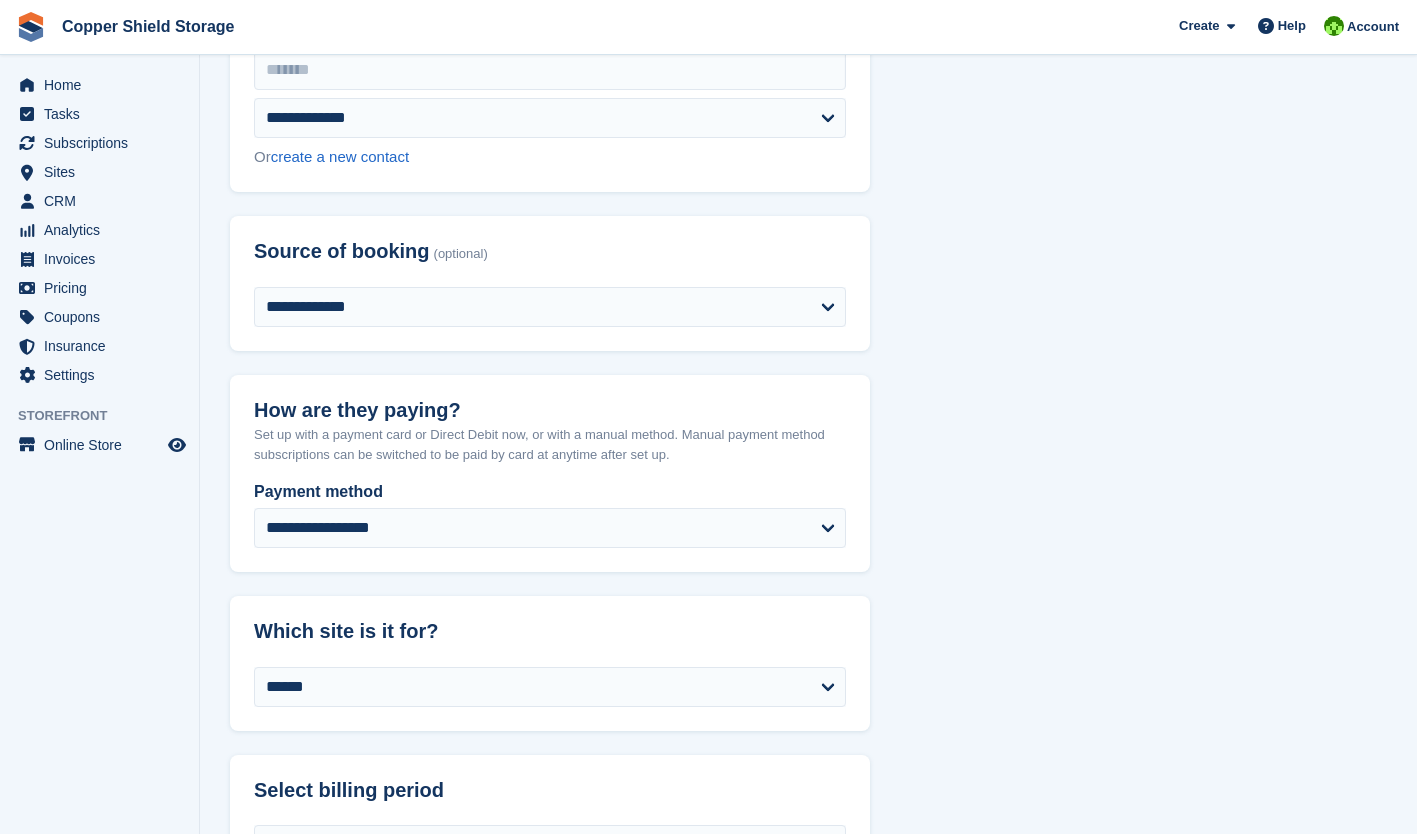 click on "Payment method" at bounding box center (550, 492) 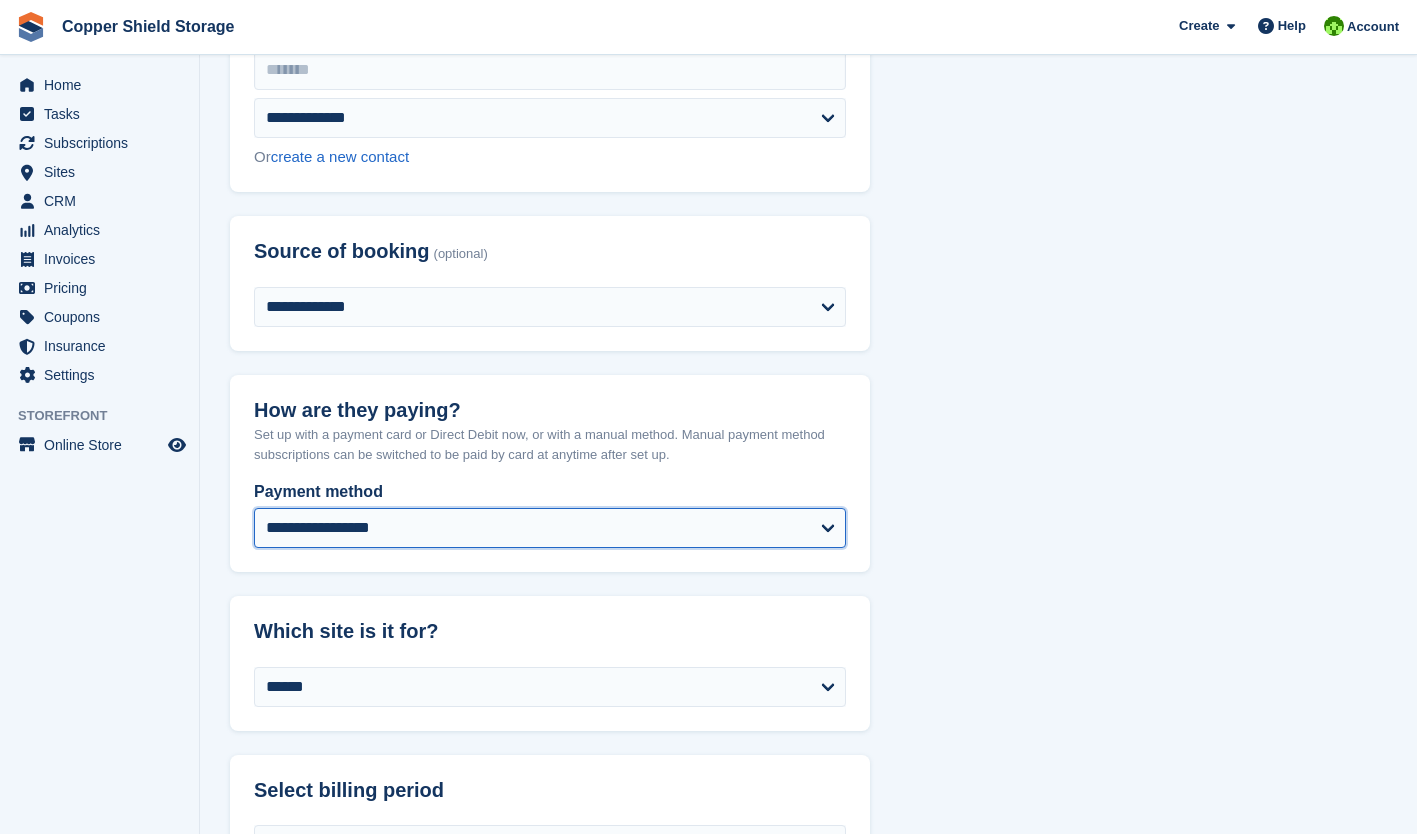 click on "**********" at bounding box center [550, 528] 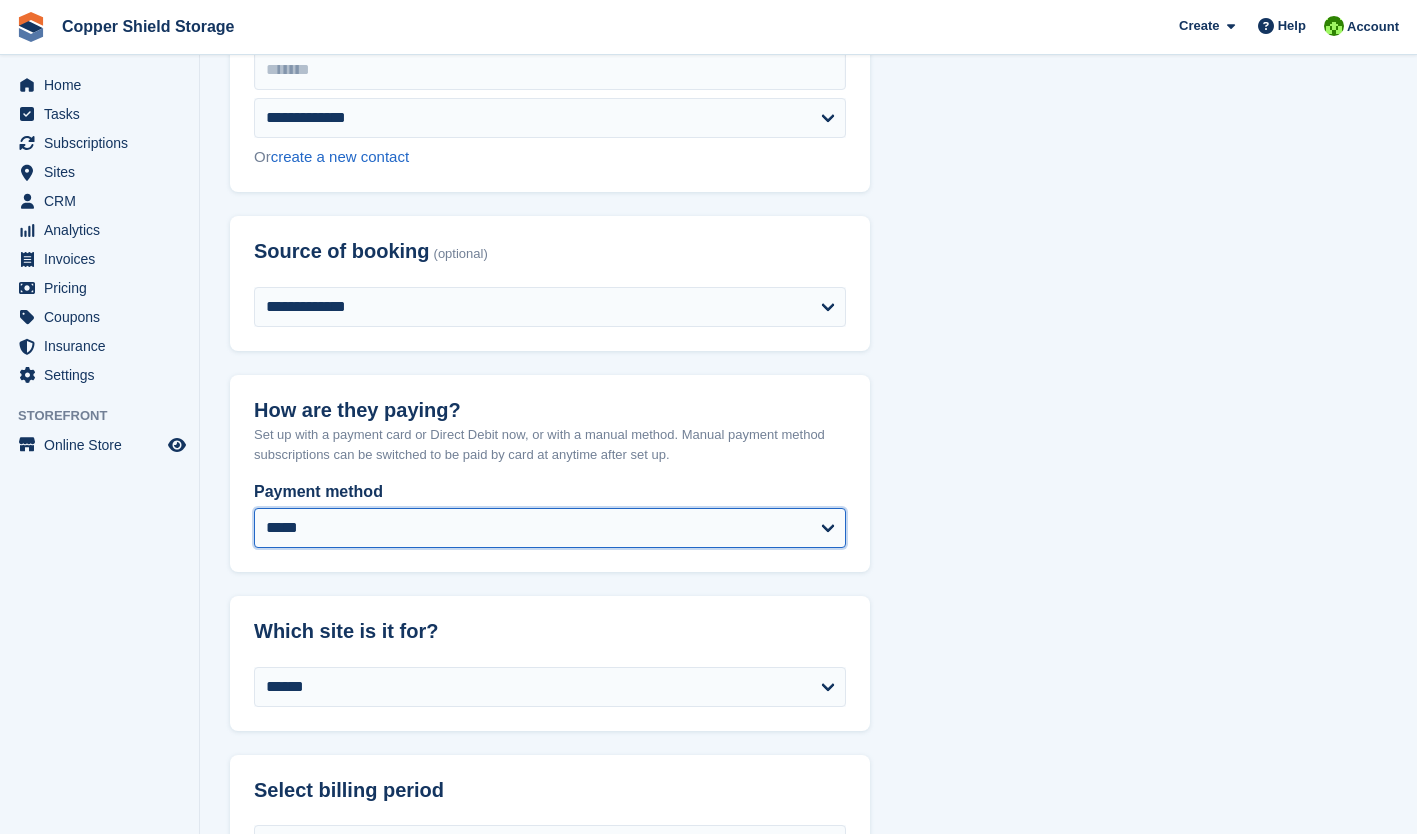 click on "**********" at bounding box center (550, 528) 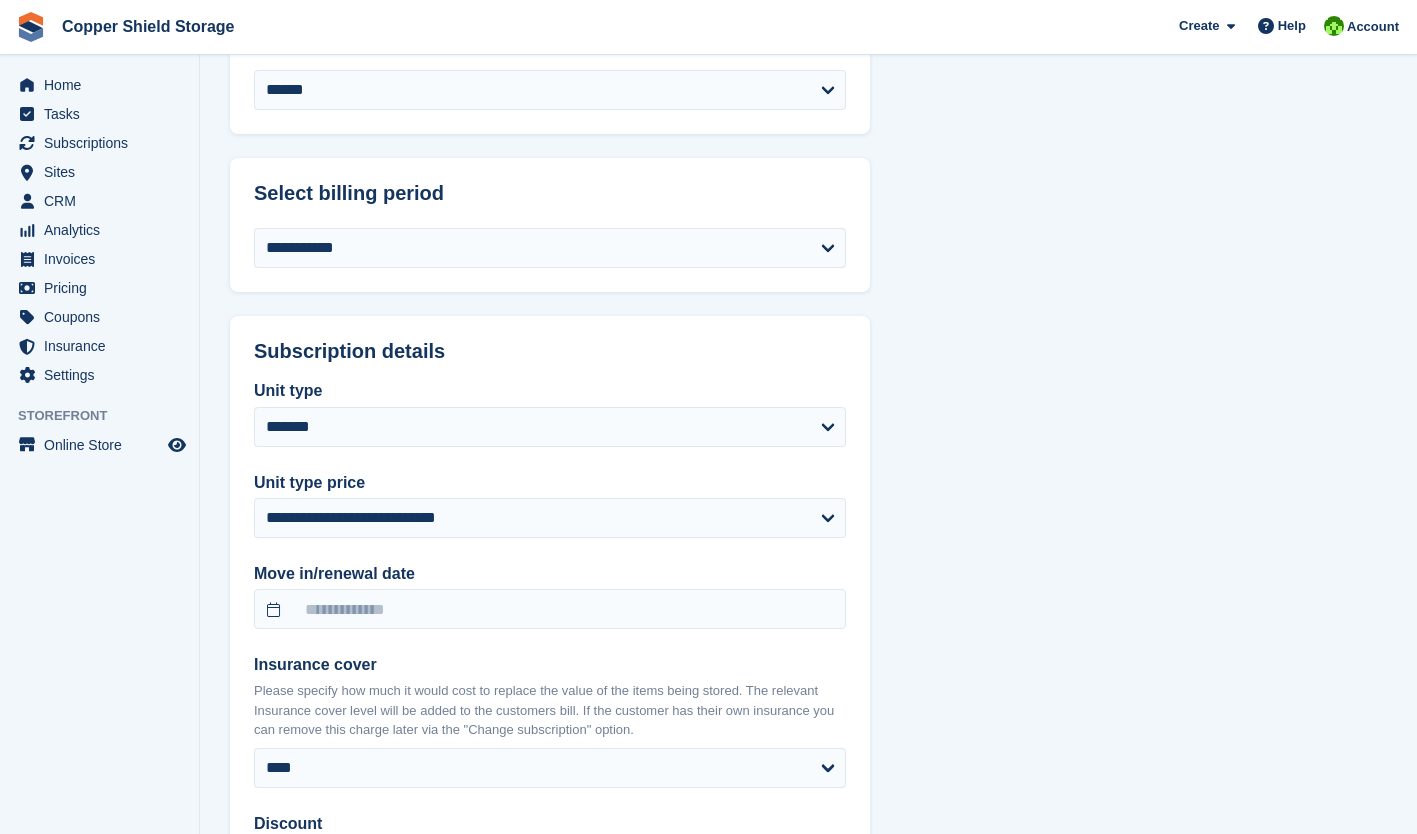 scroll, scrollTop: 1680, scrollLeft: 0, axis: vertical 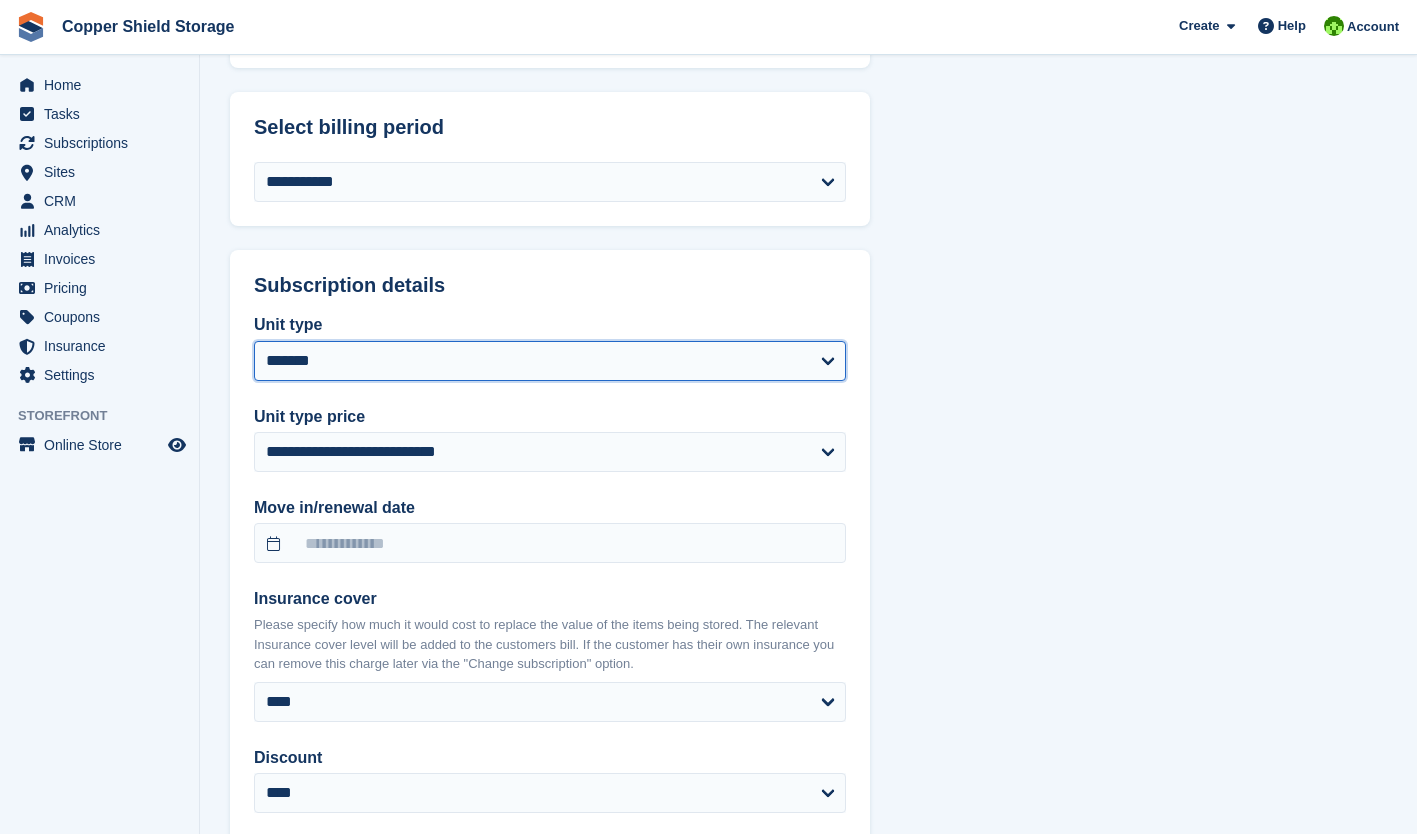 click on "**********" at bounding box center [550, 361] 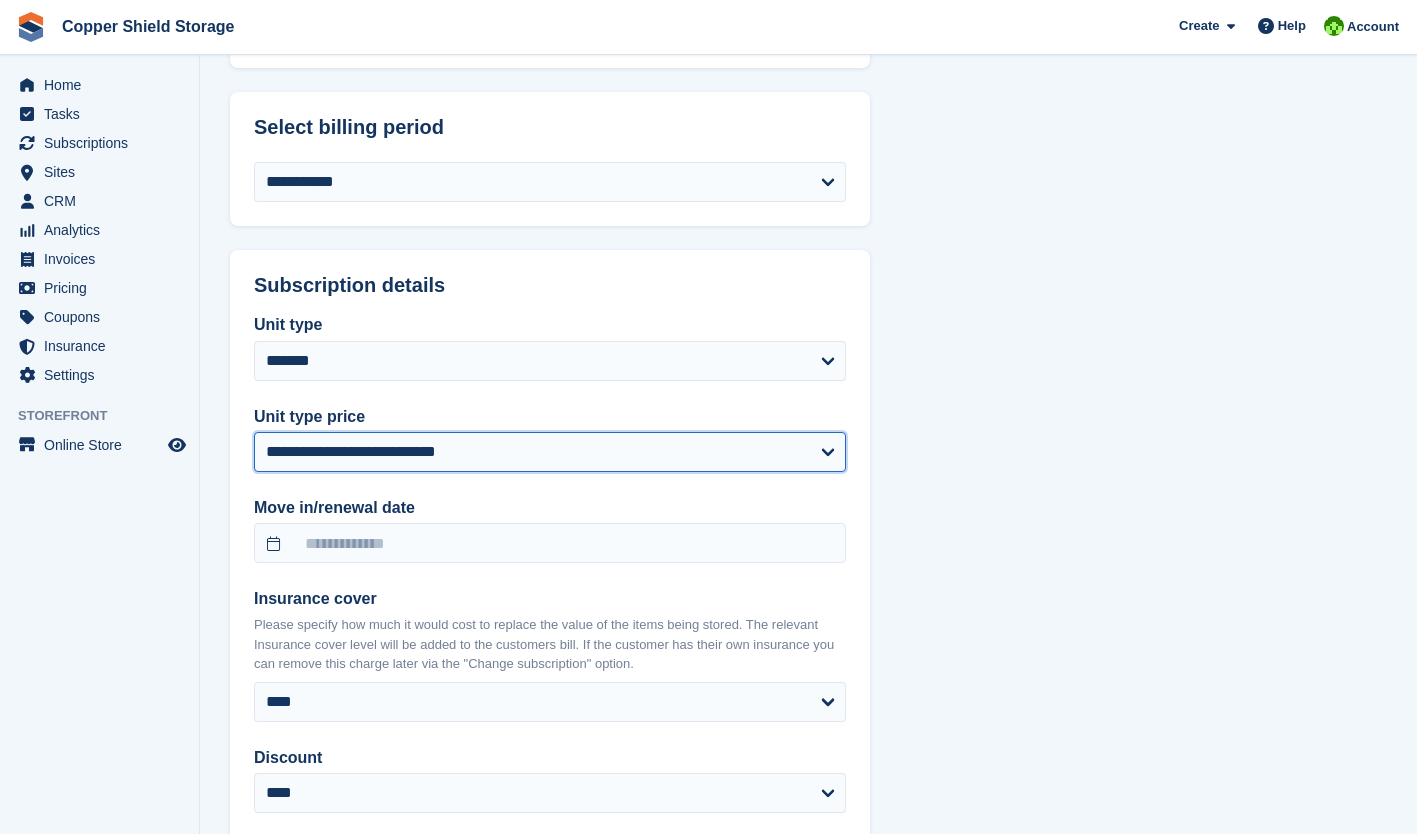 click on "**********" at bounding box center [550, 452] 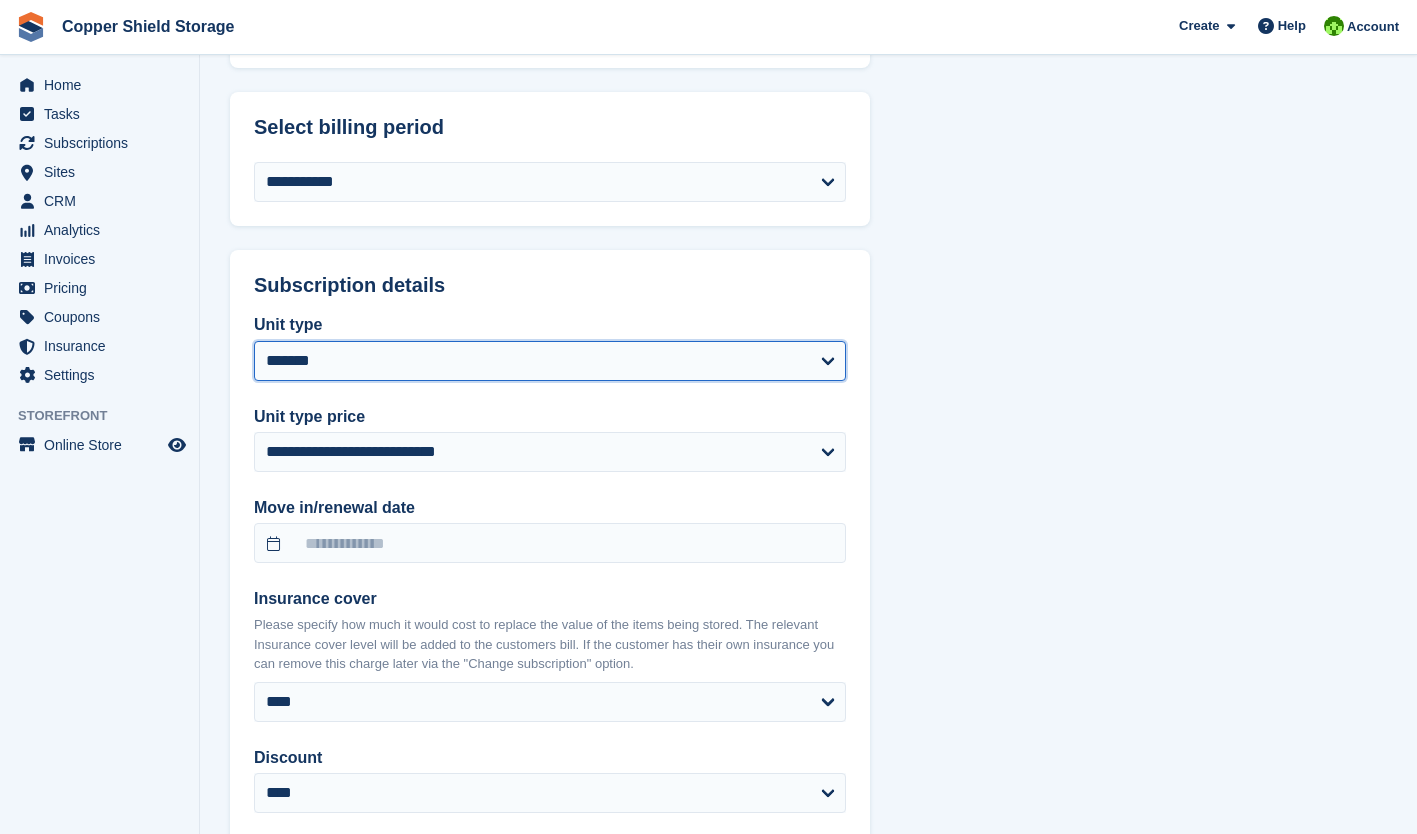 click on "**********" at bounding box center [550, 361] 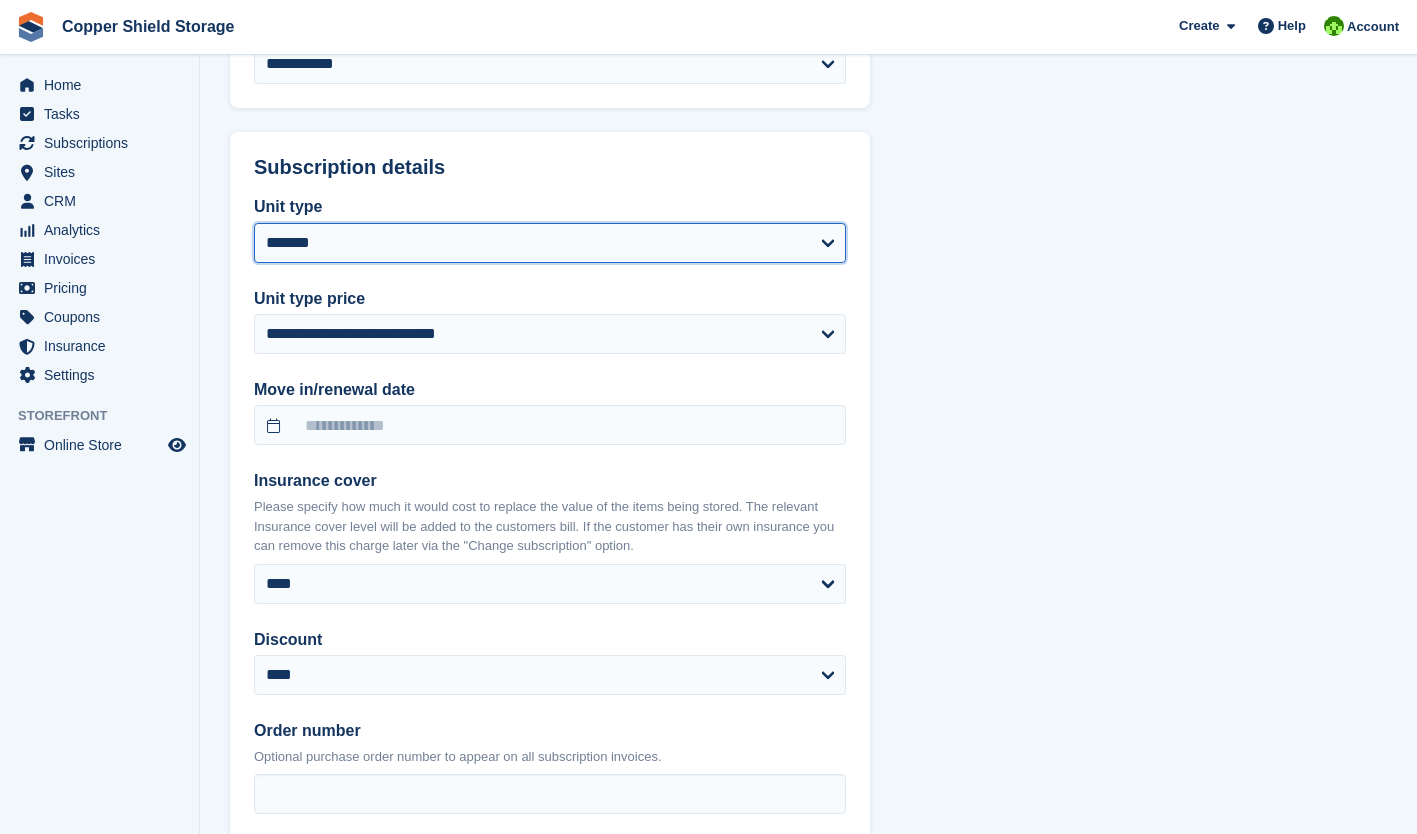 scroll, scrollTop: 1808, scrollLeft: 0, axis: vertical 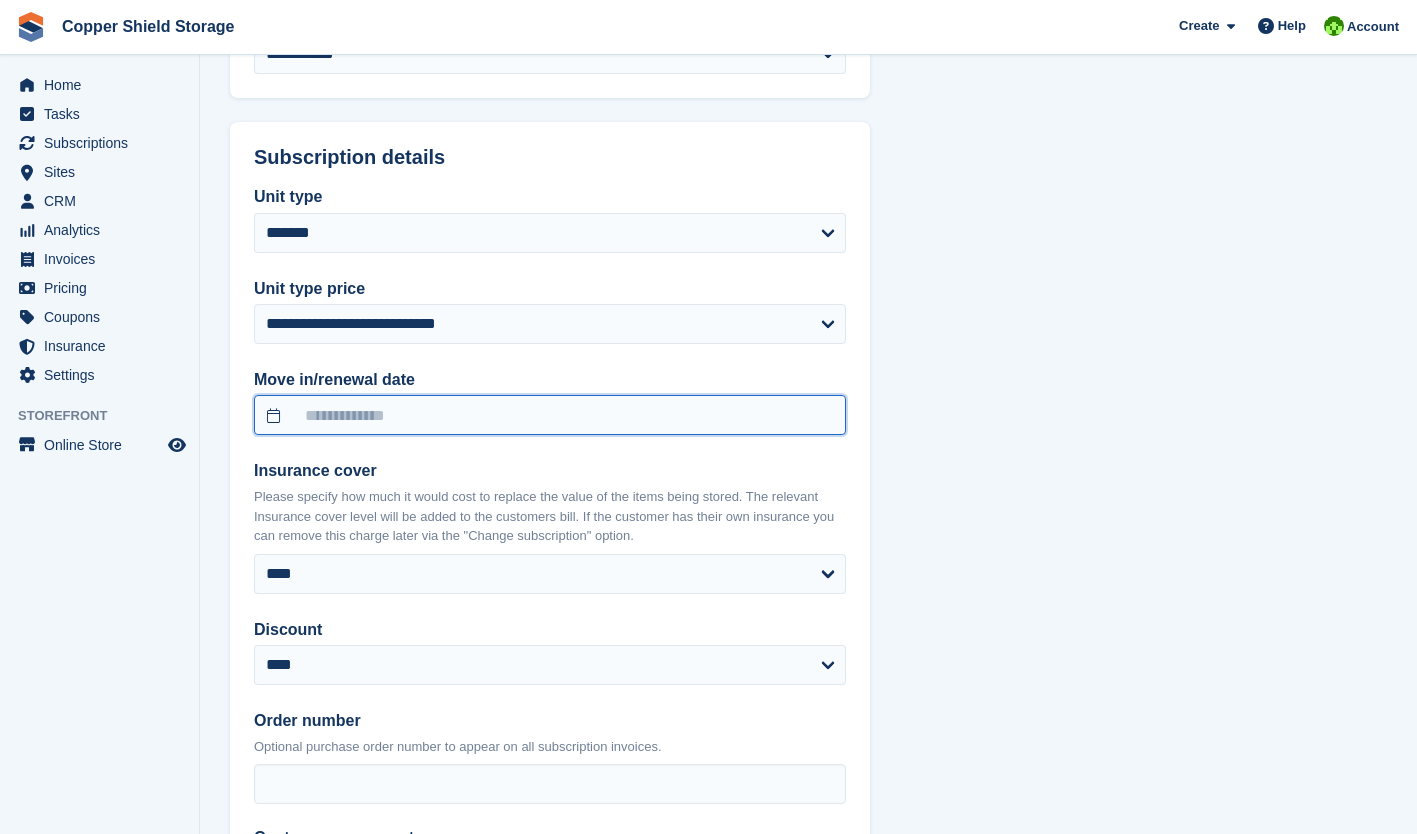 click at bounding box center (550, 415) 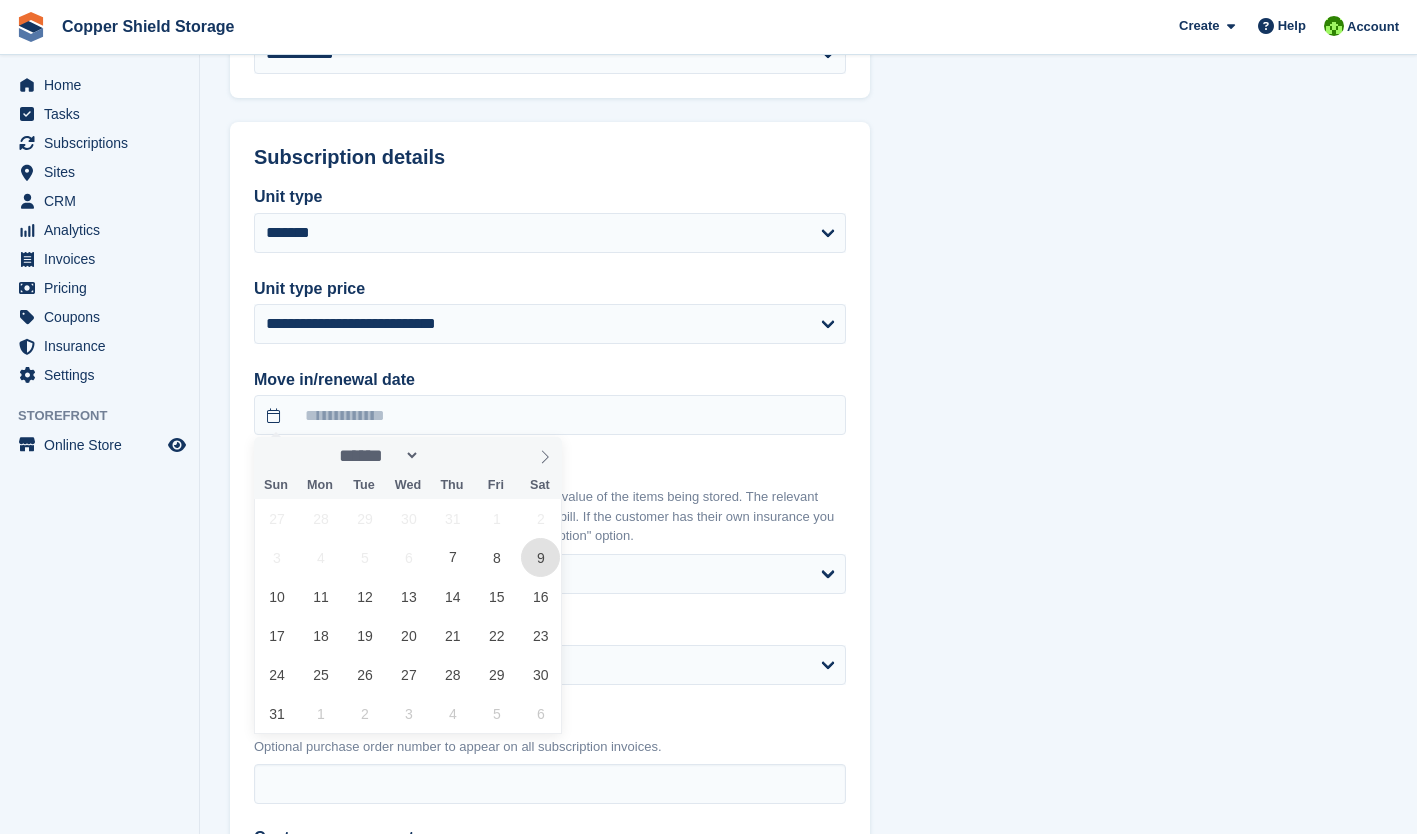 click on "9" at bounding box center (540, 557) 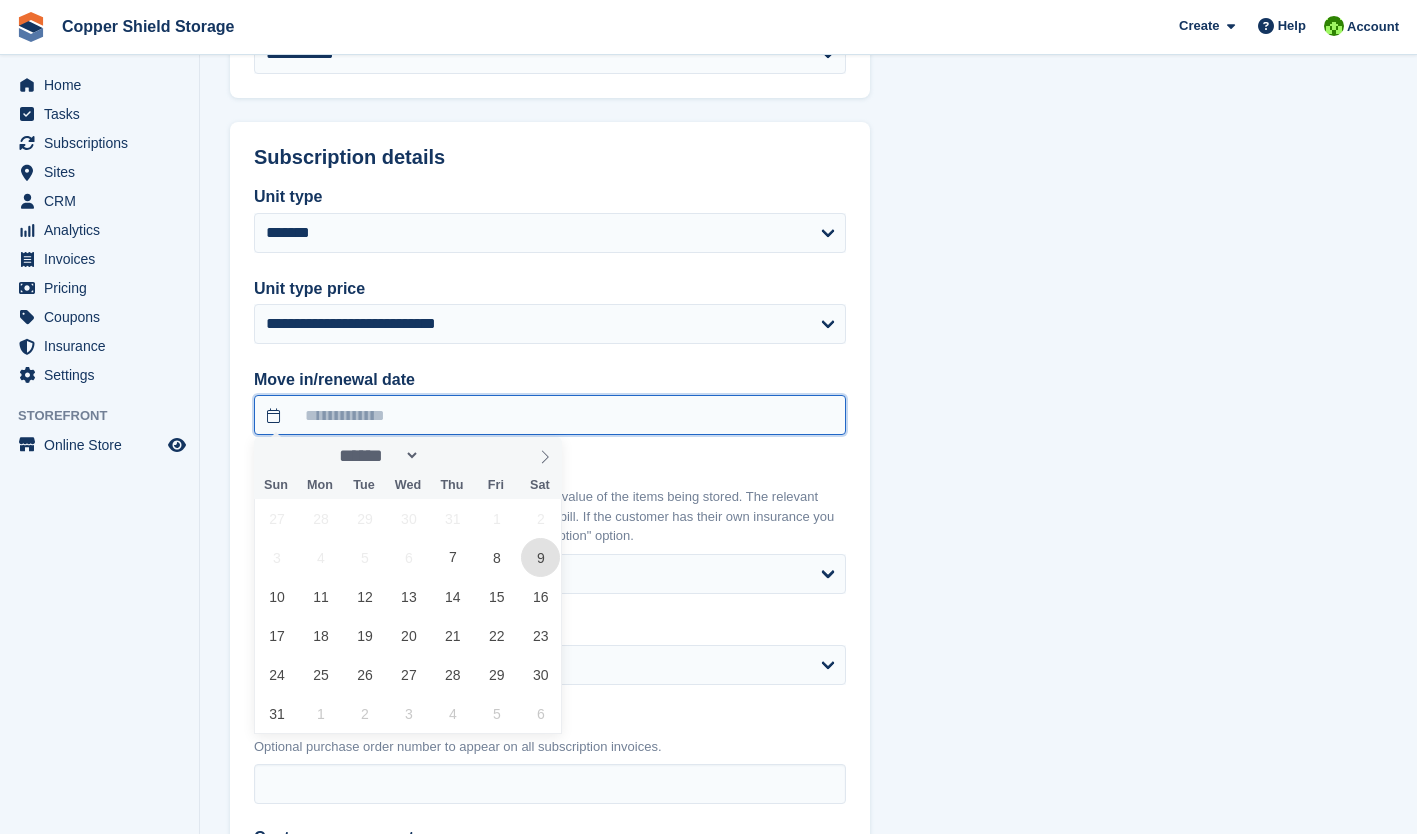 type on "**********" 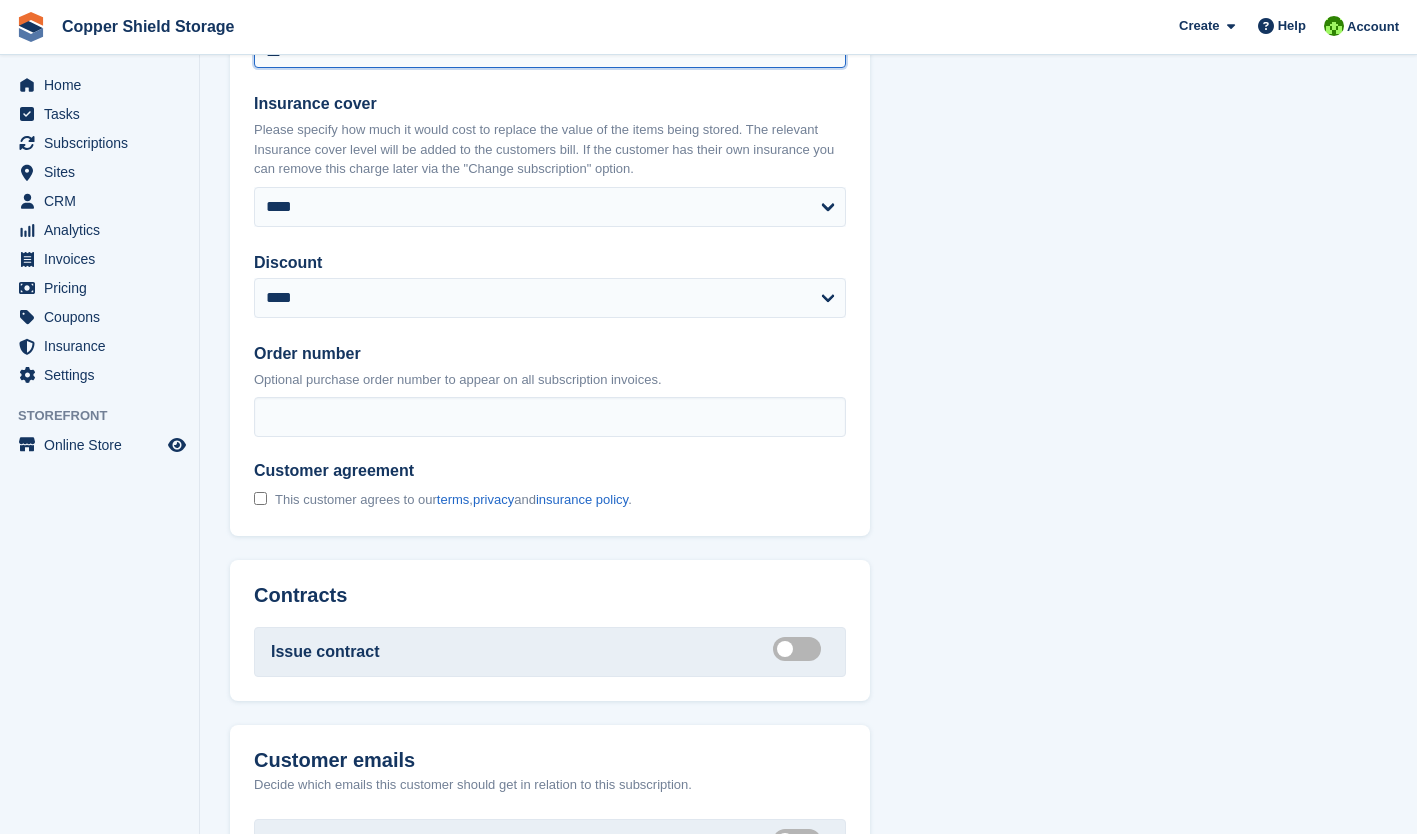 scroll, scrollTop: 2178, scrollLeft: 0, axis: vertical 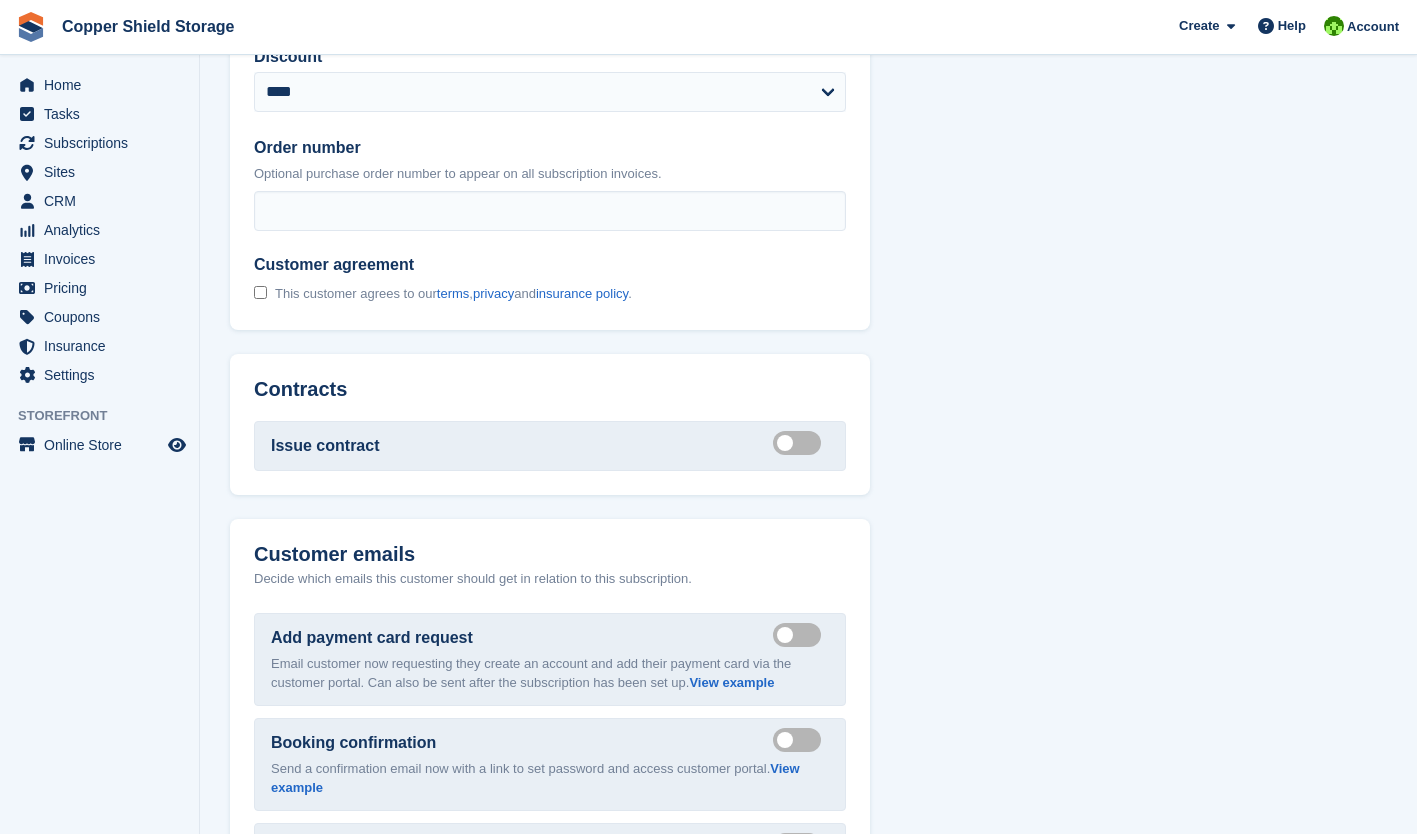 click on "Create integrated contract" at bounding box center (801, 443) 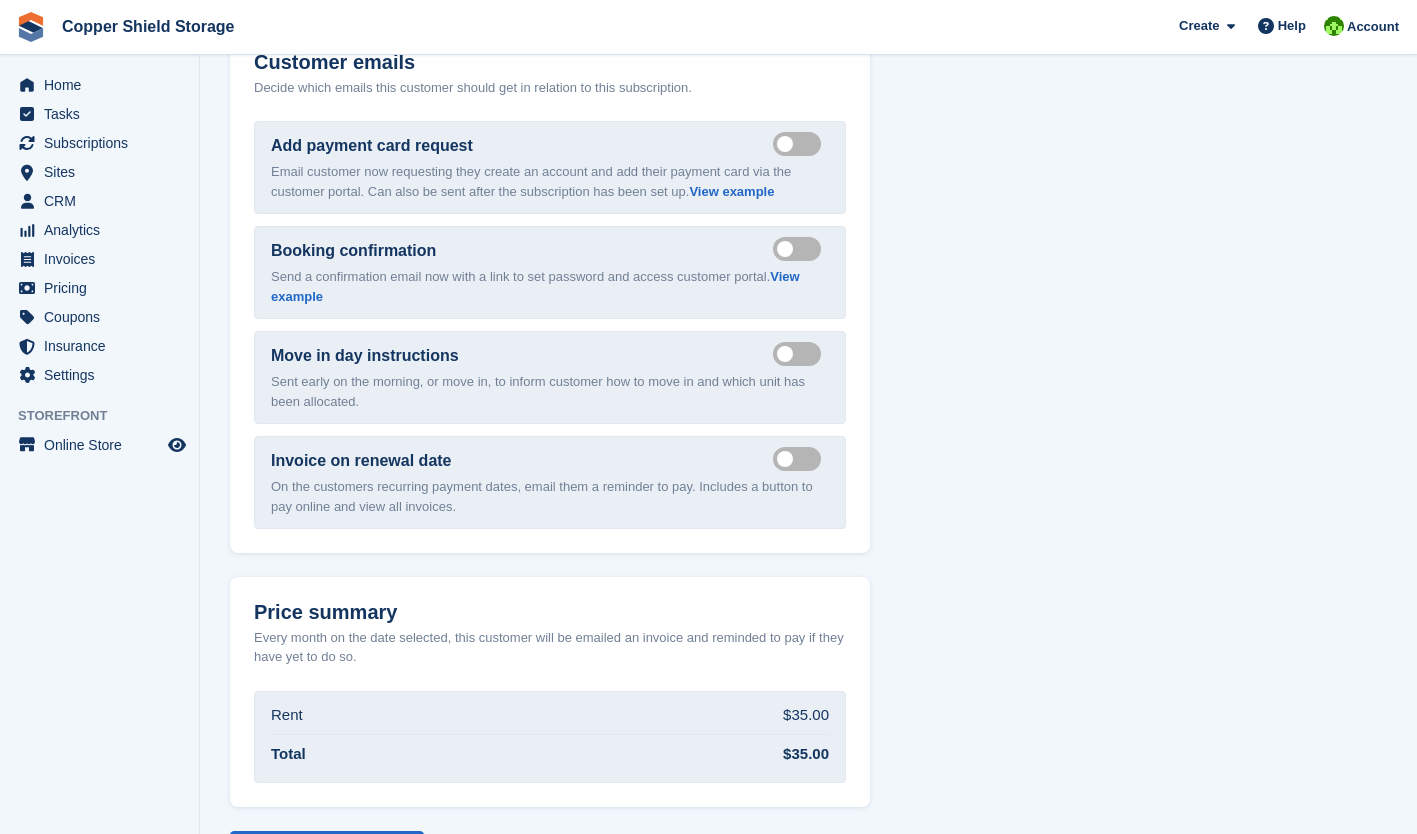 scroll, scrollTop: 3053, scrollLeft: 0, axis: vertical 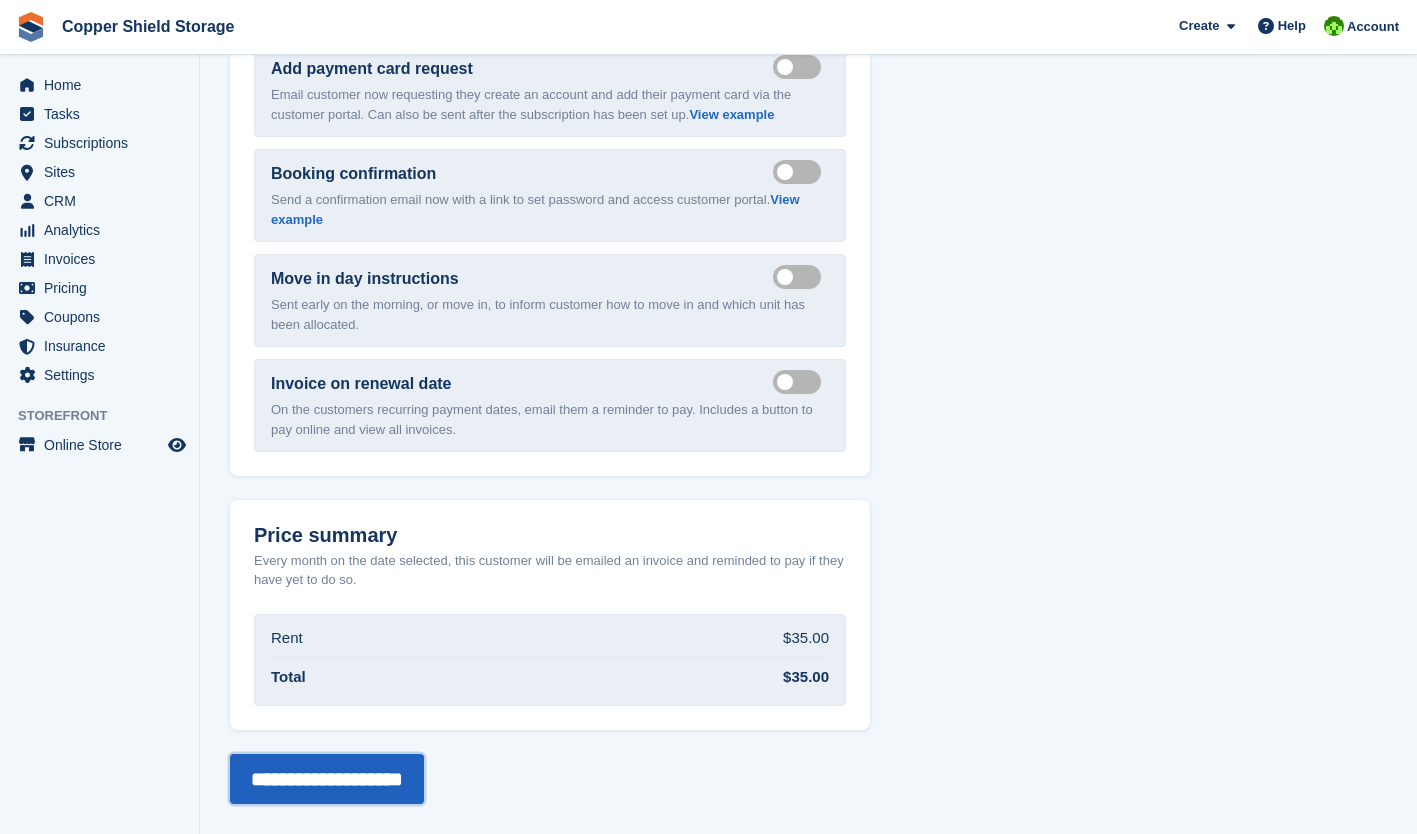 click on "**********" at bounding box center (327, 779) 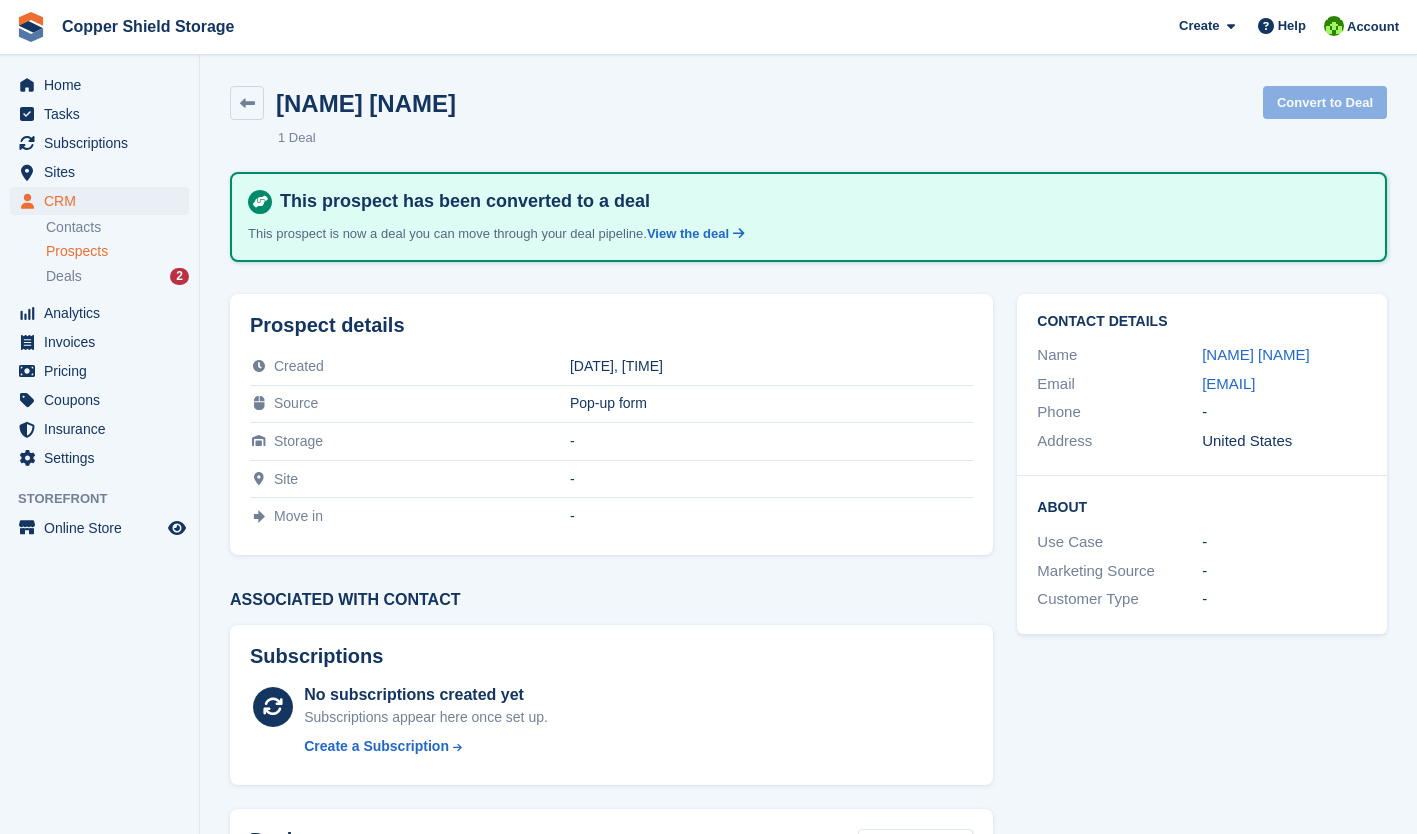 scroll, scrollTop: 0, scrollLeft: 0, axis: both 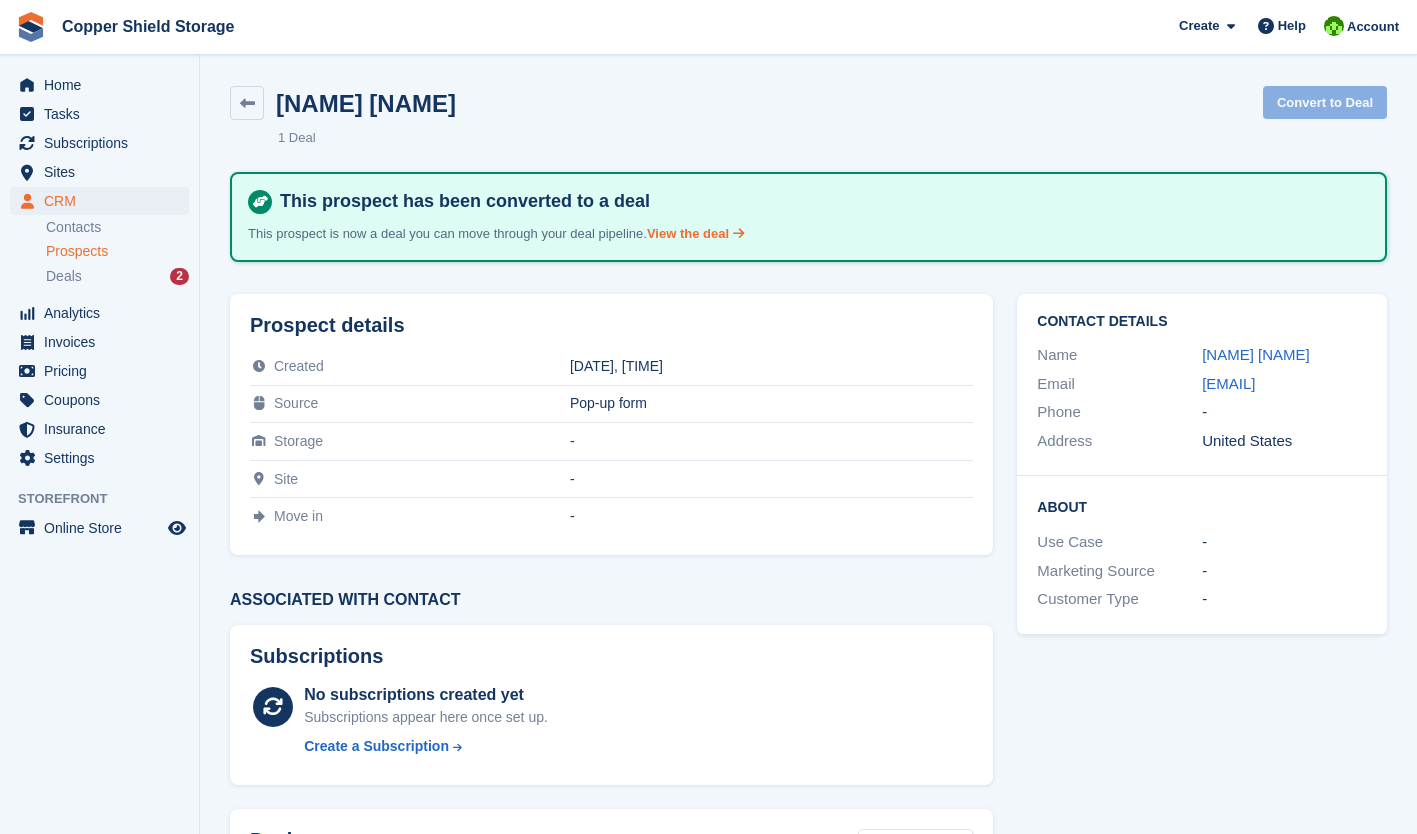 click on "View the deal" at bounding box center [695, 233] 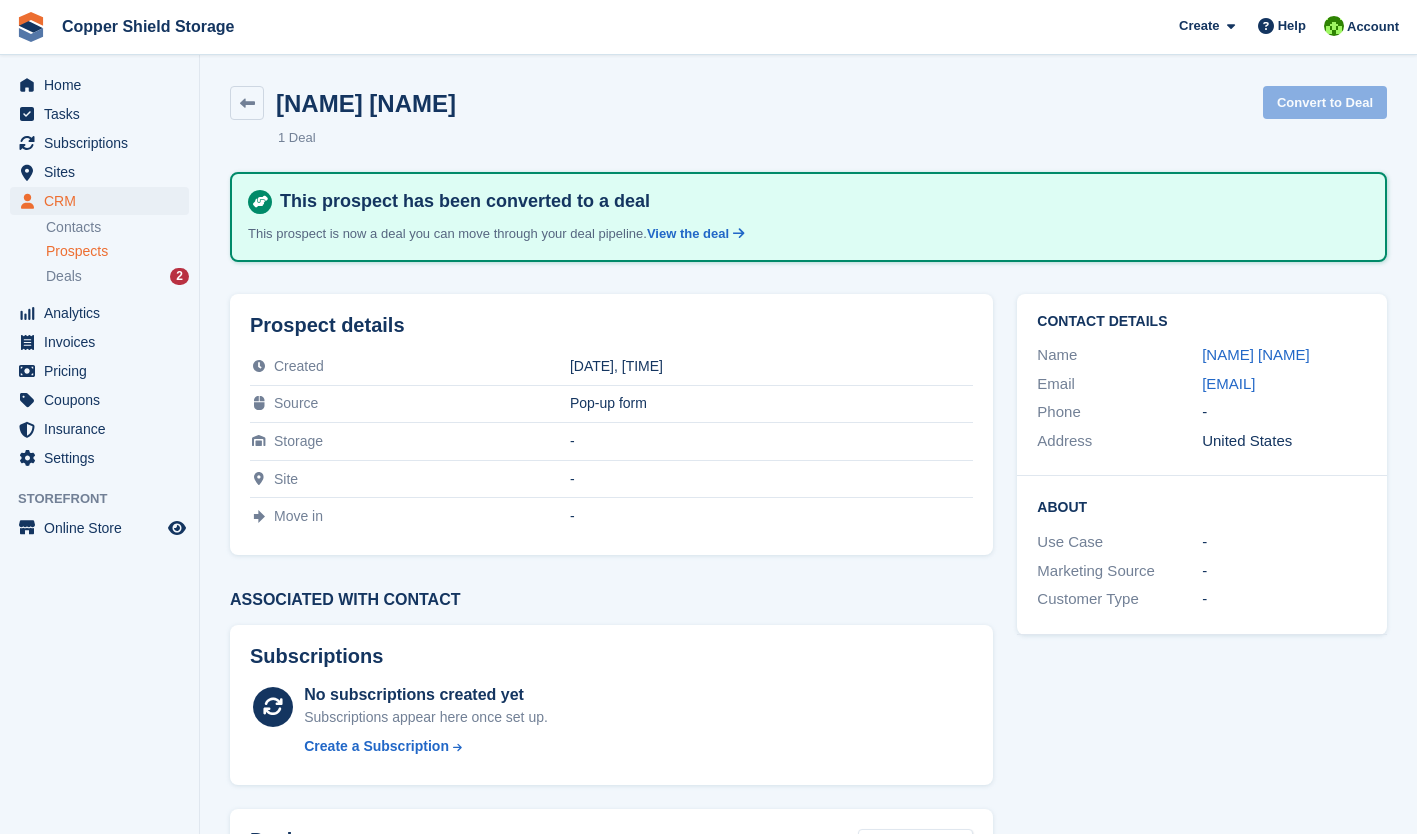 click on "View the deal" at bounding box center [695, 233] 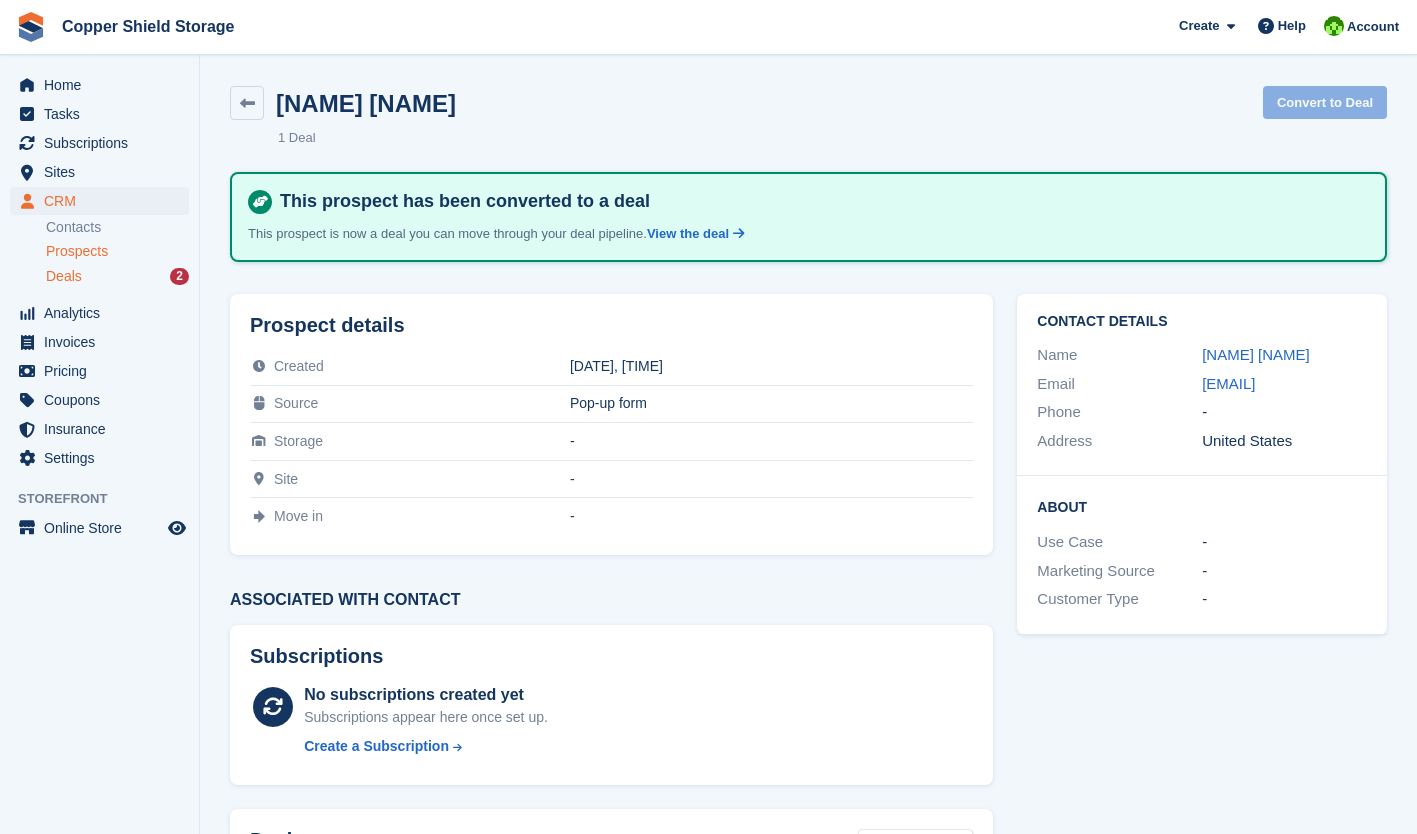click on "Deals" at bounding box center [64, 276] 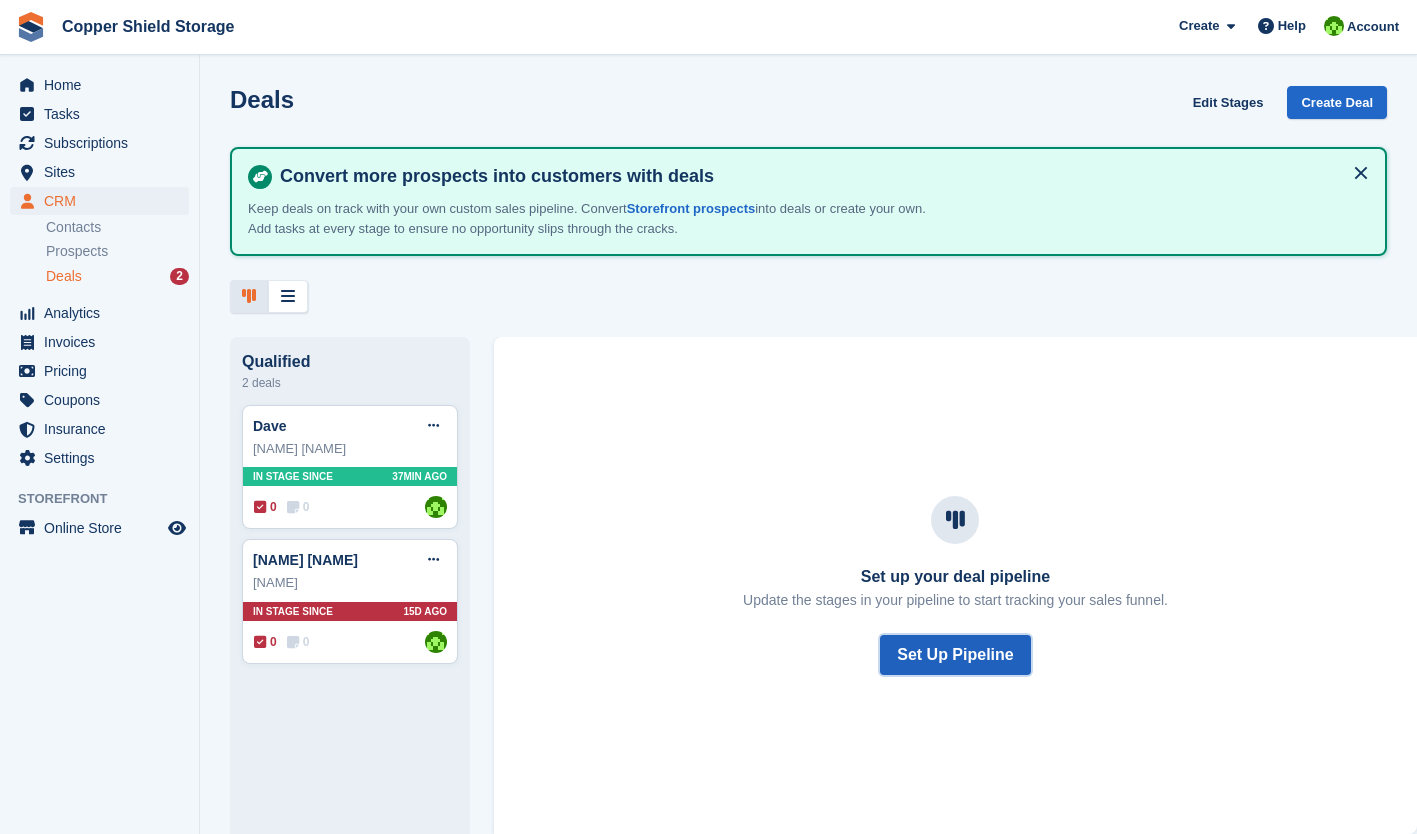 click on "Set Up Pipeline" at bounding box center (955, 655) 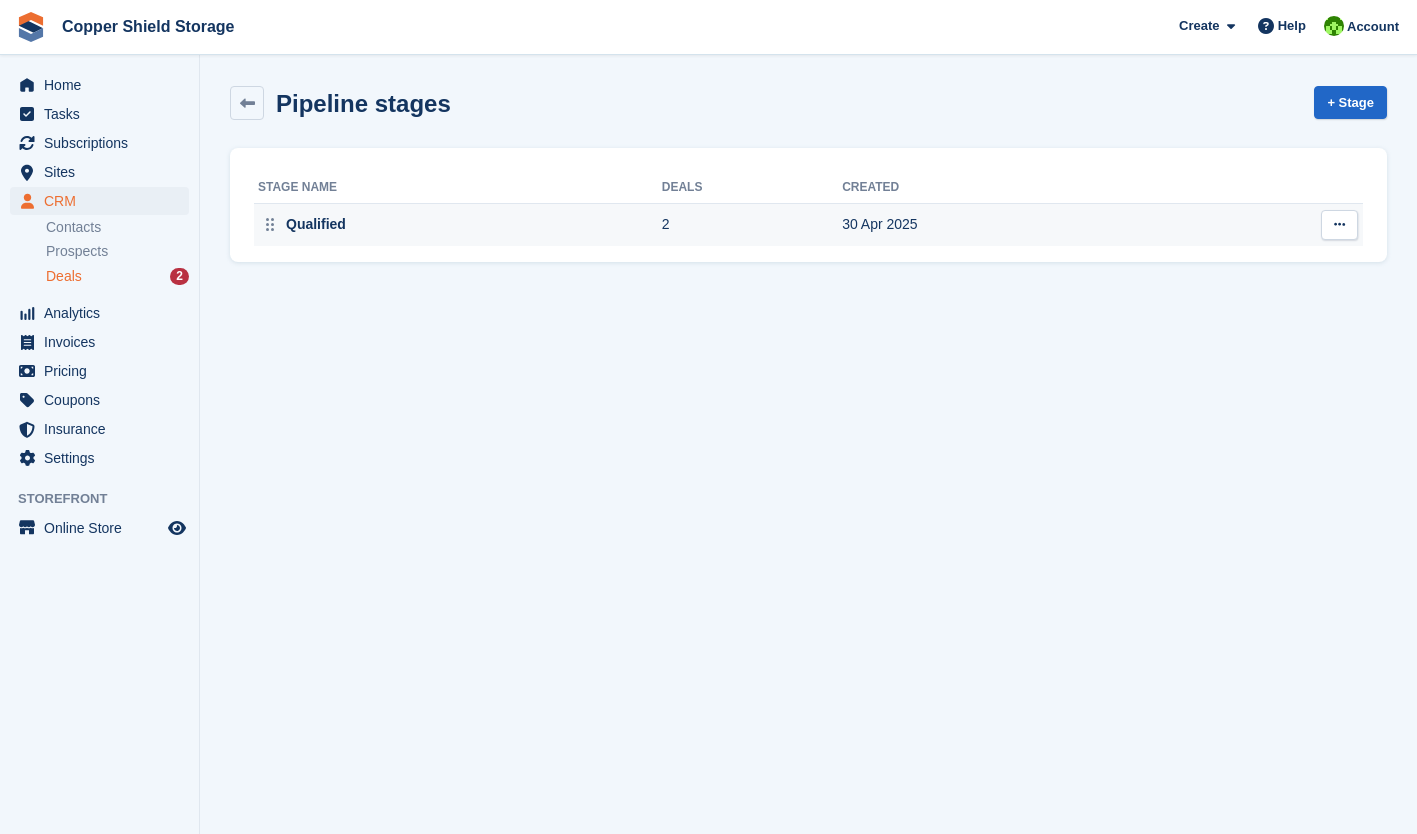 click on "30 Apr 2025" at bounding box center [1009, 225] 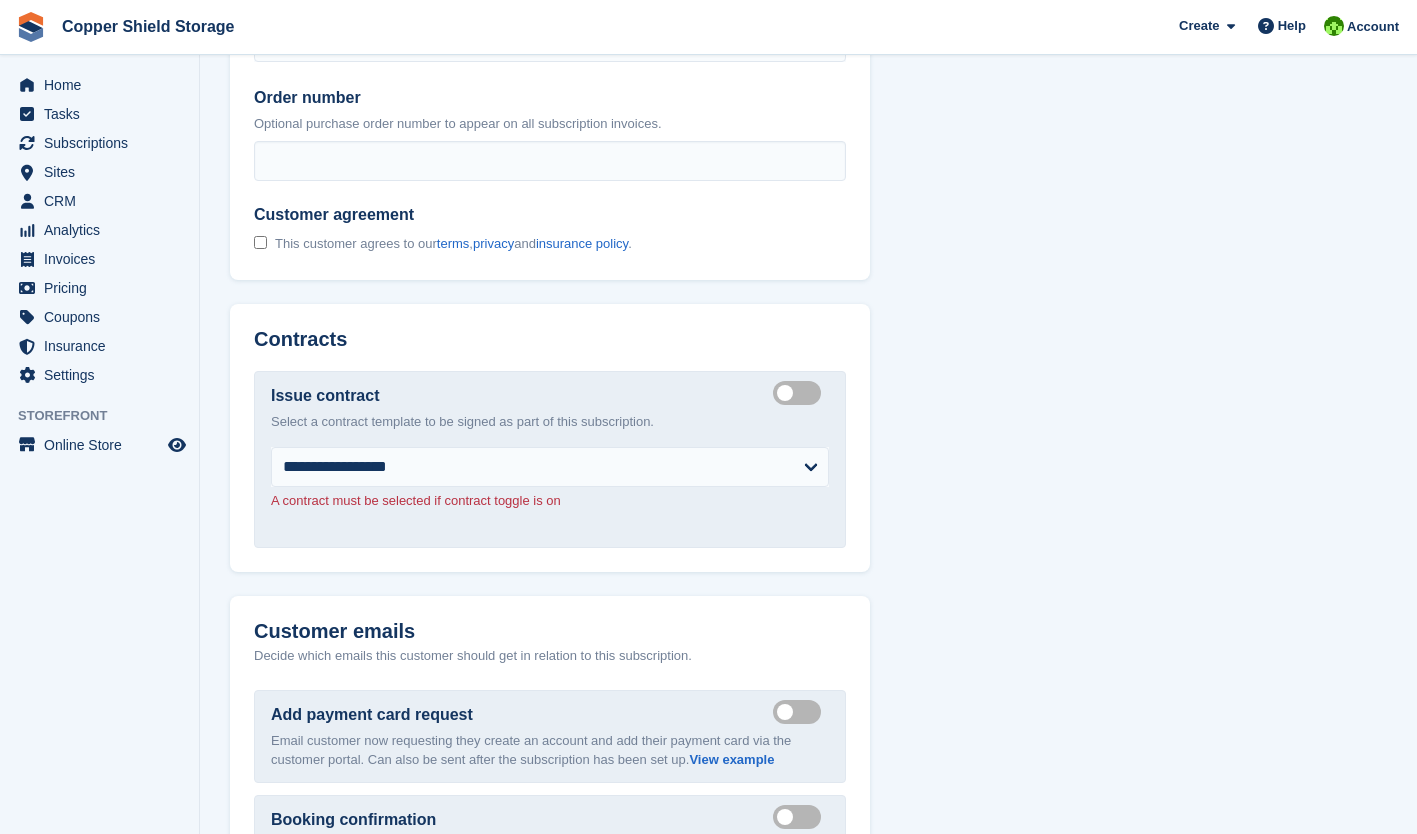 scroll, scrollTop: 2577, scrollLeft: 0, axis: vertical 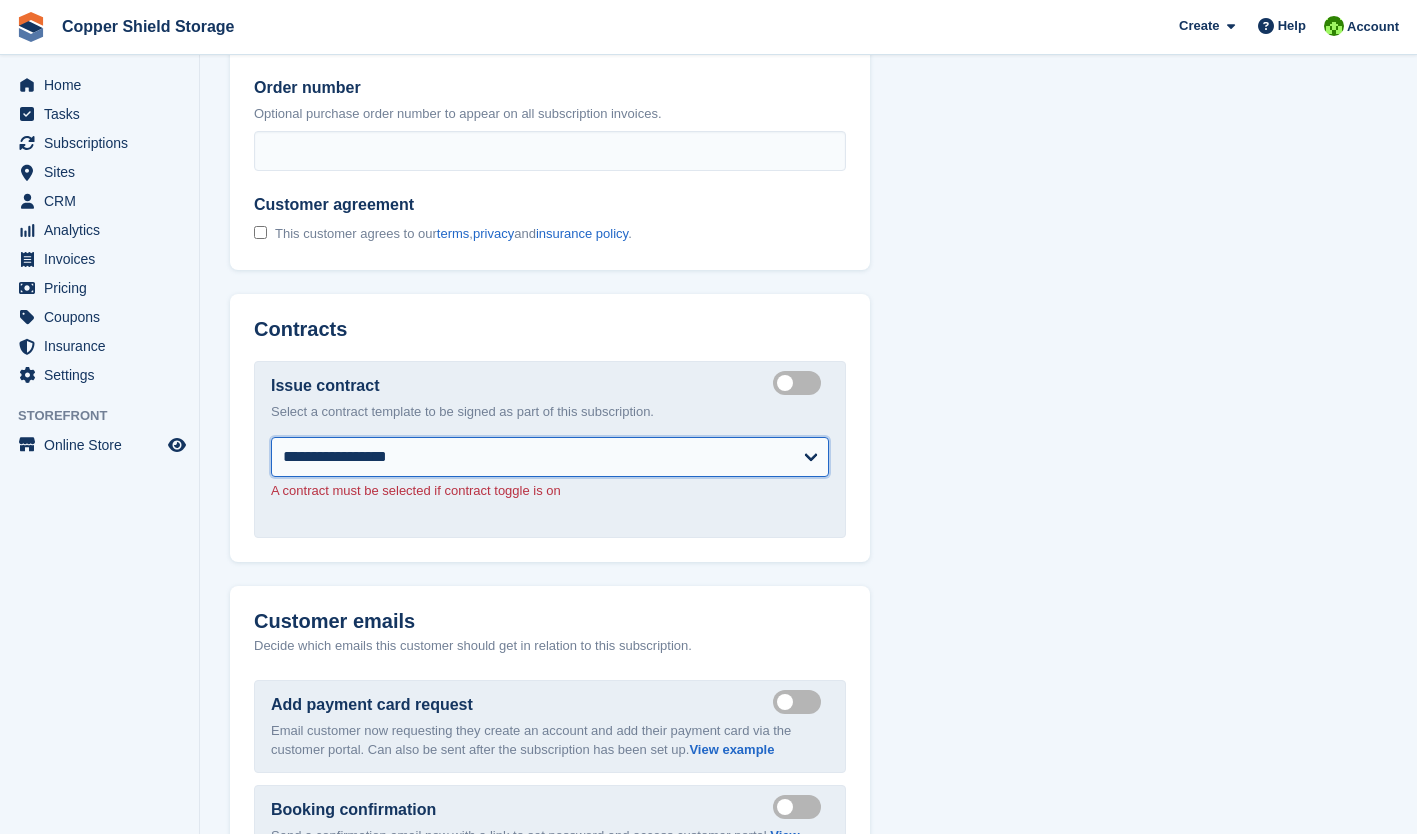 click on "**********" at bounding box center (550, 457) 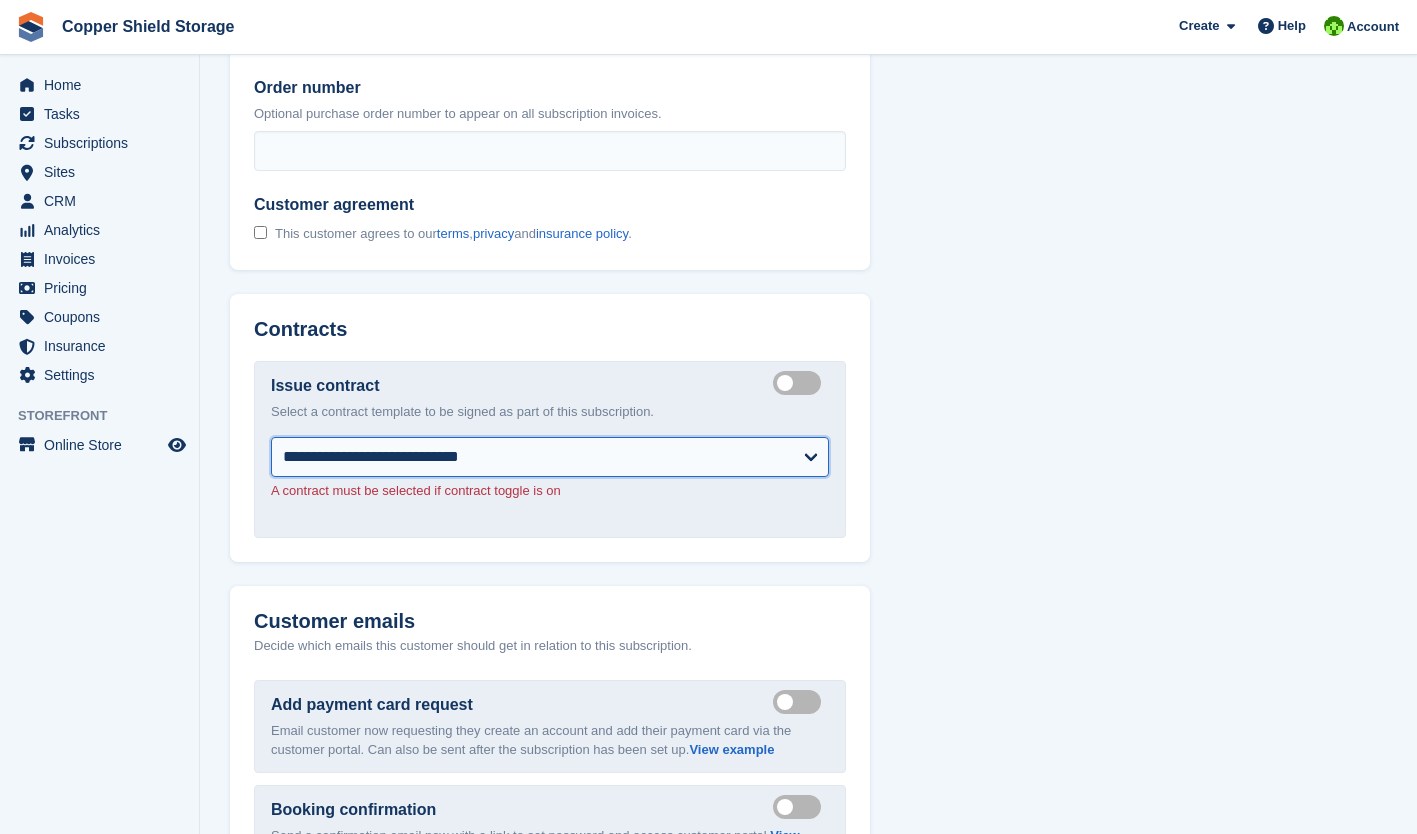 click on "**********" at bounding box center [550, 457] 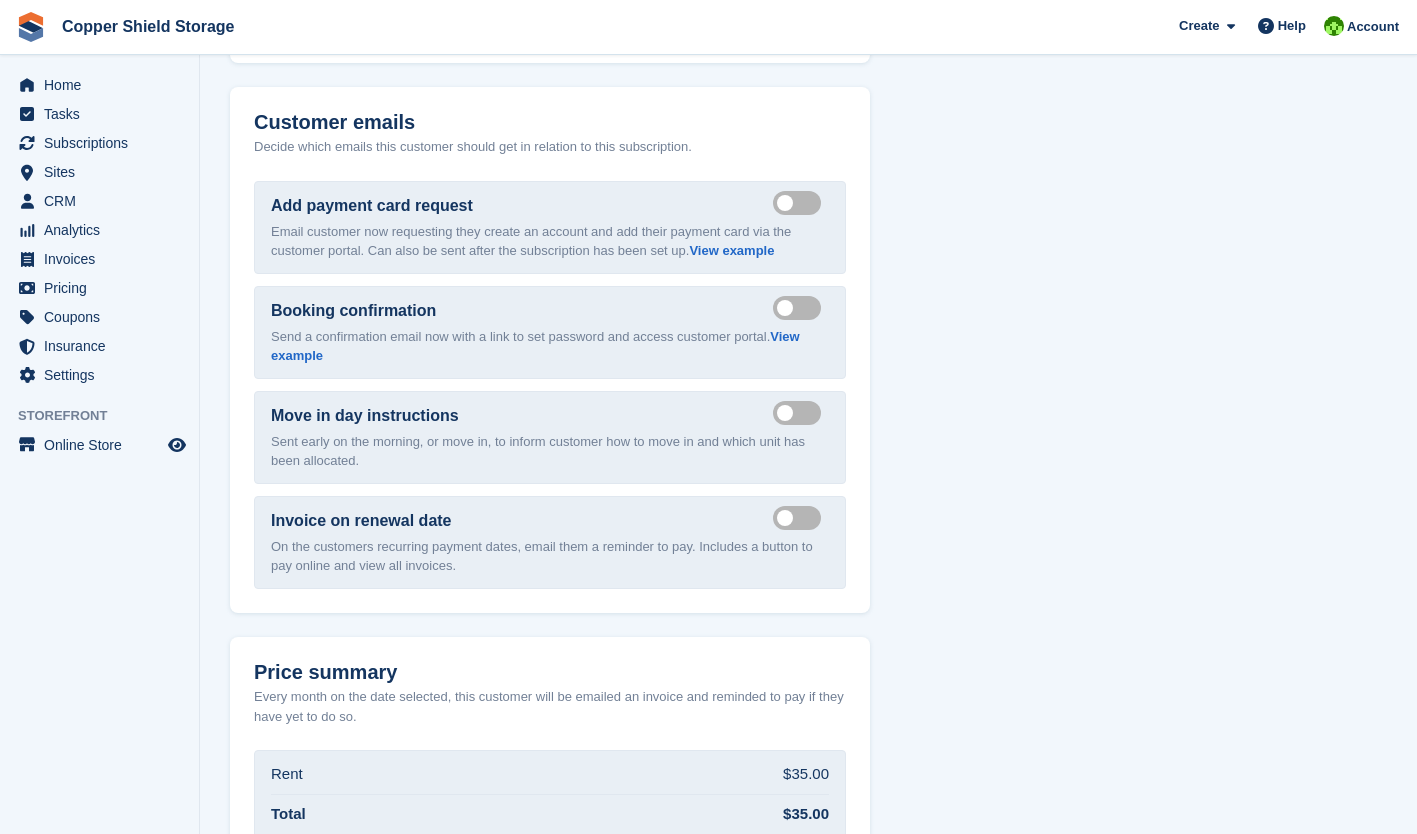 scroll, scrollTop: 3212, scrollLeft: 0, axis: vertical 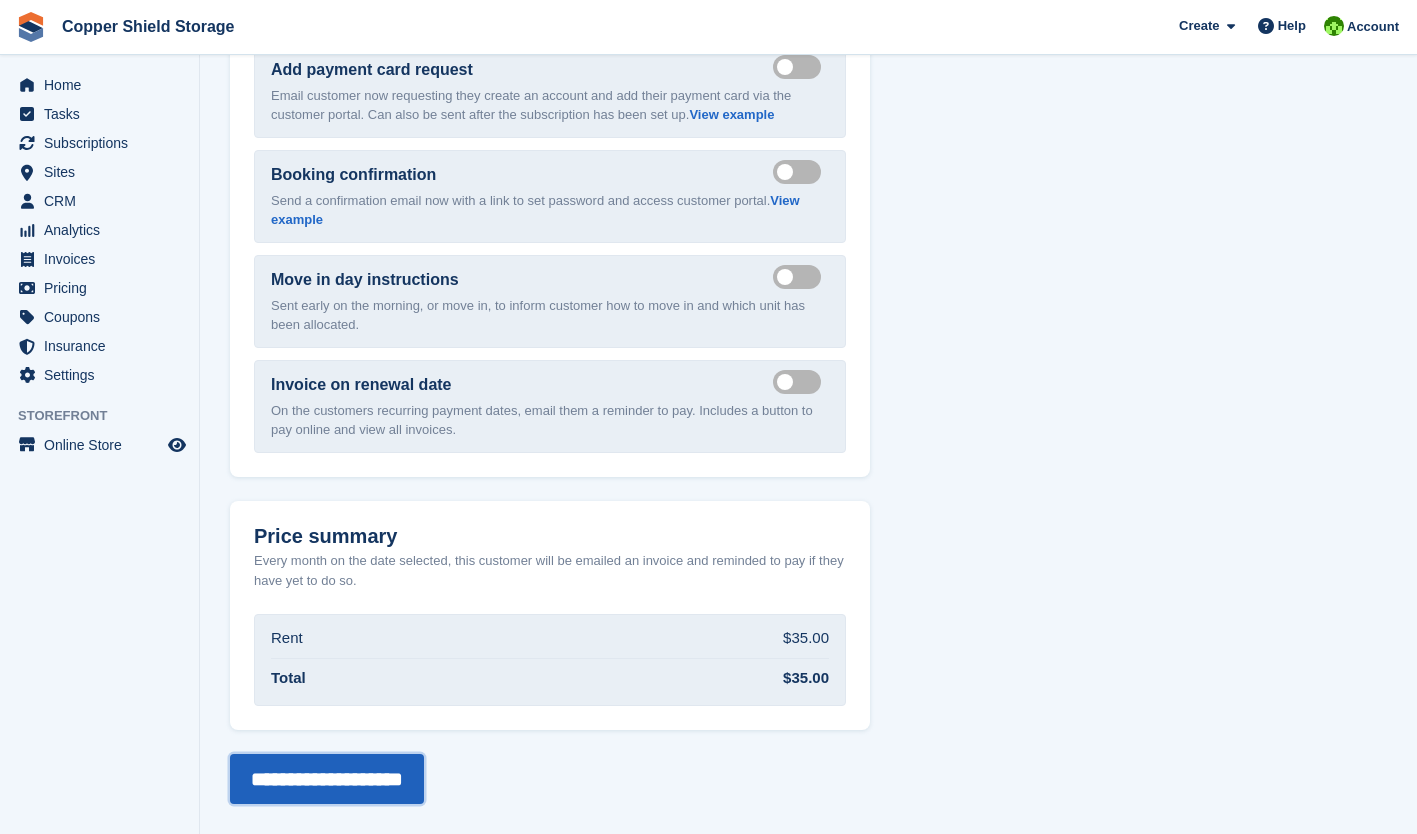 click on "**********" at bounding box center [327, 779] 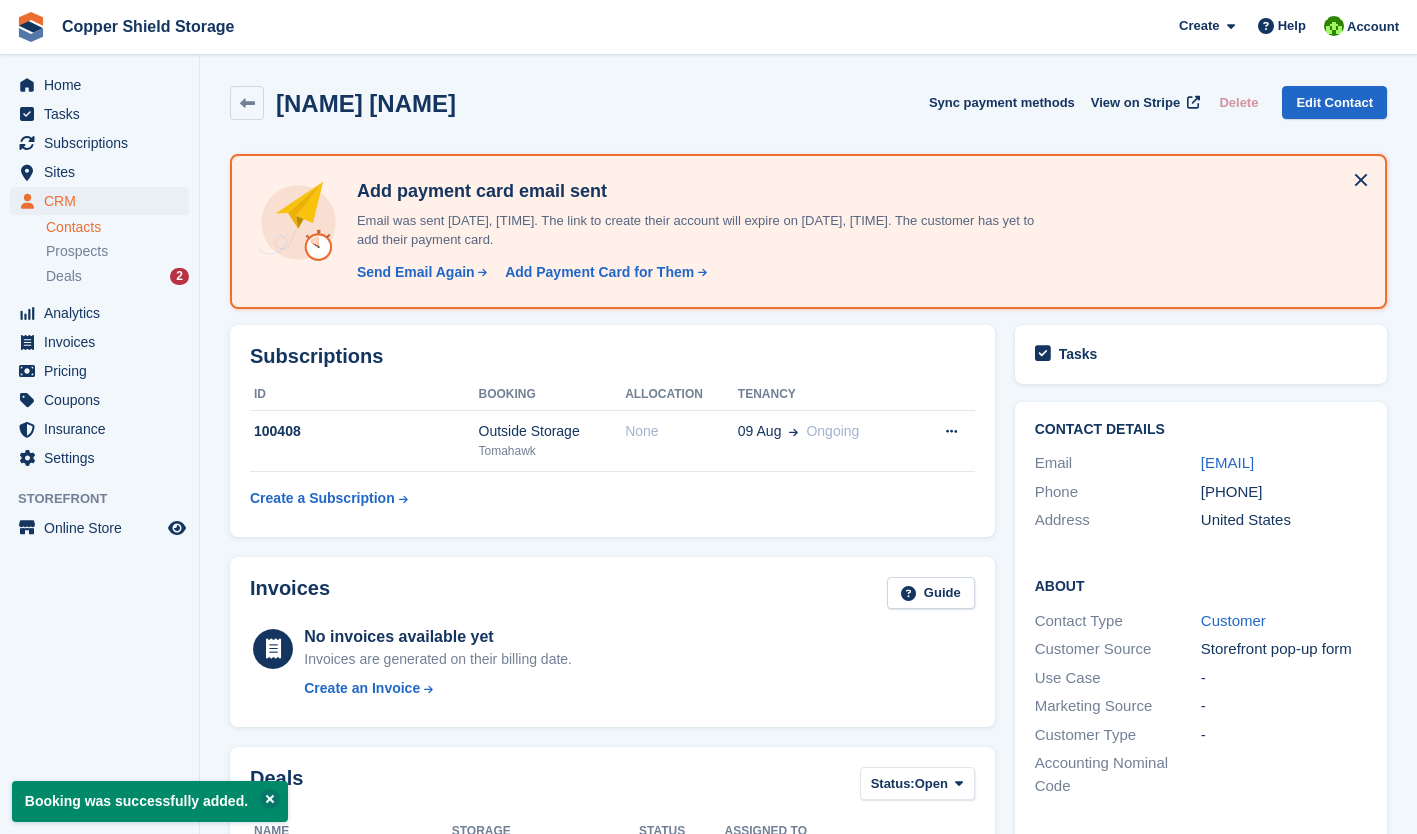 scroll, scrollTop: 0, scrollLeft: 0, axis: both 